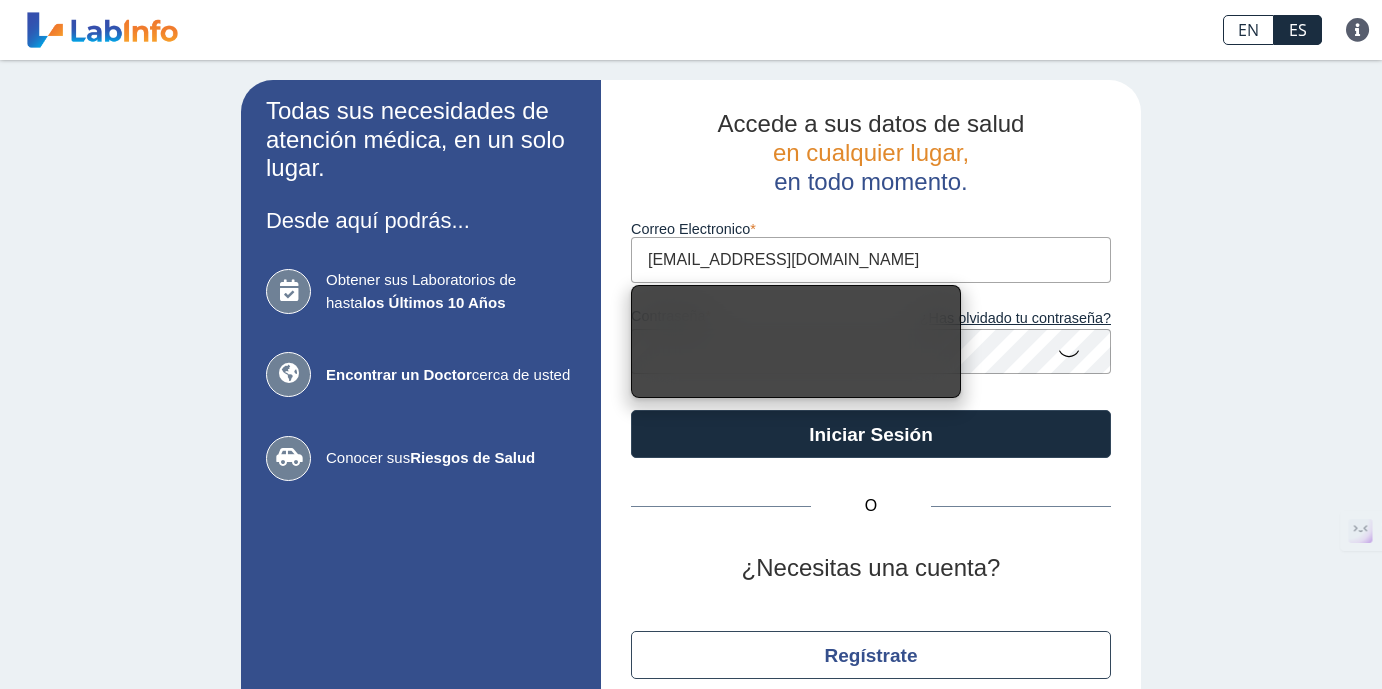 click on "Iniciar Sesión" 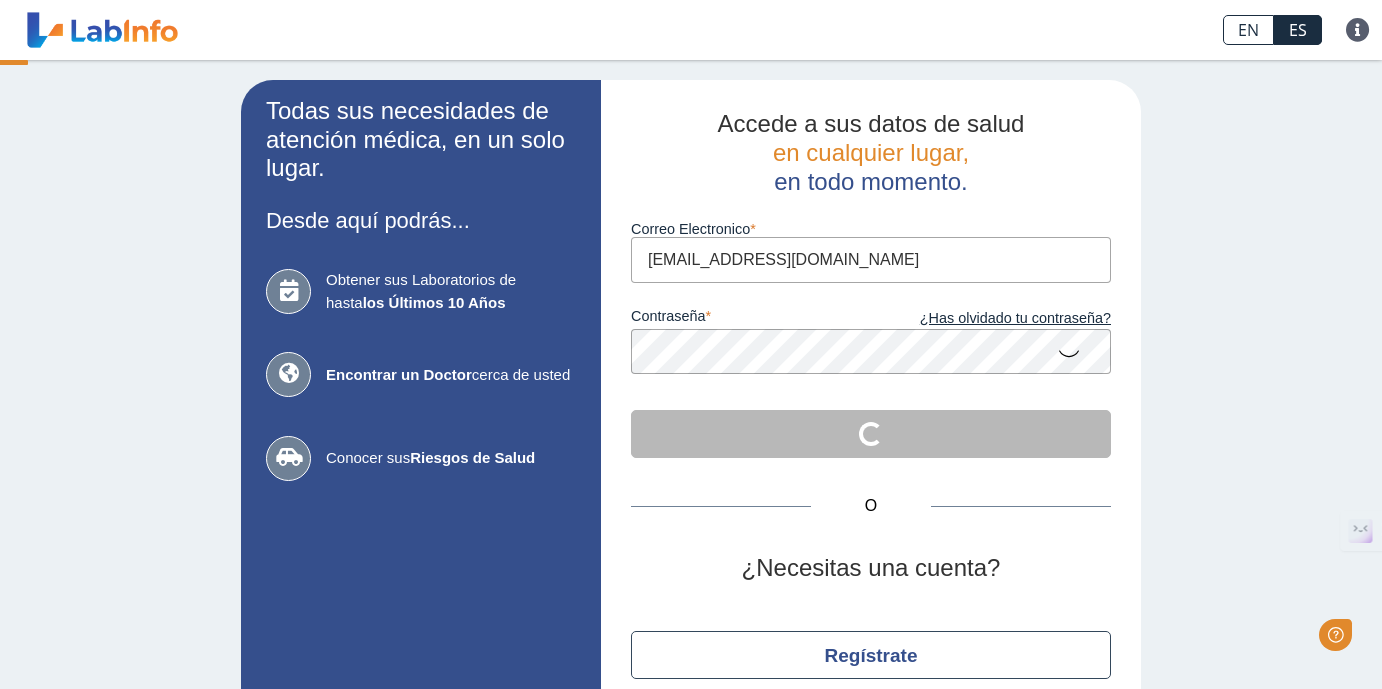 scroll, scrollTop: 0, scrollLeft: 0, axis: both 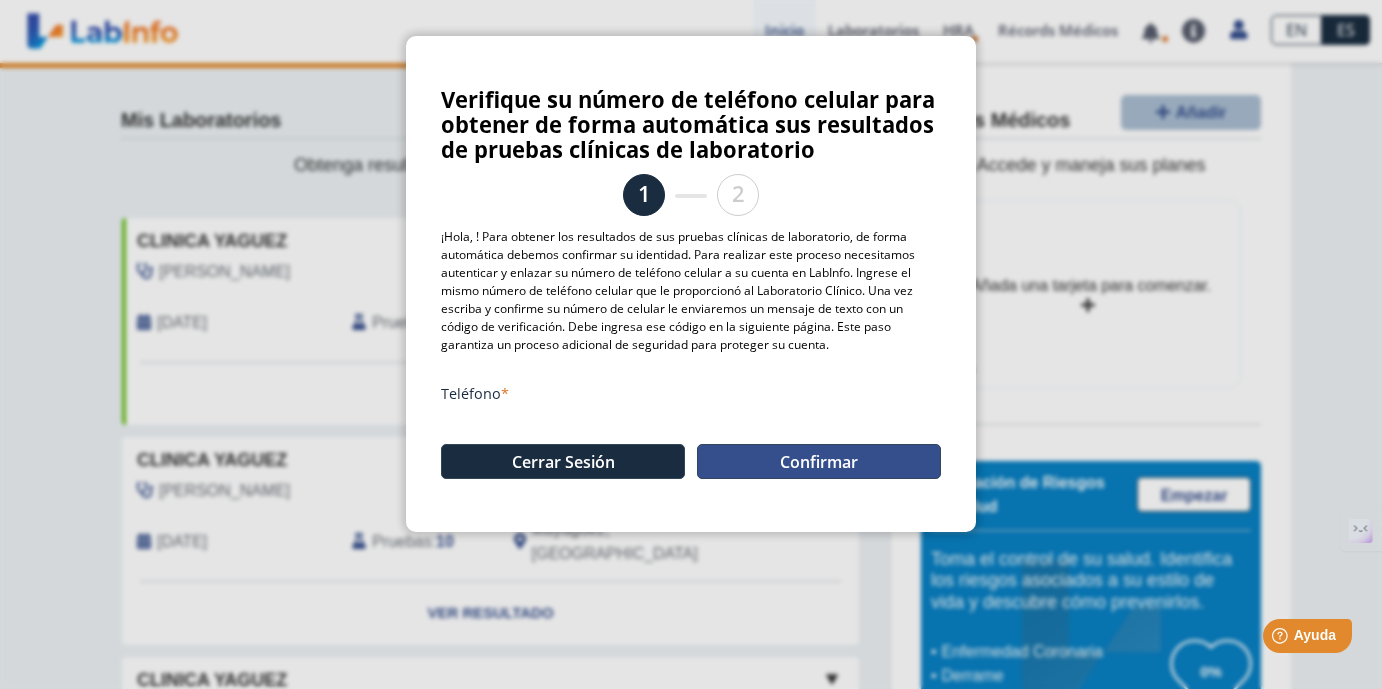 click on "Confirmar" 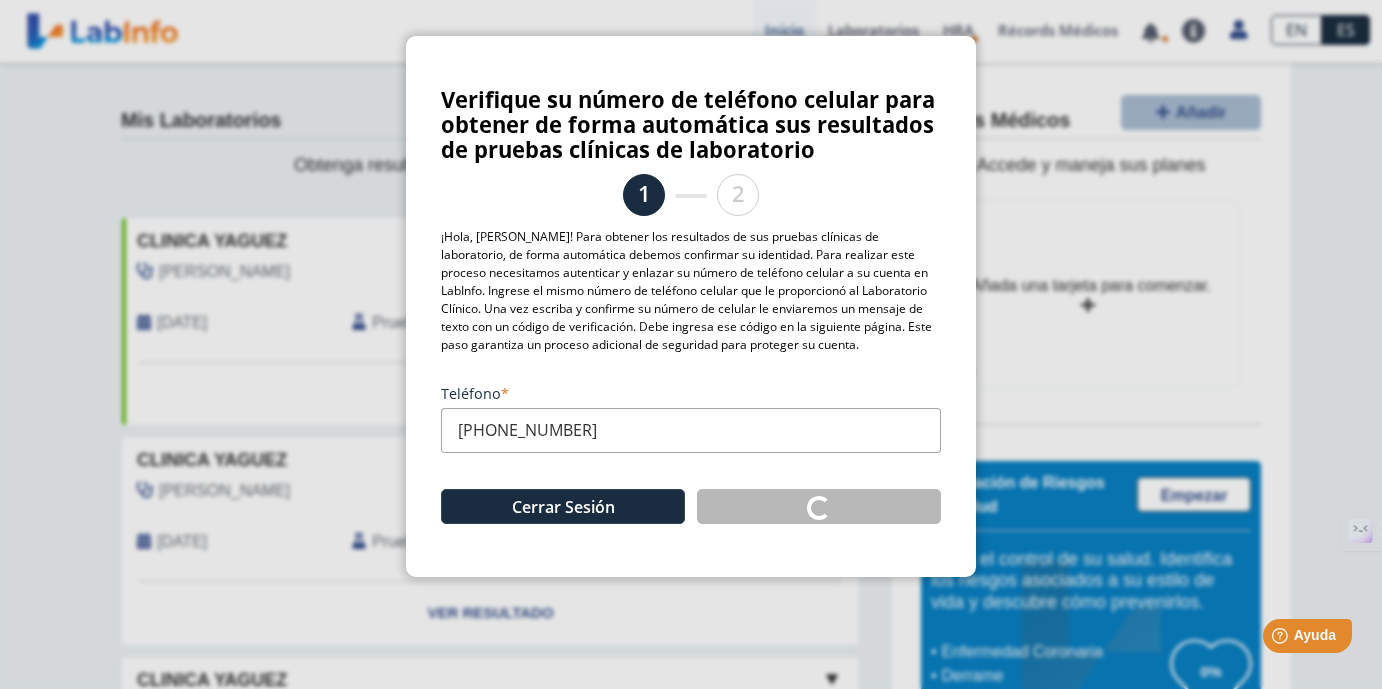 click on "[PHONE_NUMBER]" at bounding box center (691, 430) 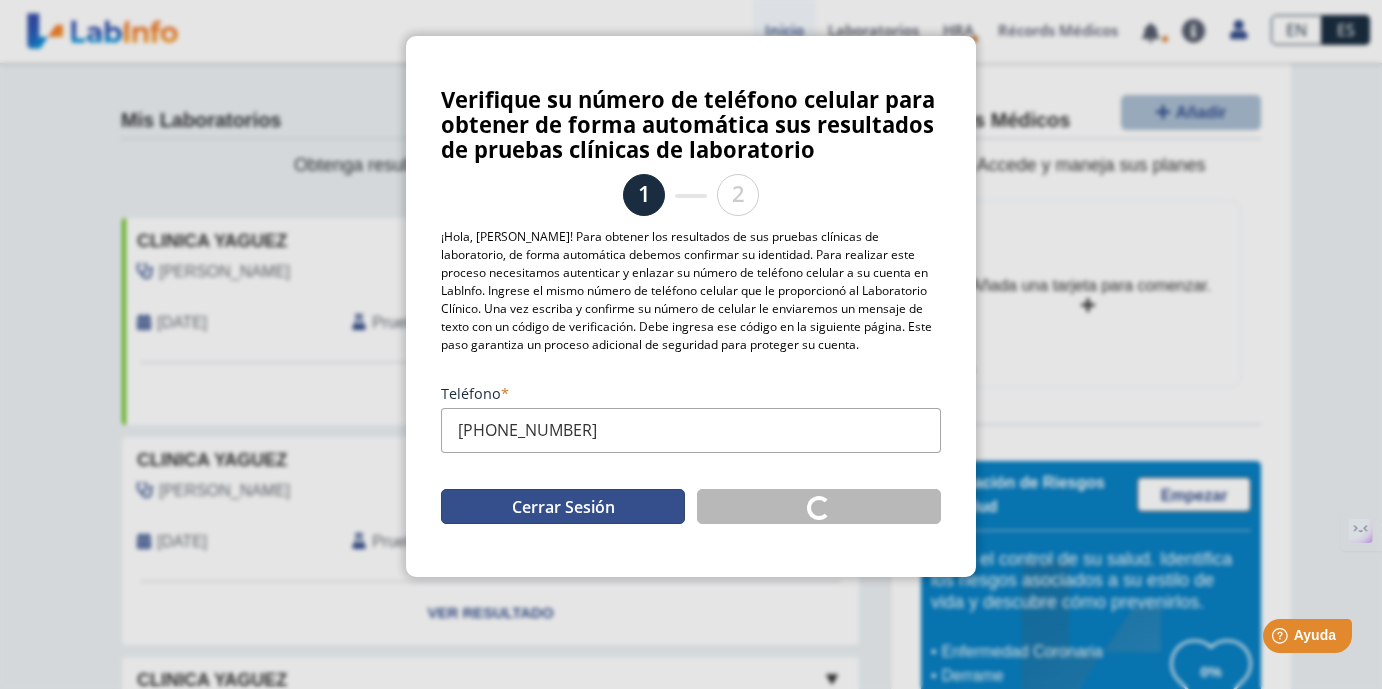 click on "Cerrar Sesión" 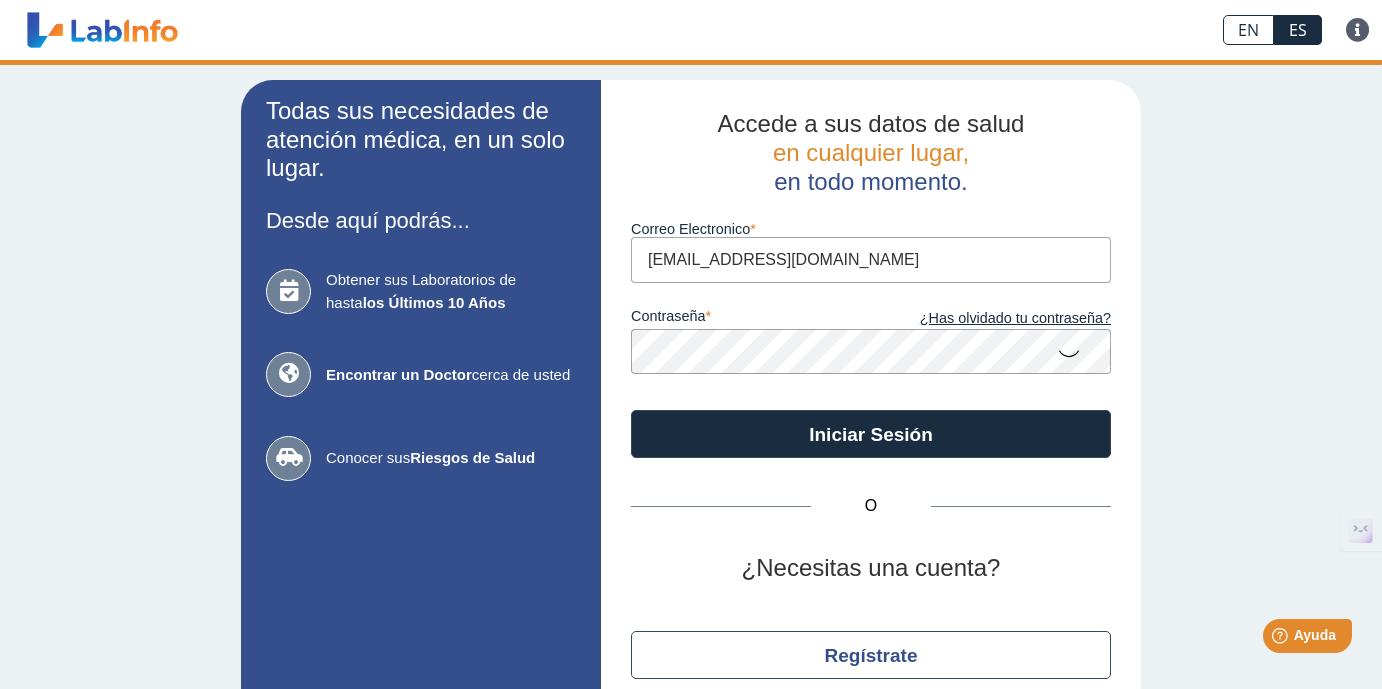 type on "[EMAIL_ADDRESS][DOMAIN_NAME]" 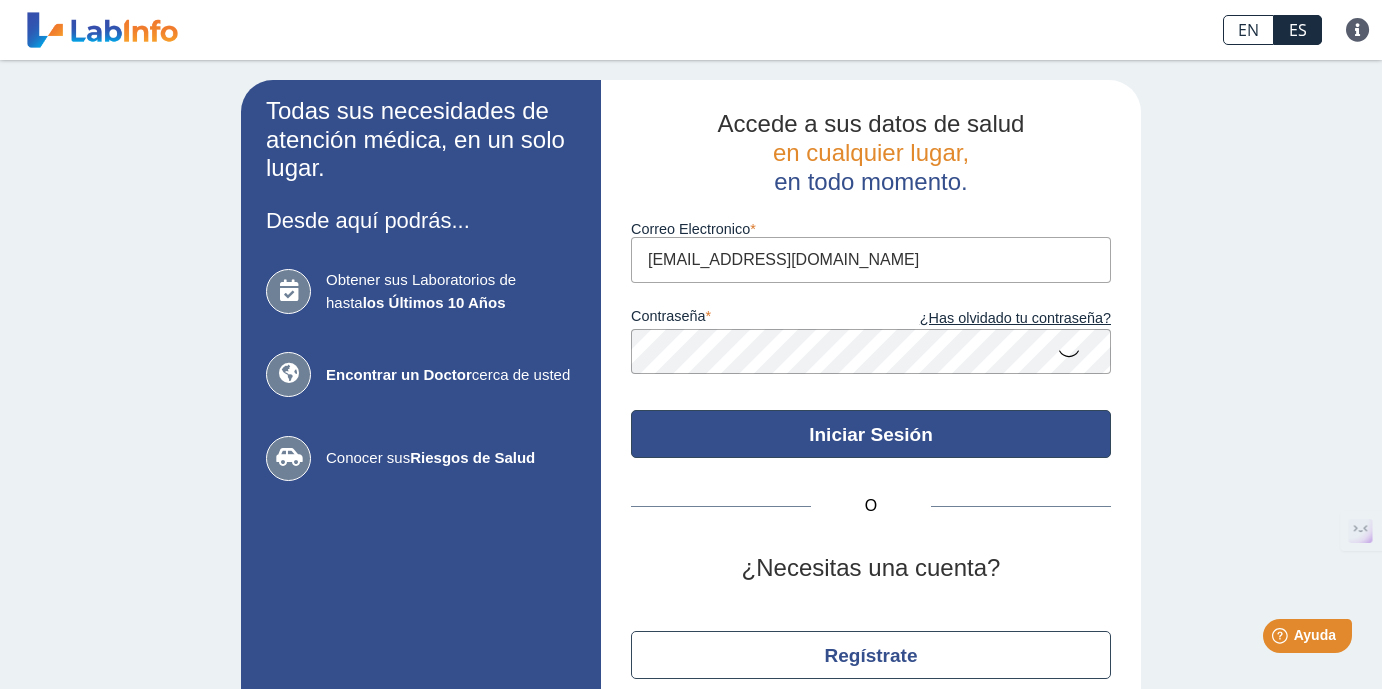 click on "Iniciar Sesión" 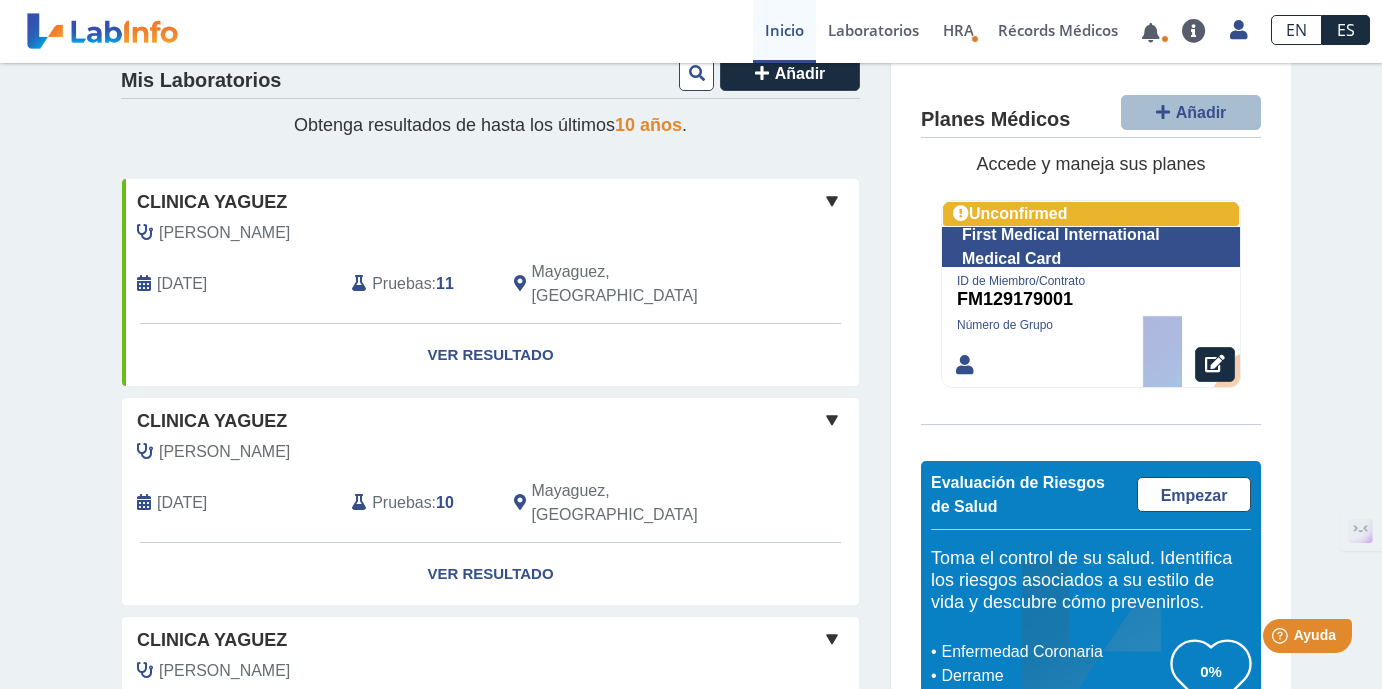 scroll, scrollTop: 139, scrollLeft: 0, axis: vertical 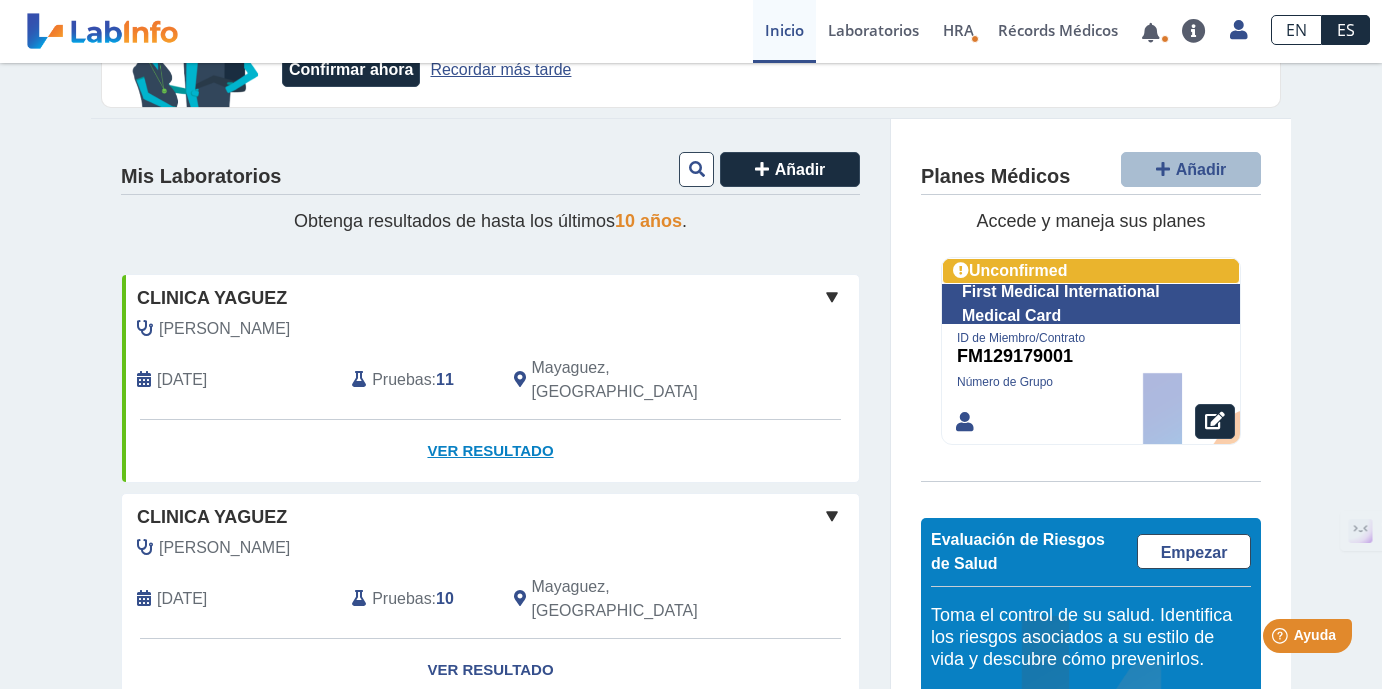 click on "Ver Resultado" 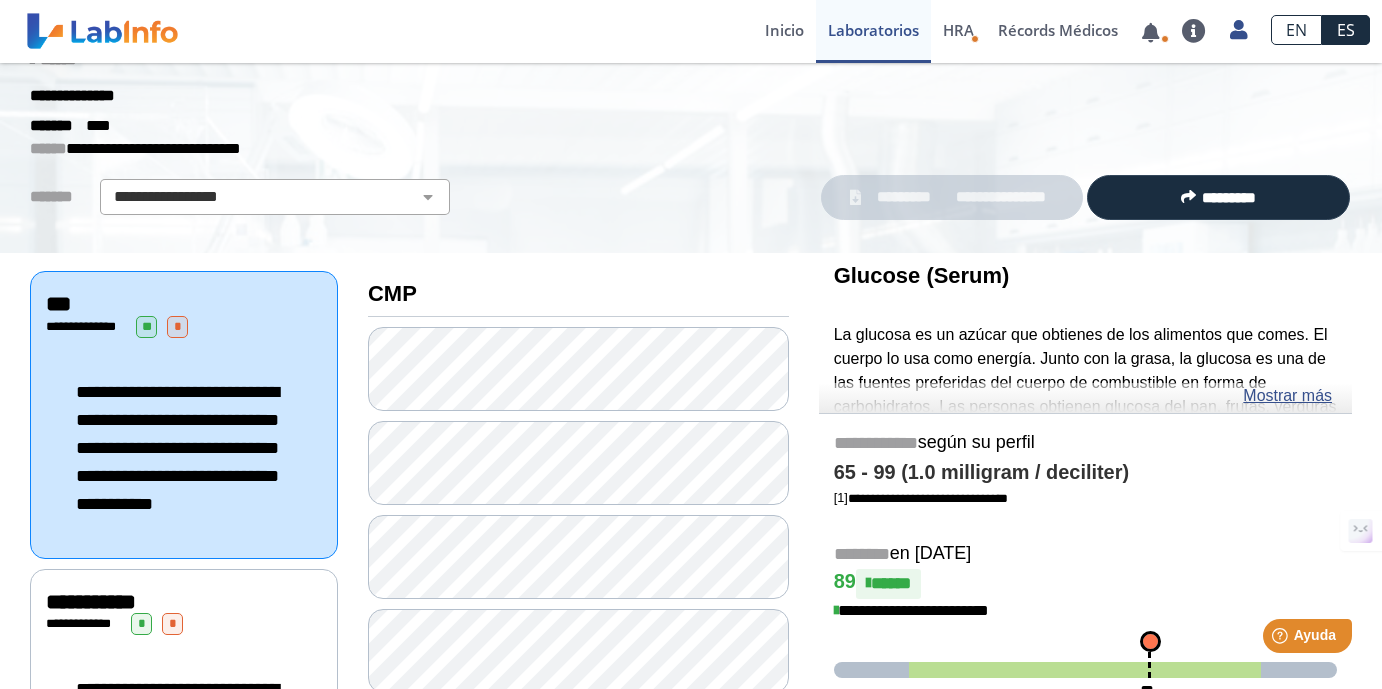 scroll, scrollTop: 0, scrollLeft: 0, axis: both 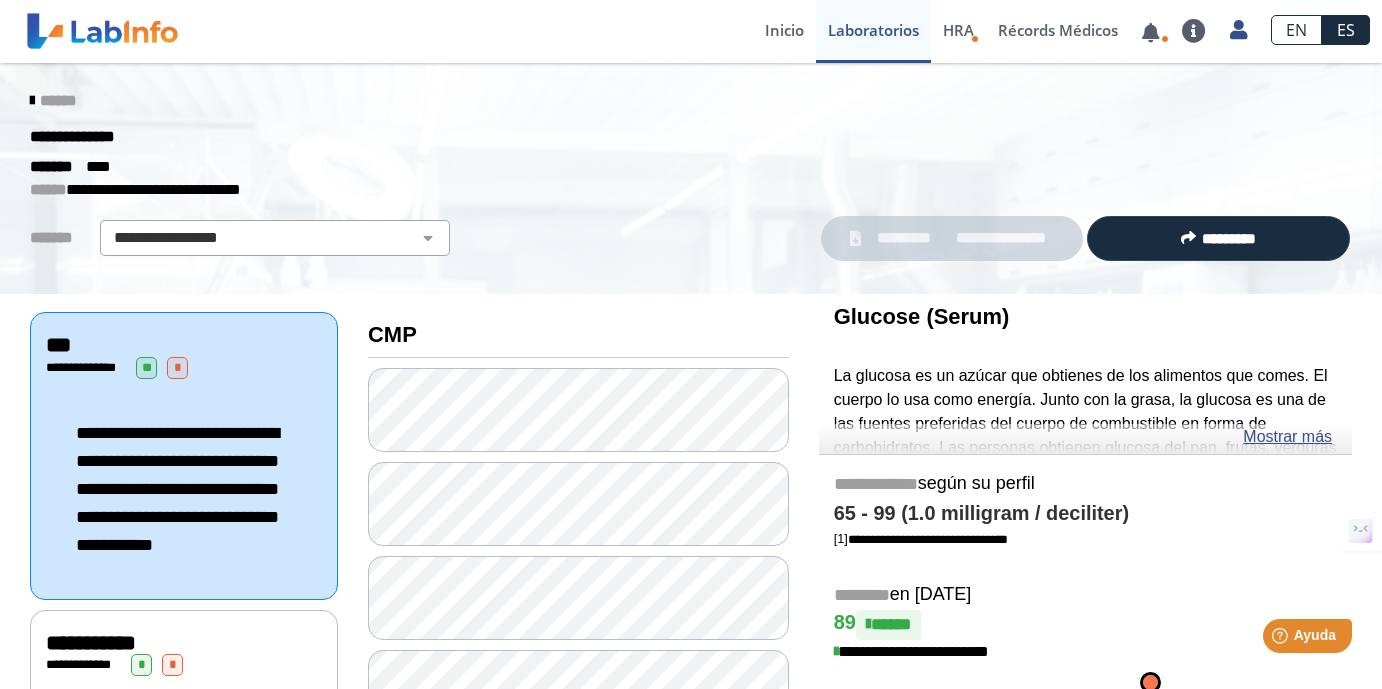 click on "**********" 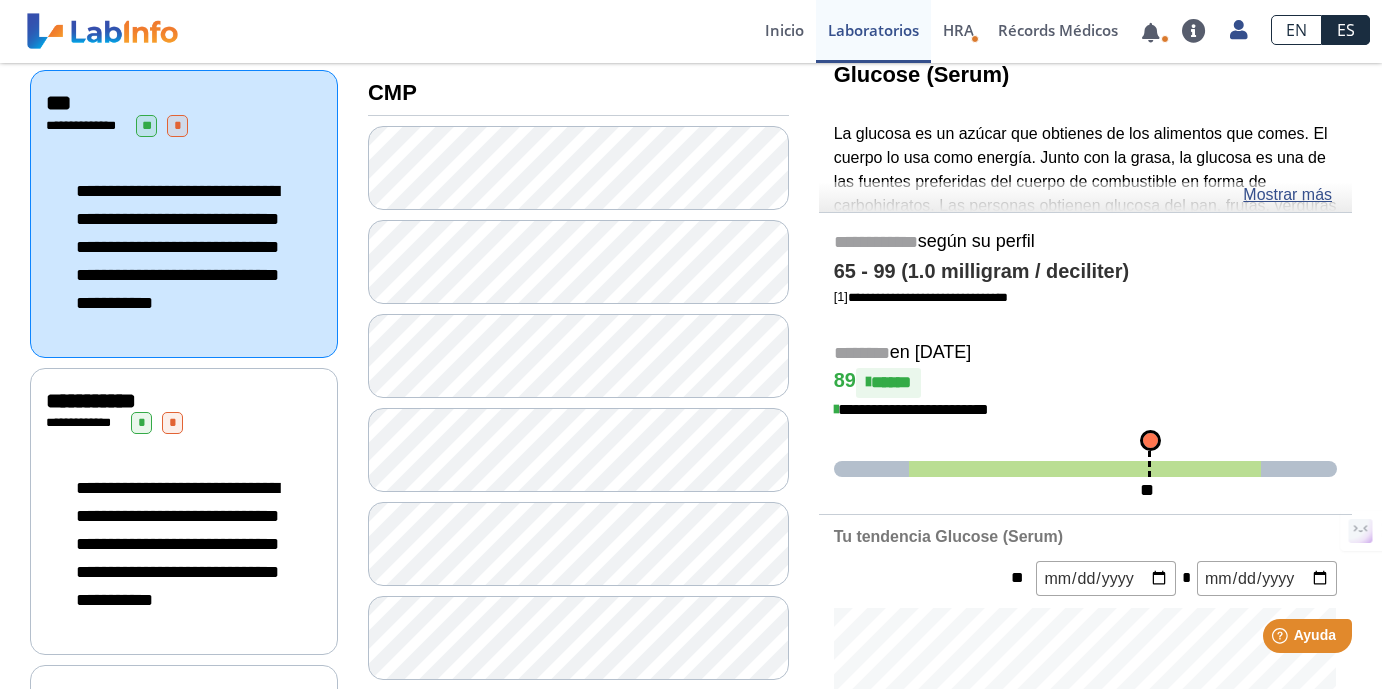 scroll, scrollTop: 243, scrollLeft: 0, axis: vertical 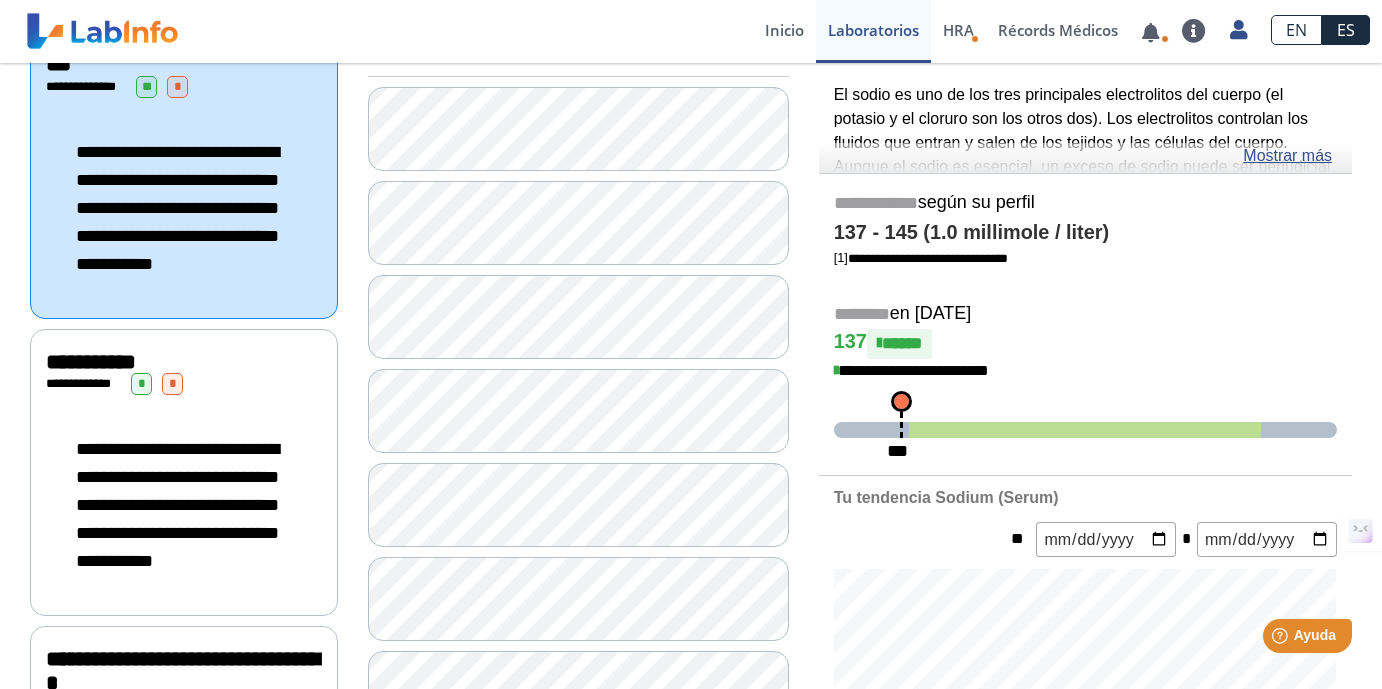 click on "**********" 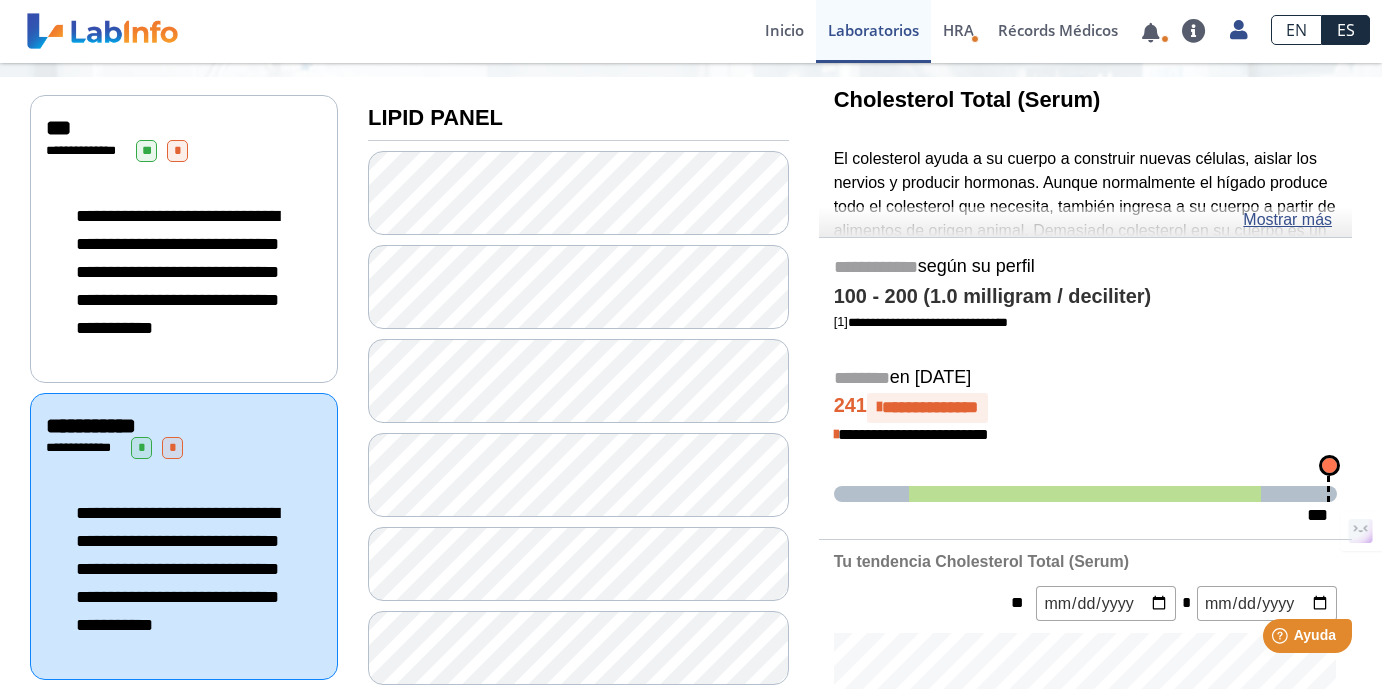 scroll, scrollTop: 197, scrollLeft: 0, axis: vertical 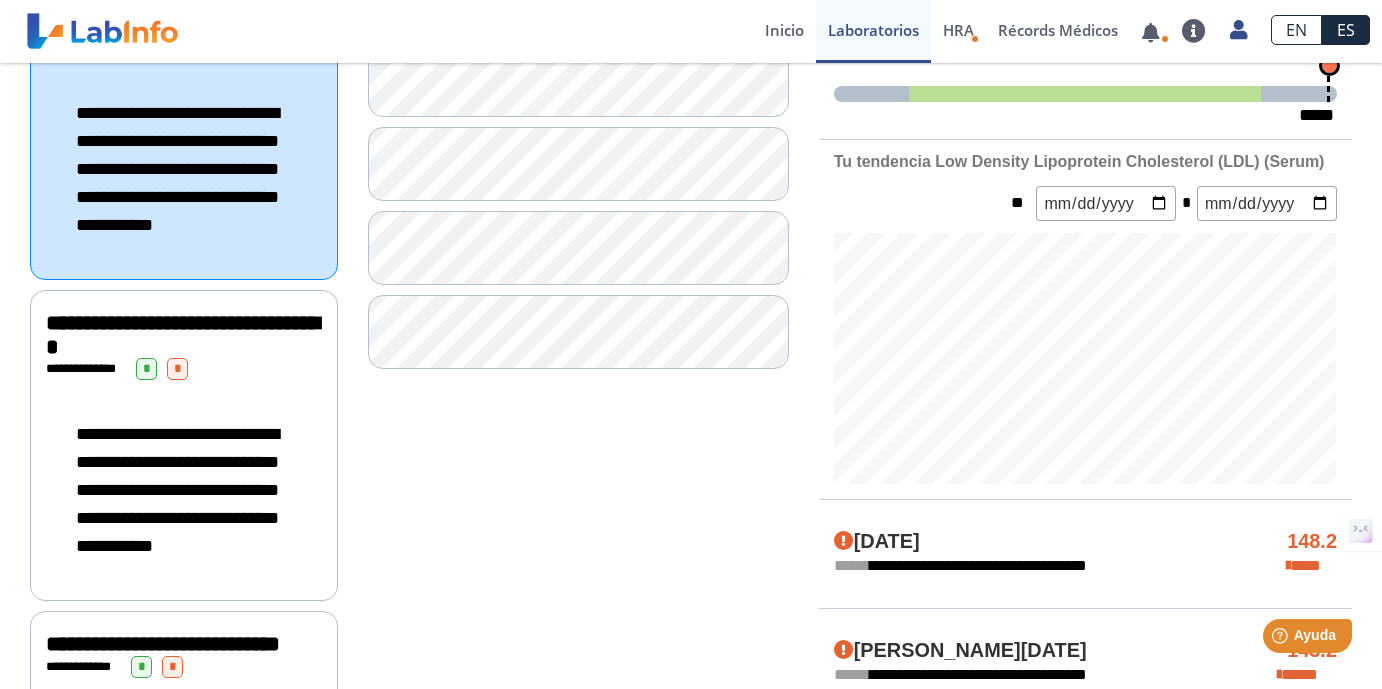 click on "**********" 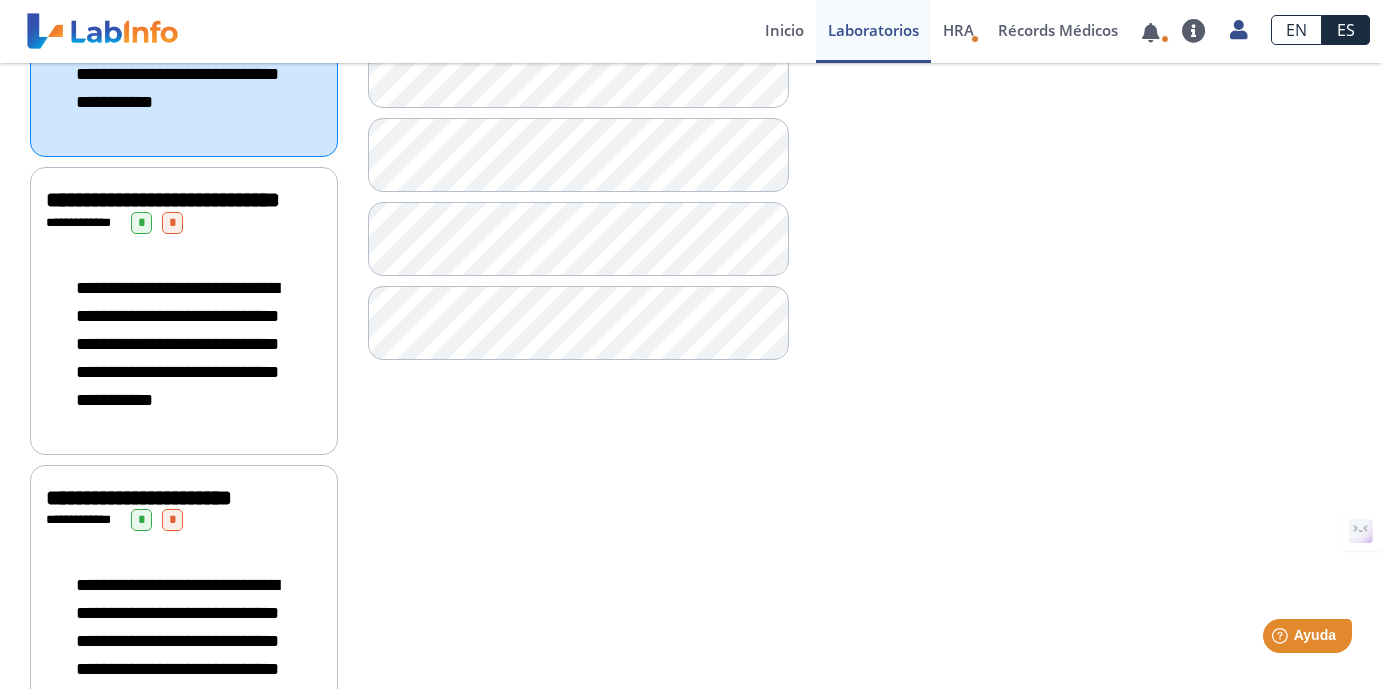 scroll, scrollTop: 1135, scrollLeft: 0, axis: vertical 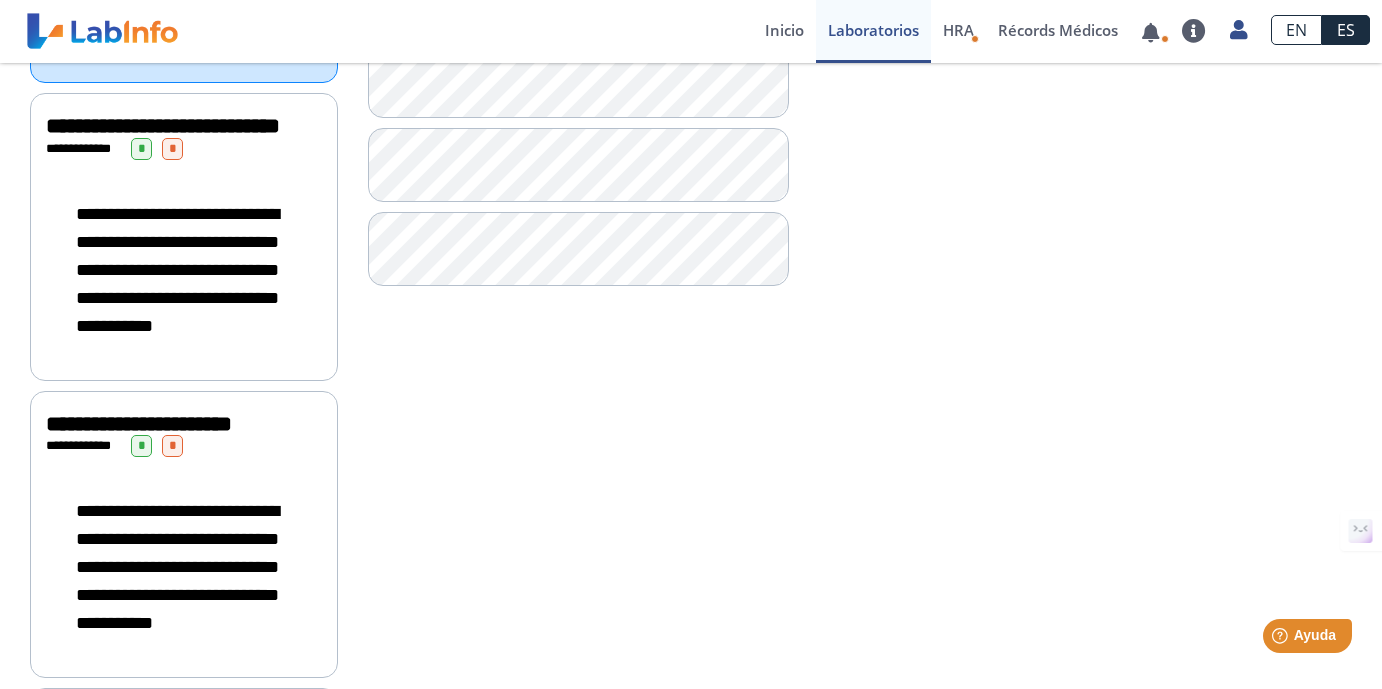 click on "**********" 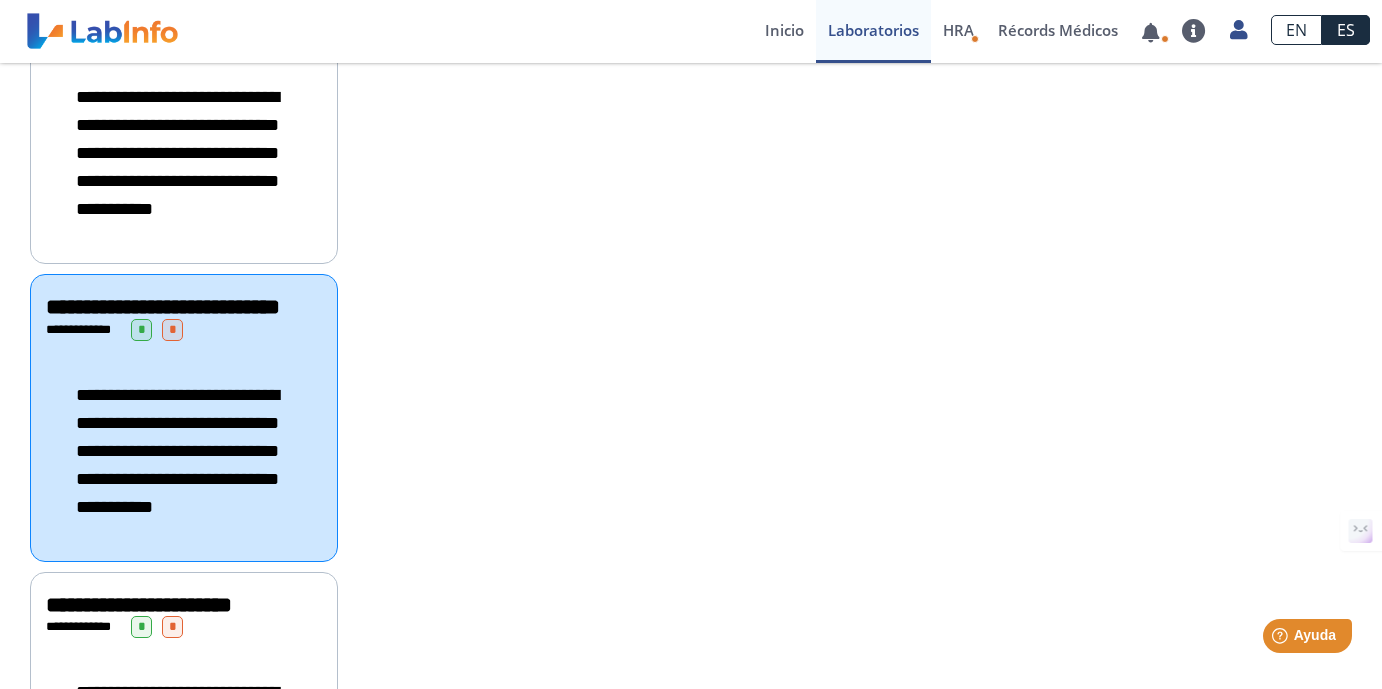 scroll, scrollTop: 1083, scrollLeft: 0, axis: vertical 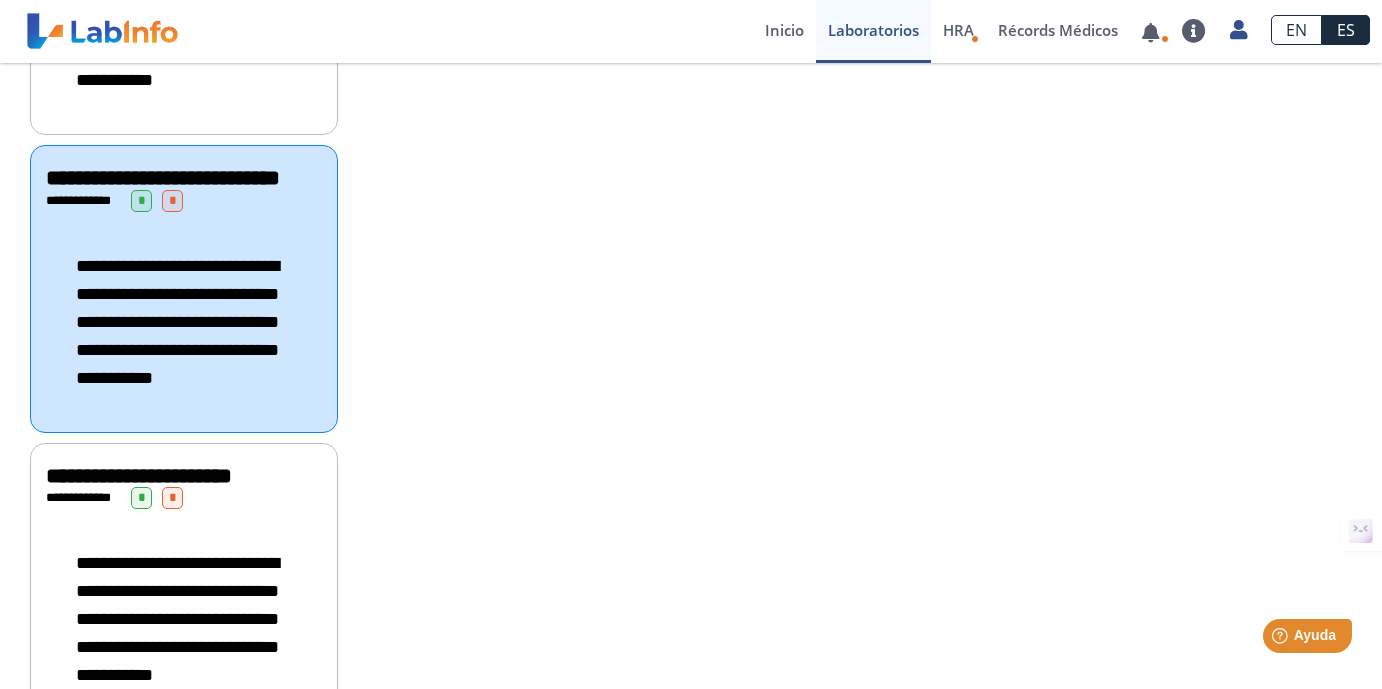 click on "**********" 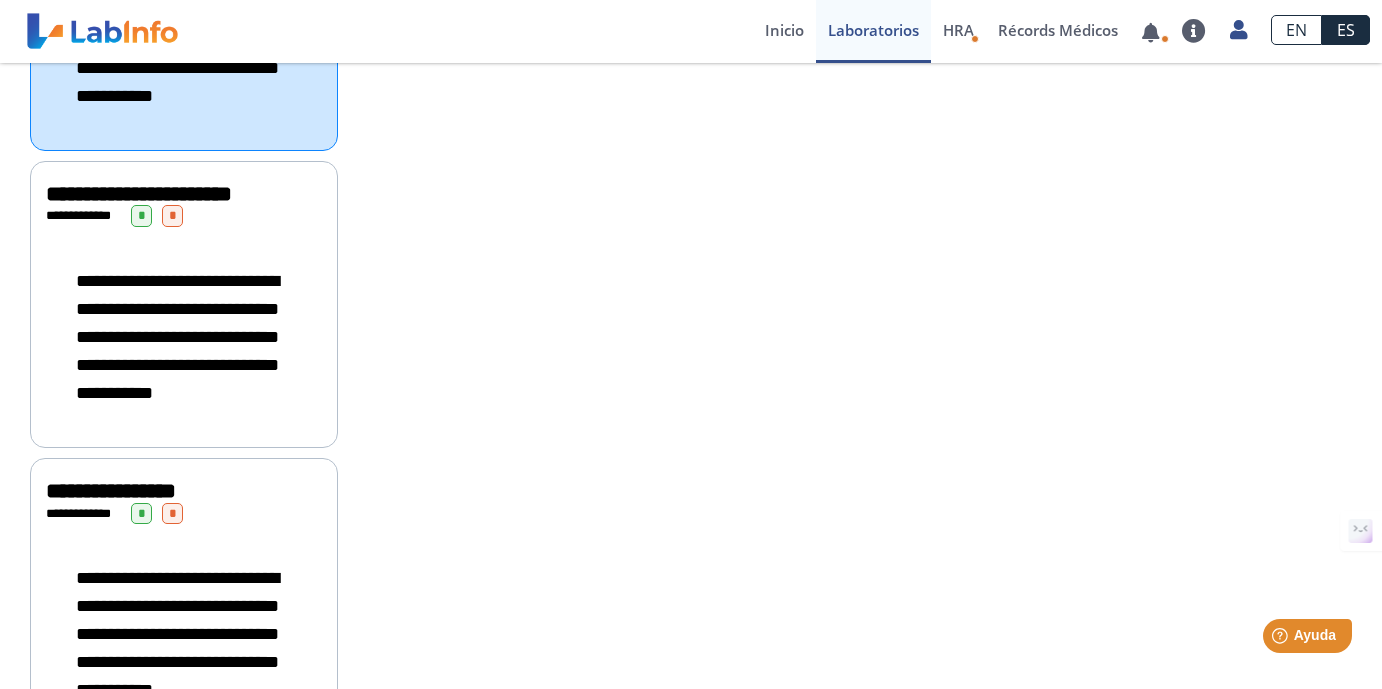 scroll, scrollTop: 1471, scrollLeft: 0, axis: vertical 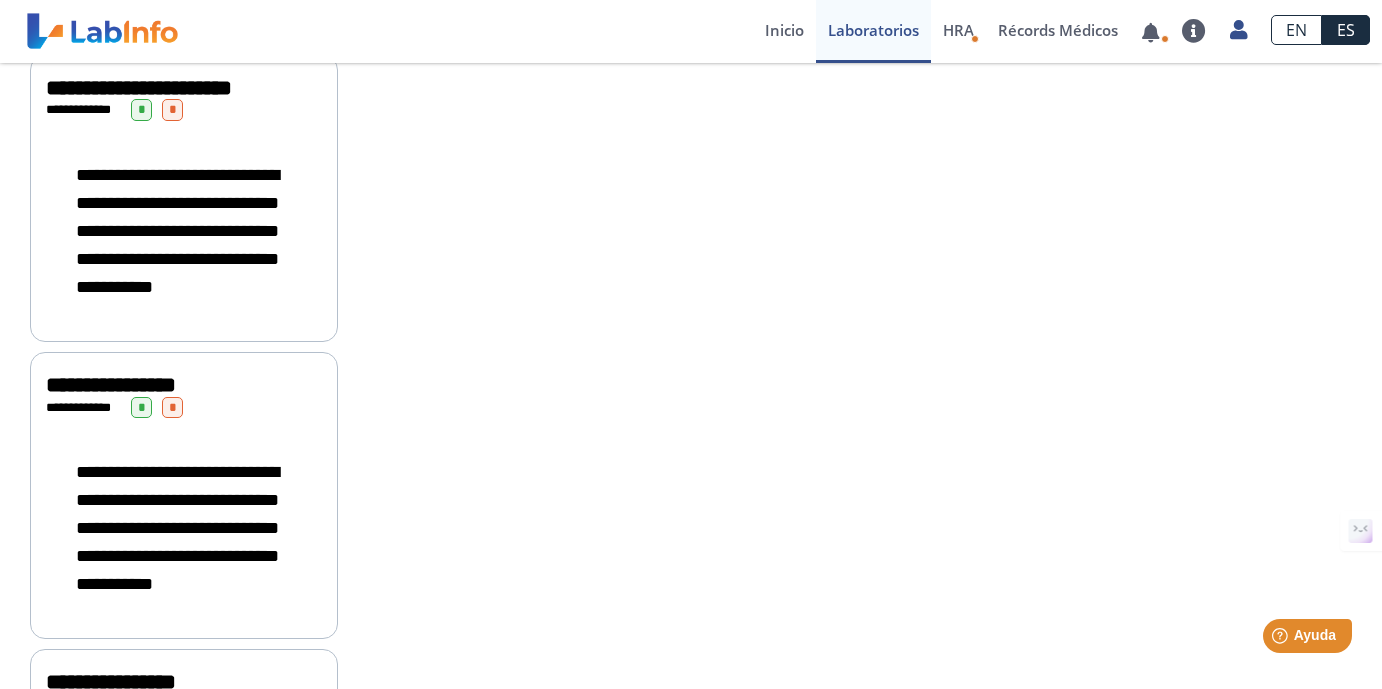click on "**********" 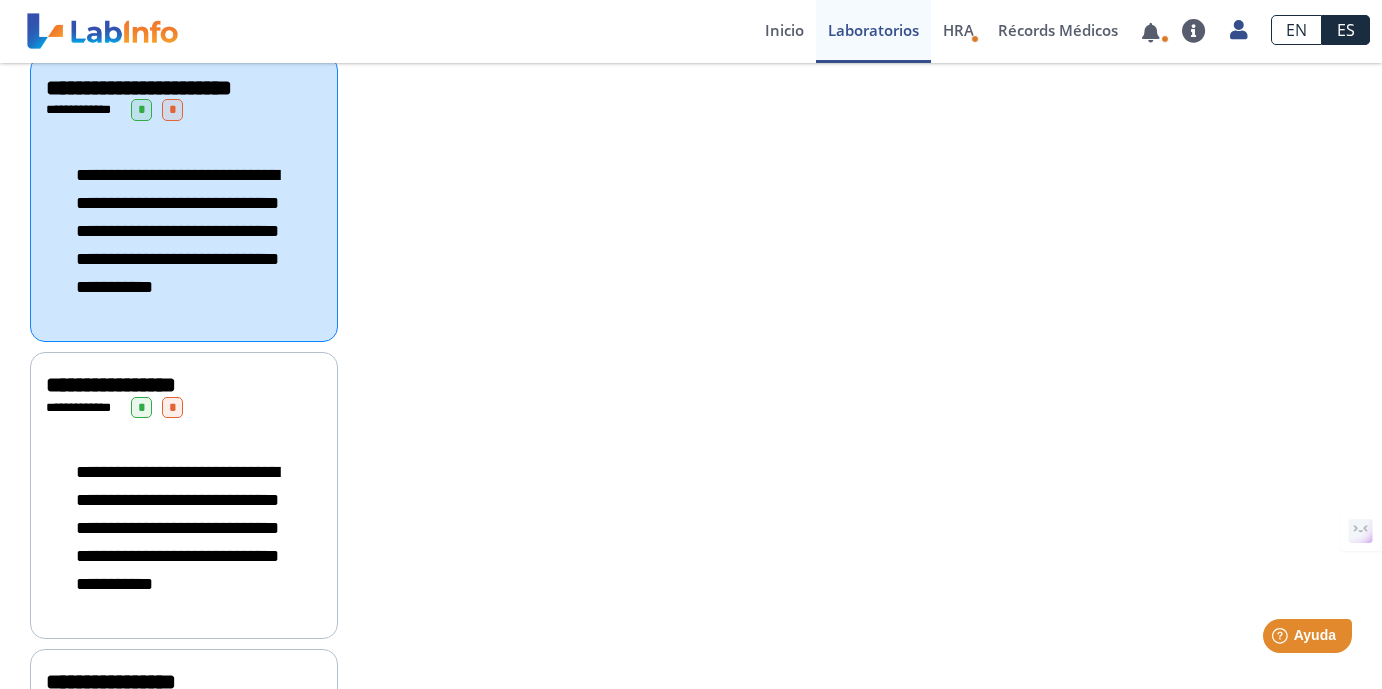 click on "**********" 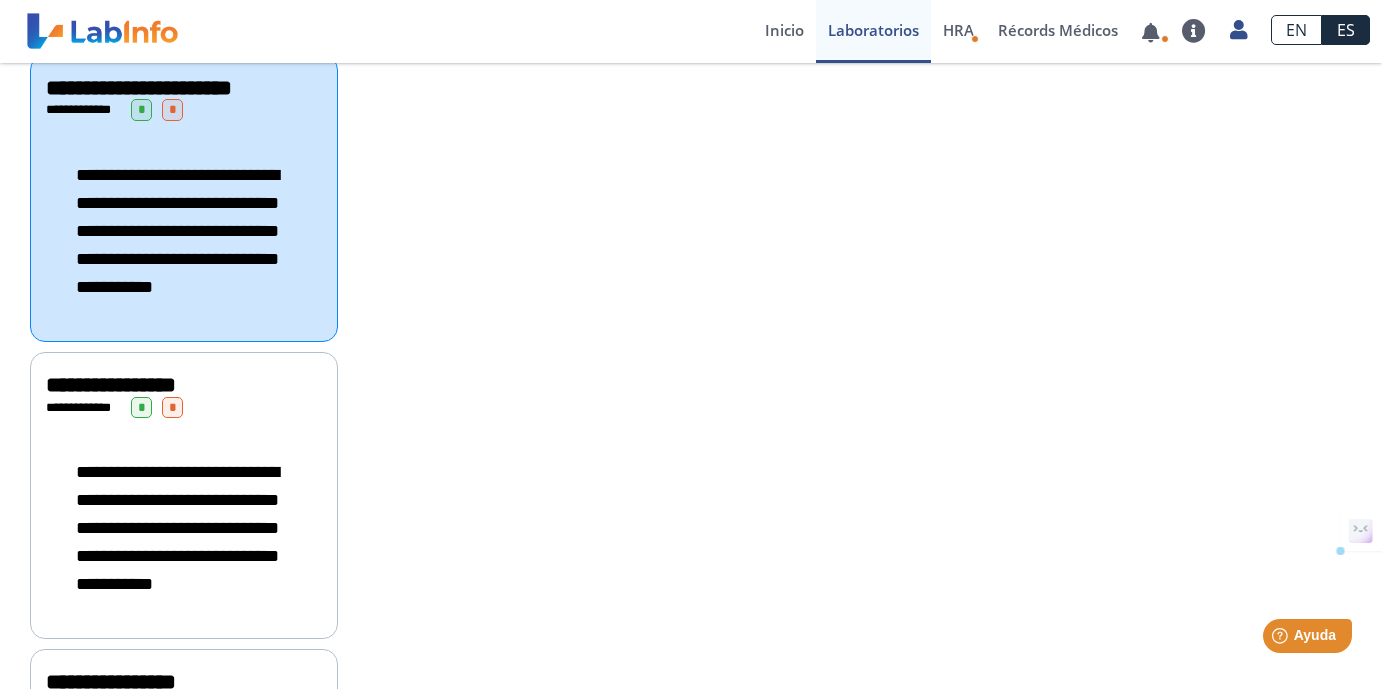 click on "**********" 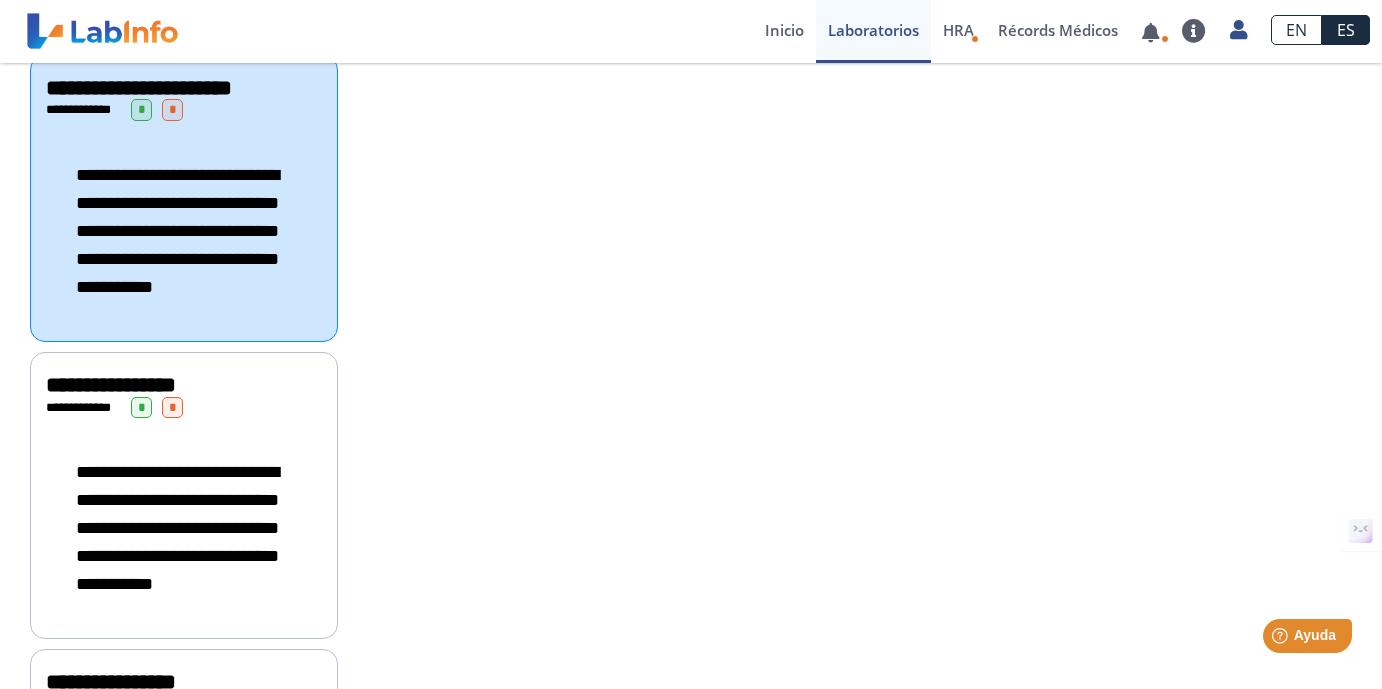 click on "**********" 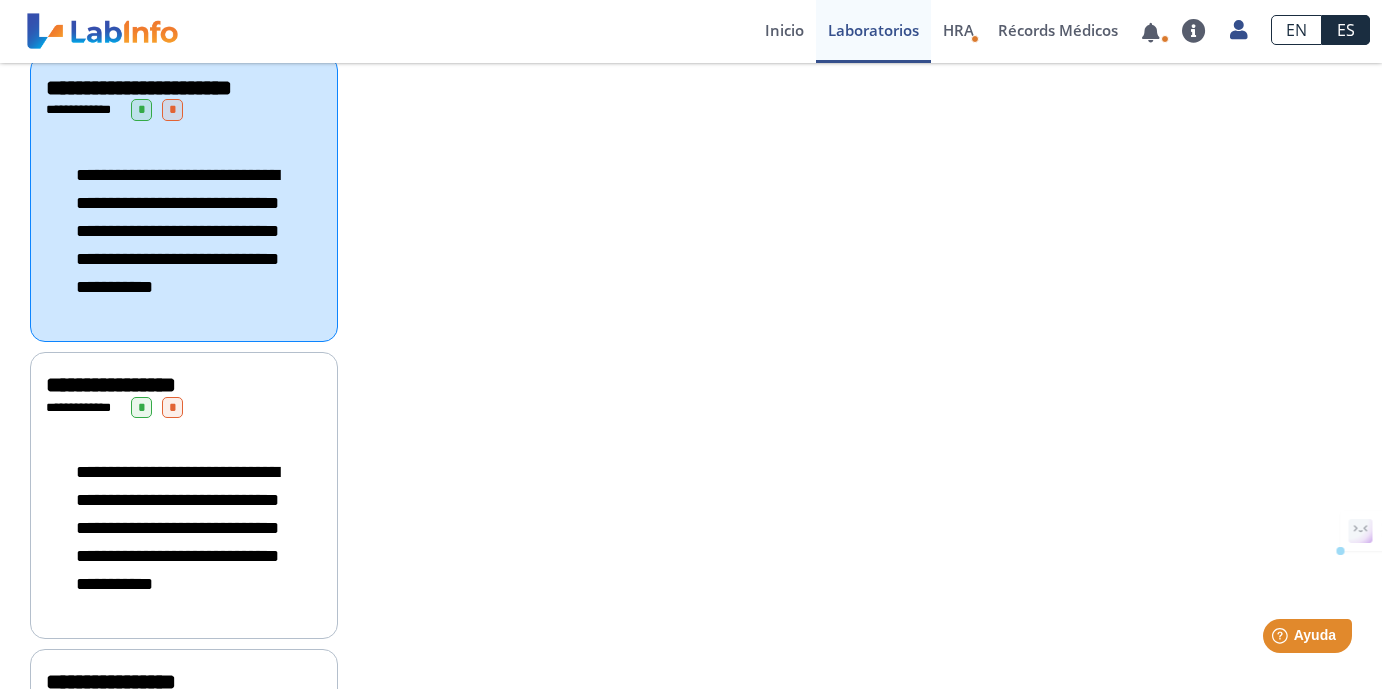 scroll, scrollTop: 1759, scrollLeft: 0, axis: vertical 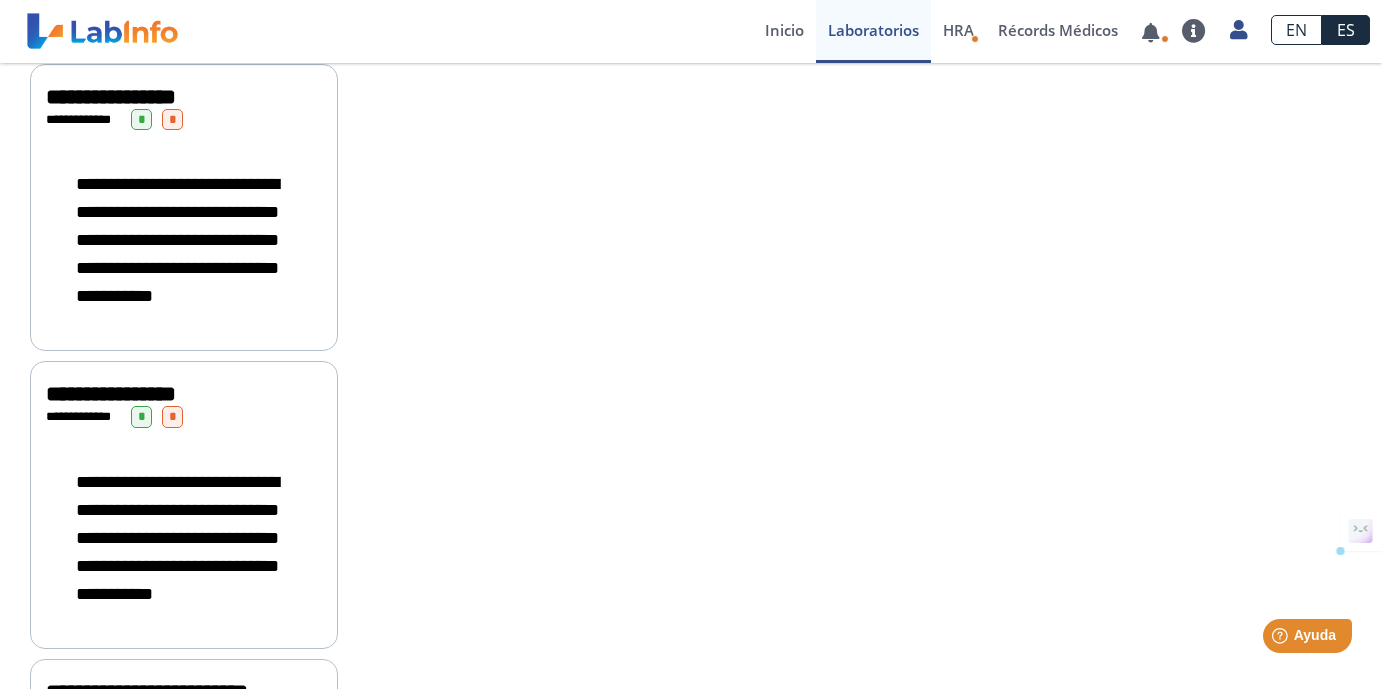 click on "**********" 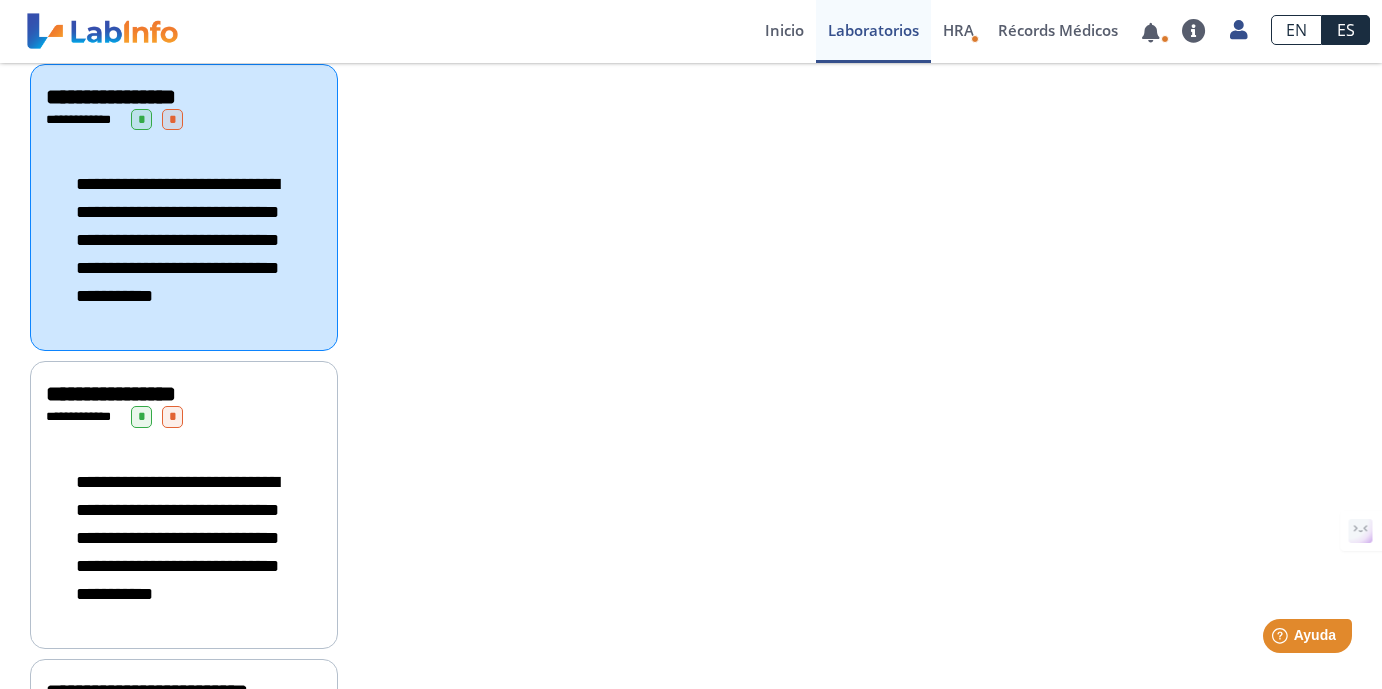 click on "**********" 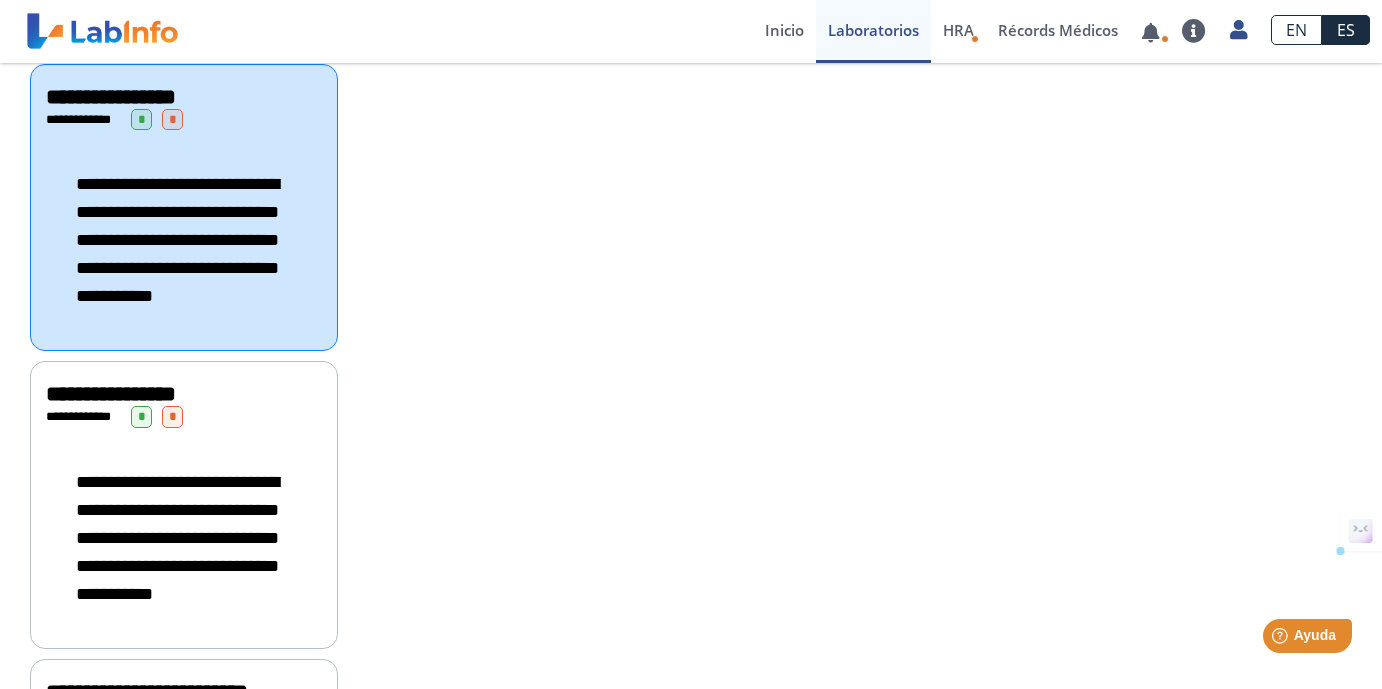 click on "**********" 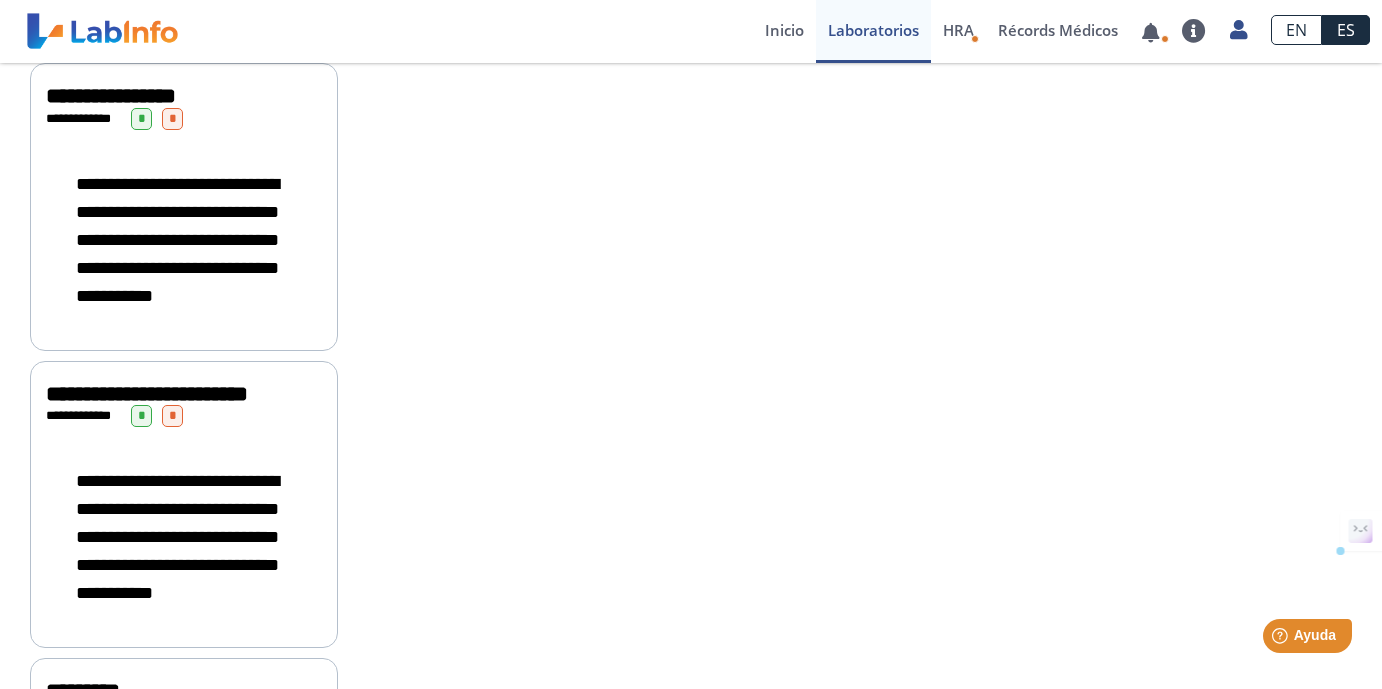 scroll, scrollTop: 2190, scrollLeft: 0, axis: vertical 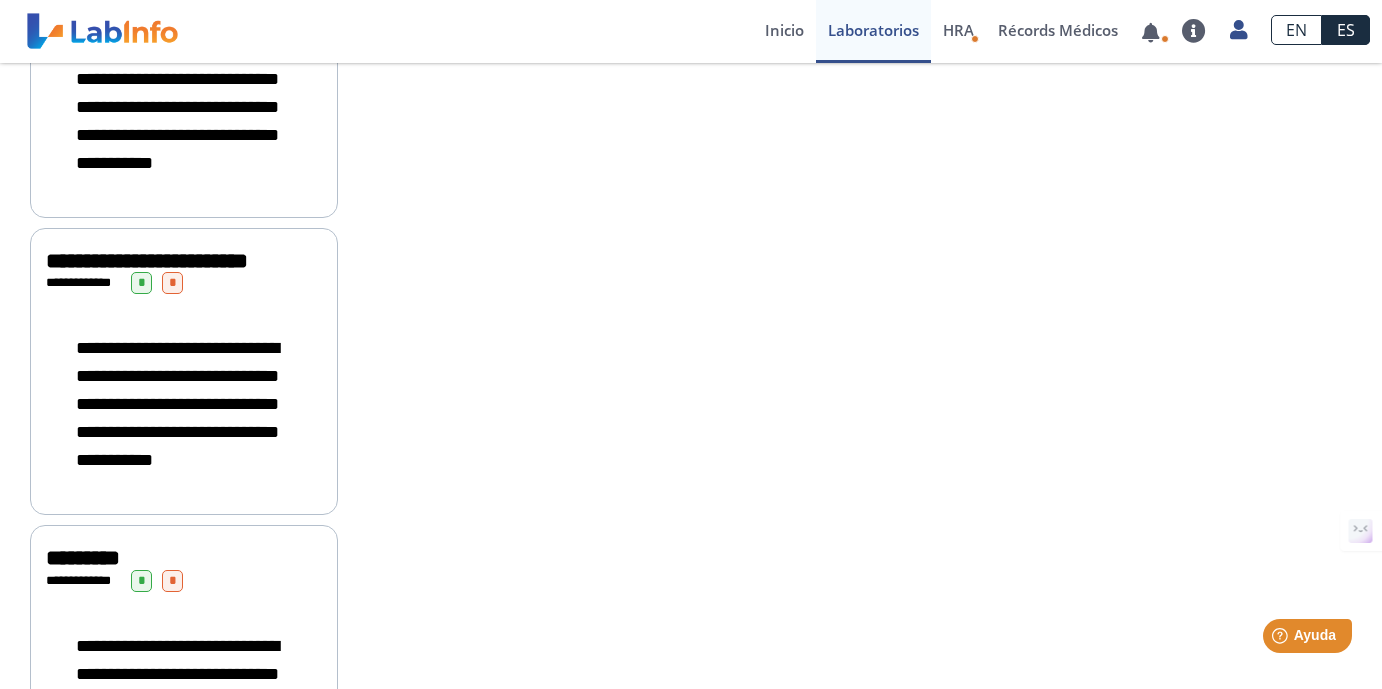 click on "**********" 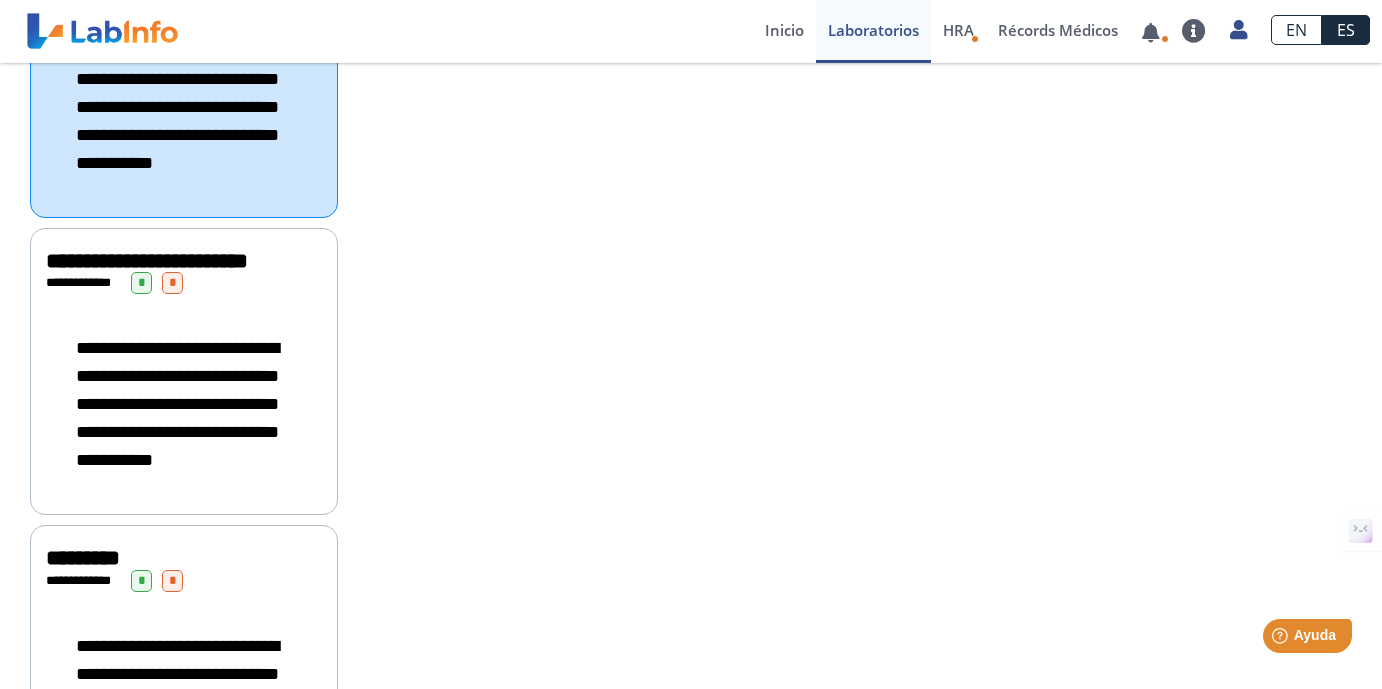 click on "**********" 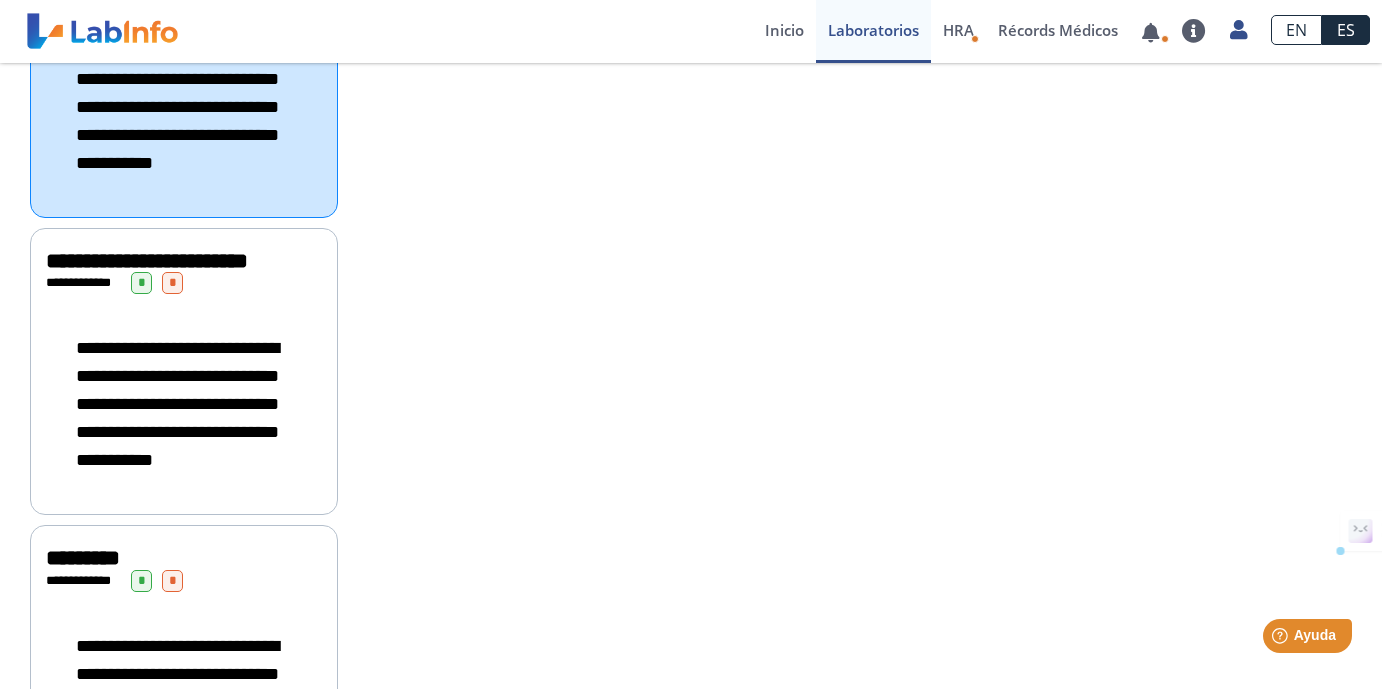 click on "**********" 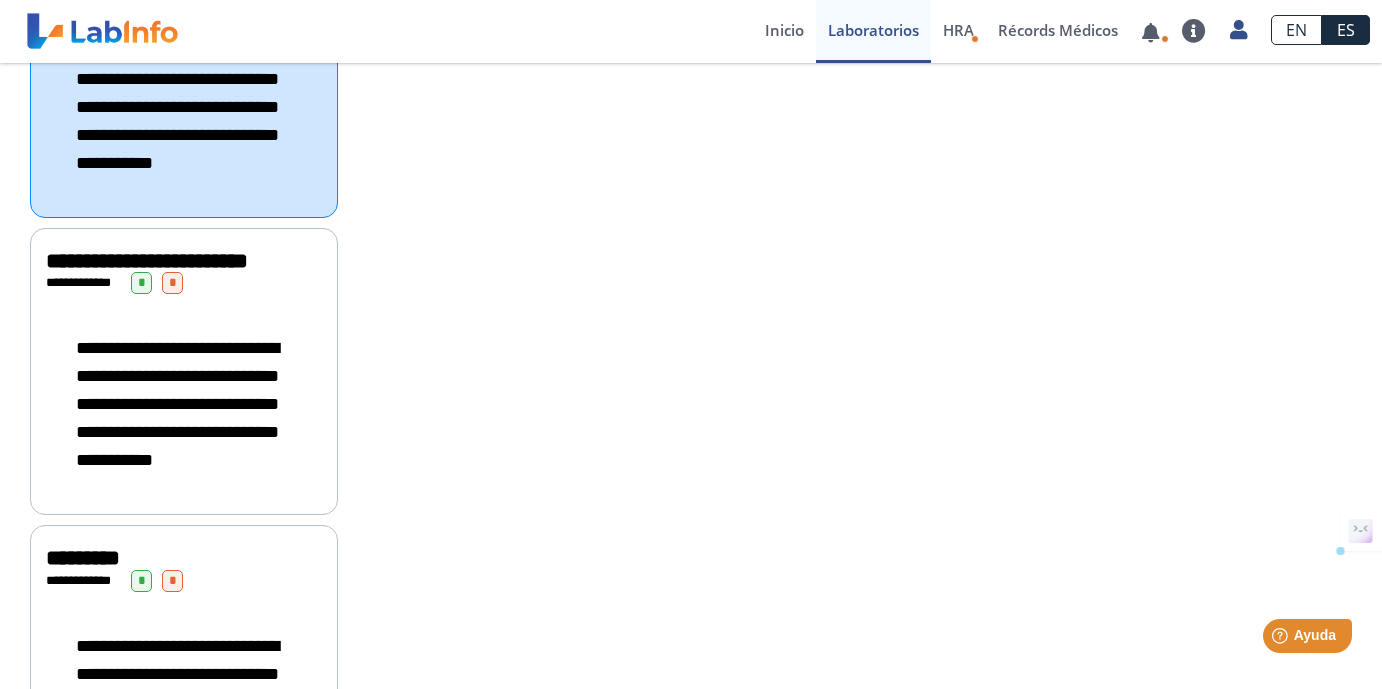 click on "**********" 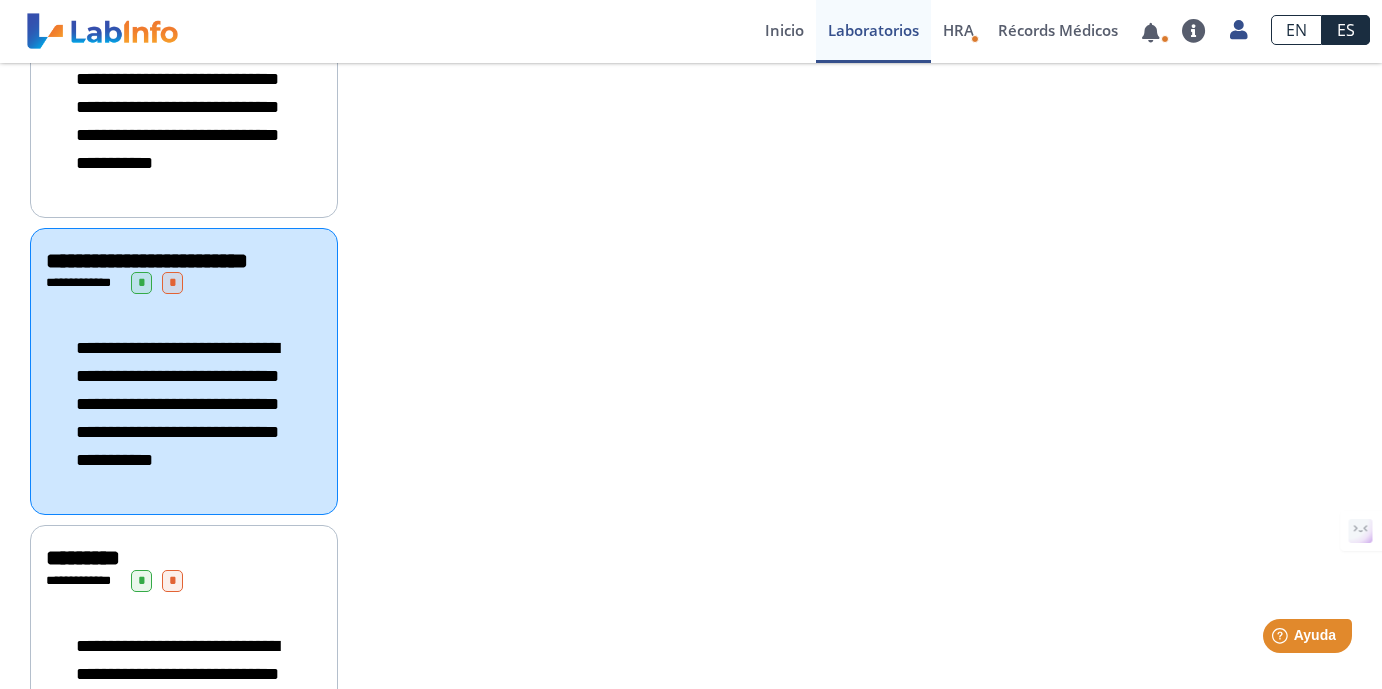 click on "**********" 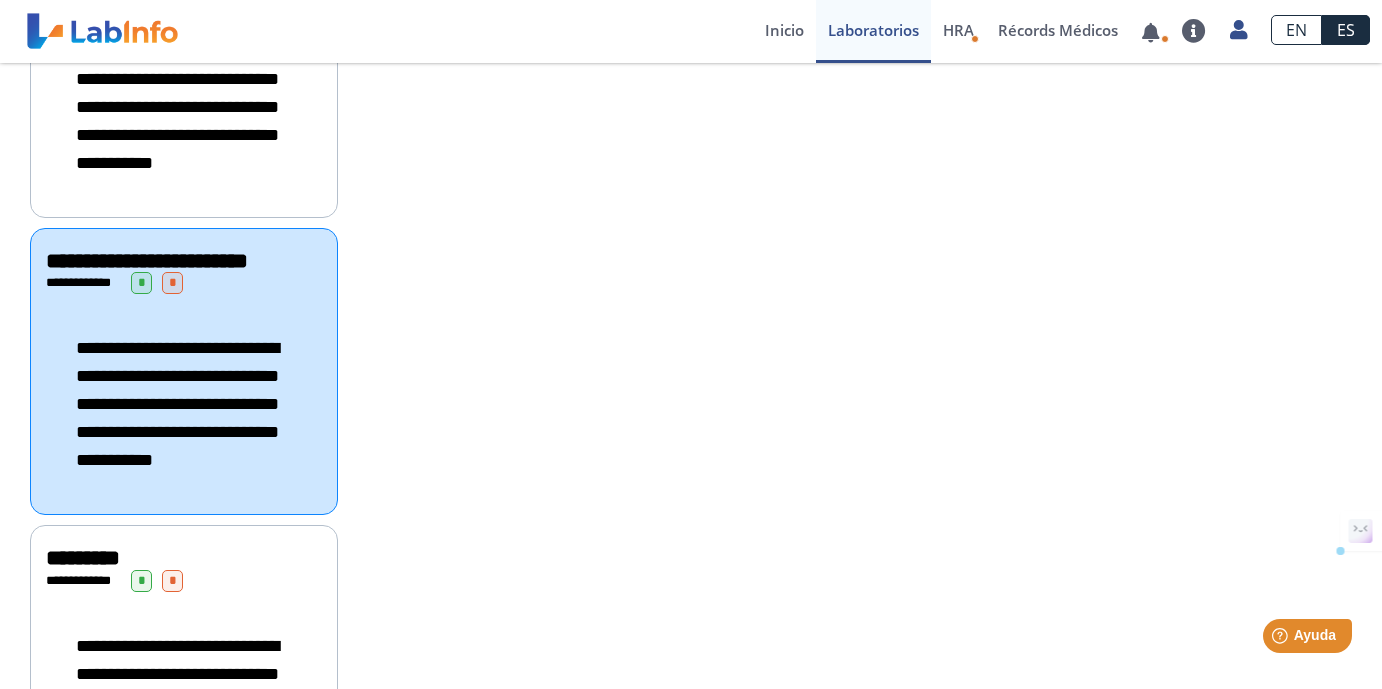 click on "**********" 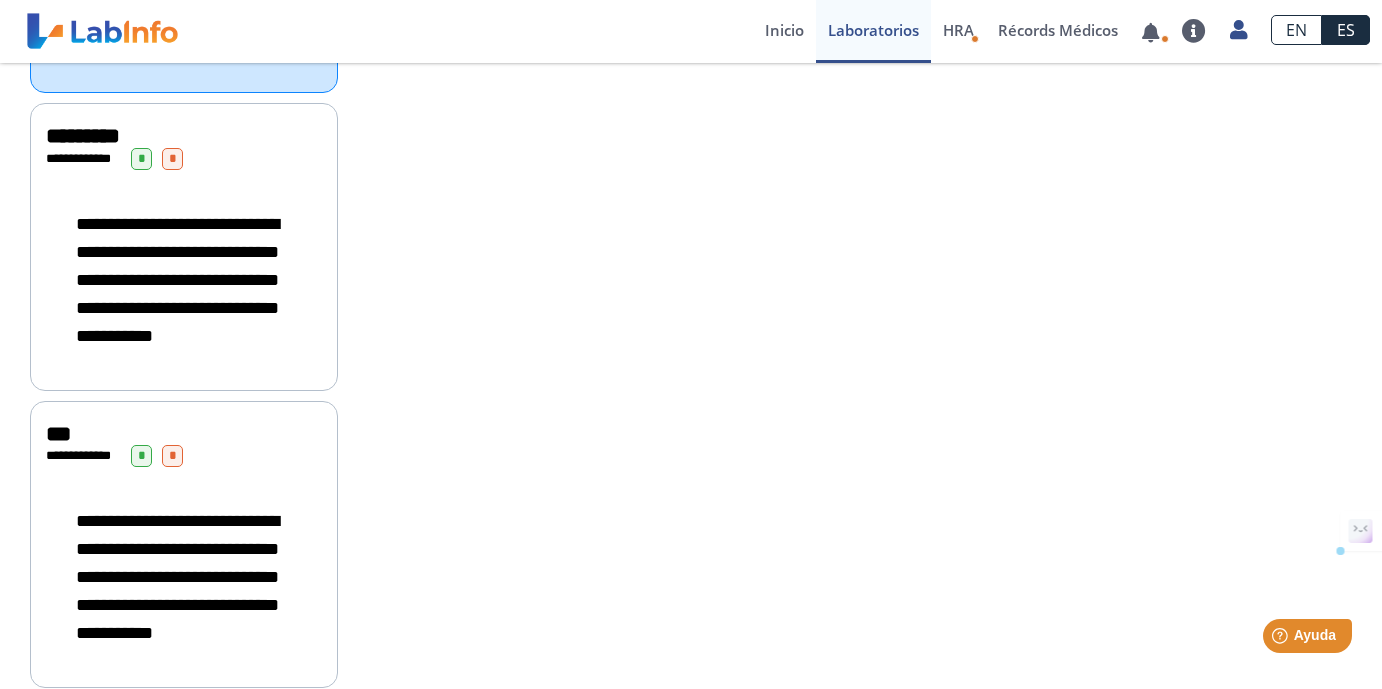 scroll, scrollTop: 2731, scrollLeft: 0, axis: vertical 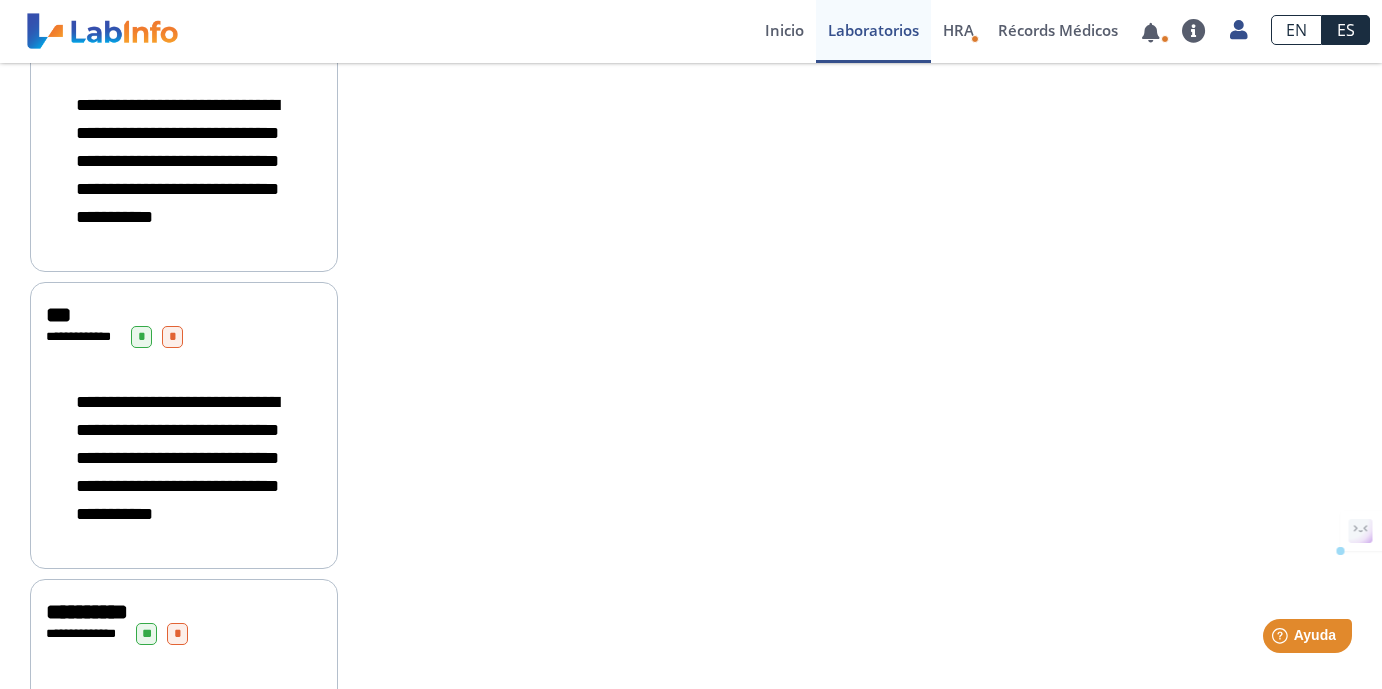 click on "**********" 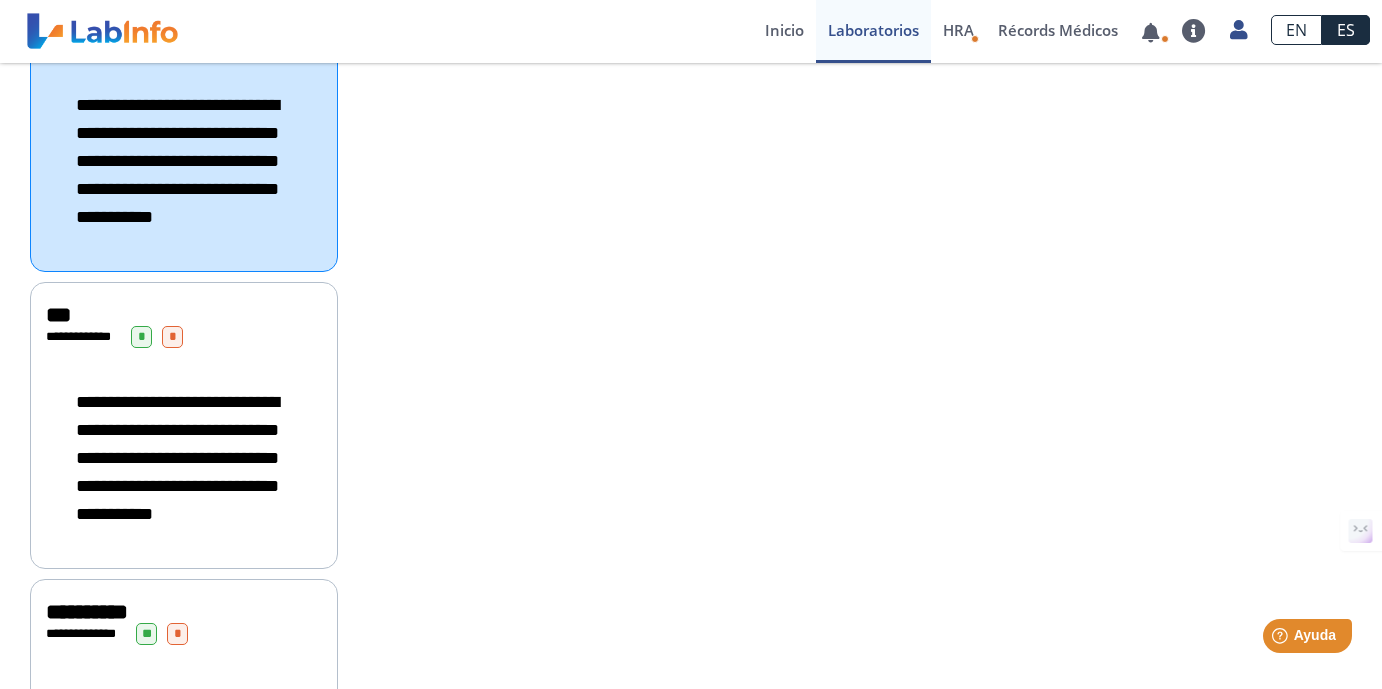 click on "**********" 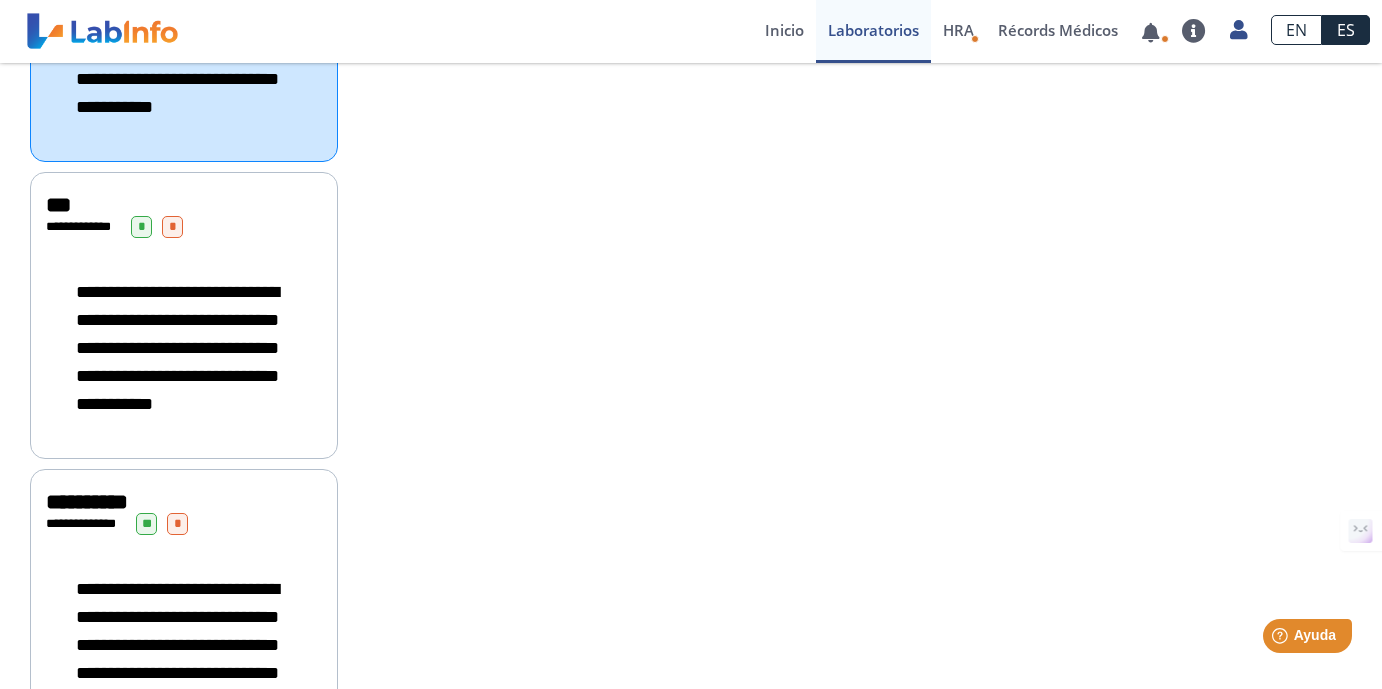scroll, scrollTop: 2843, scrollLeft: 0, axis: vertical 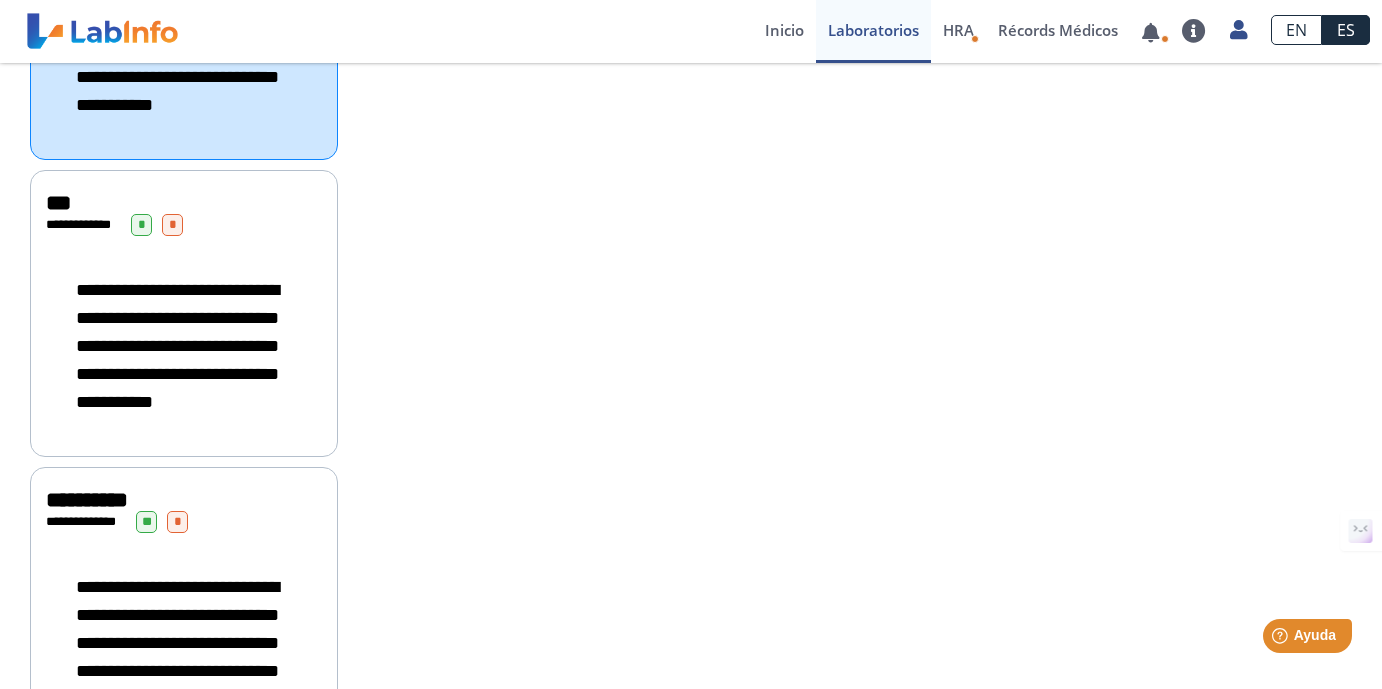 click on "**********" 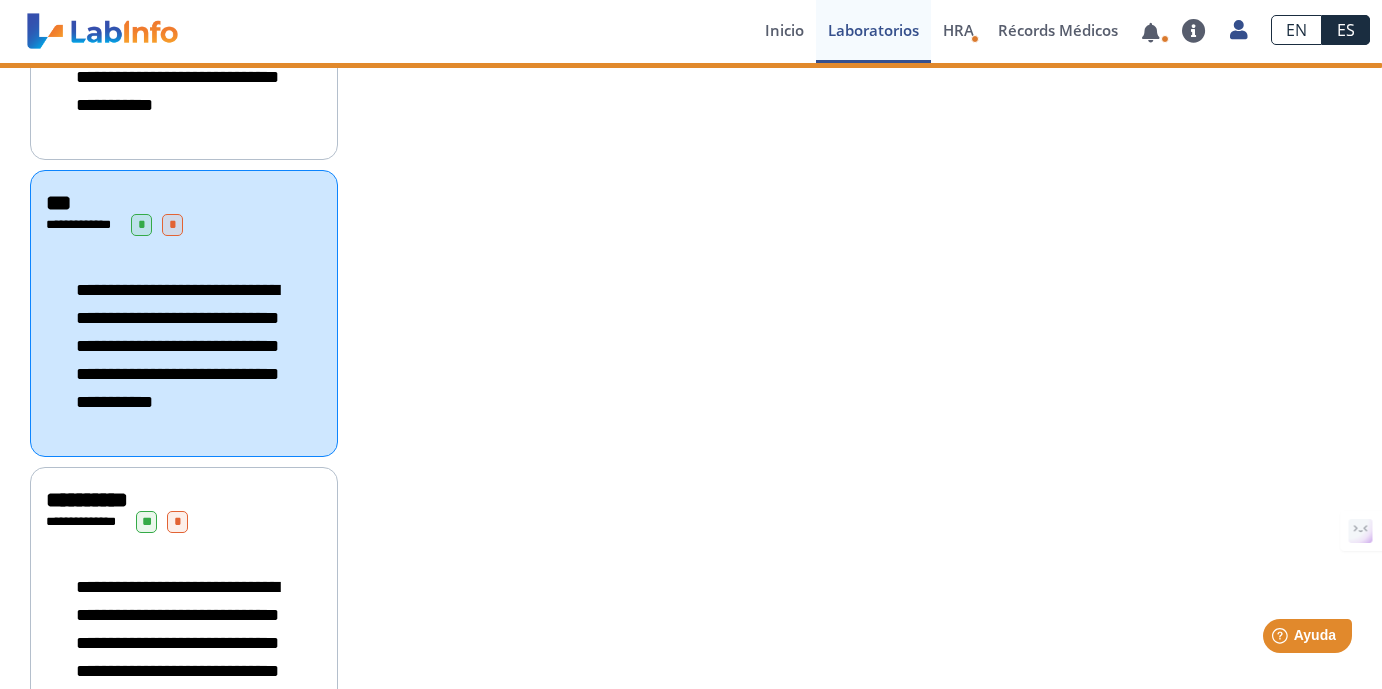 click on "**********" 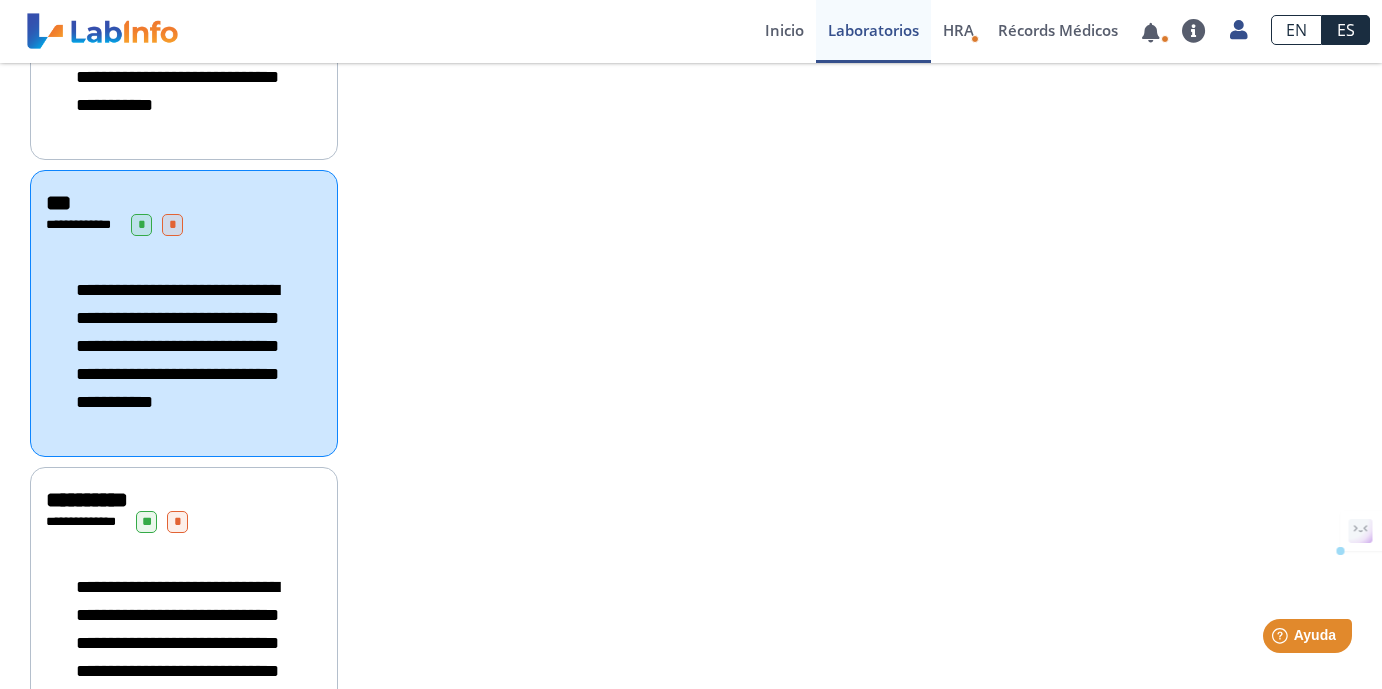 click on "**********" 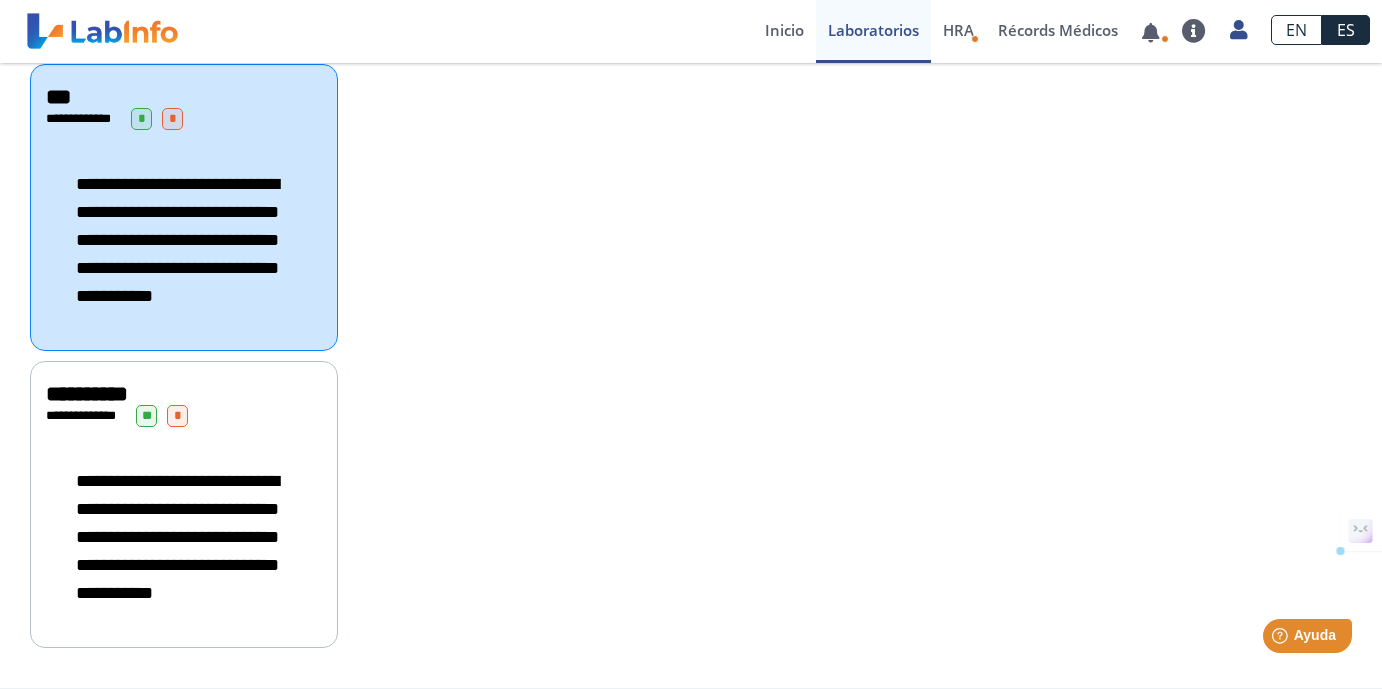 scroll, scrollTop: 3231, scrollLeft: 0, axis: vertical 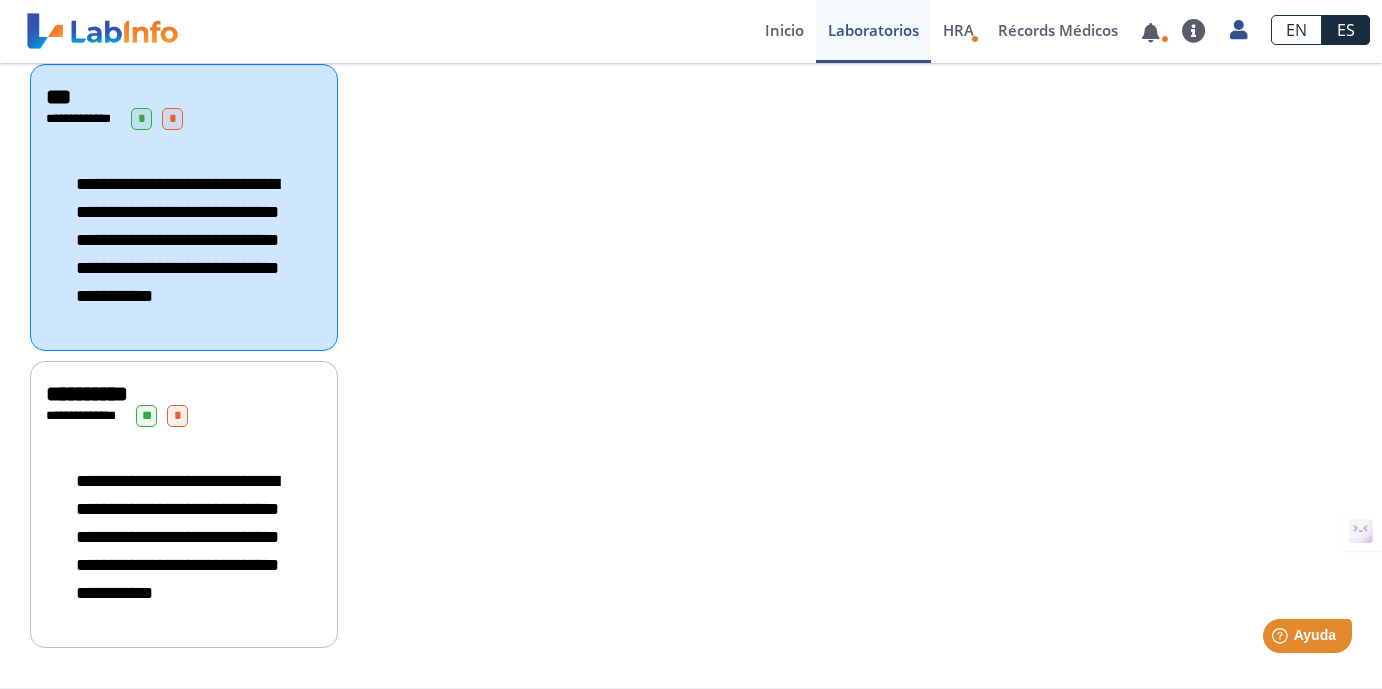 click on "**********" 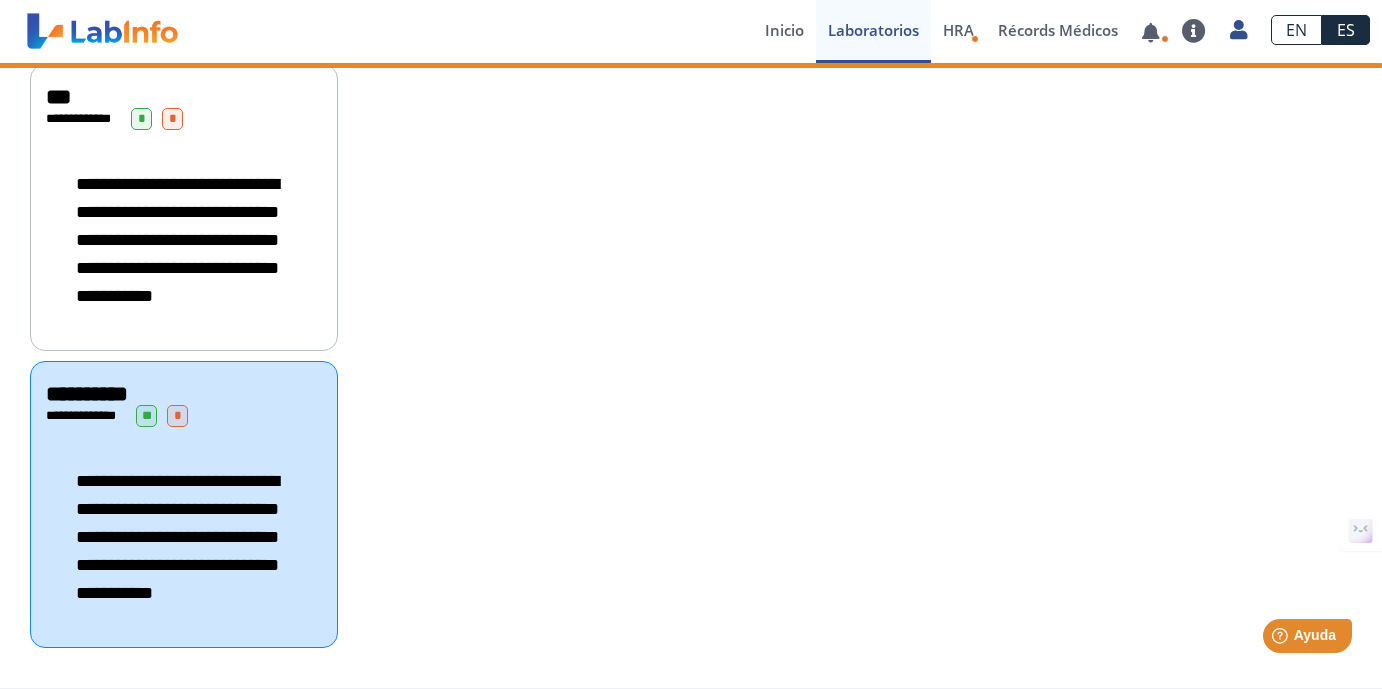 click on "**********" 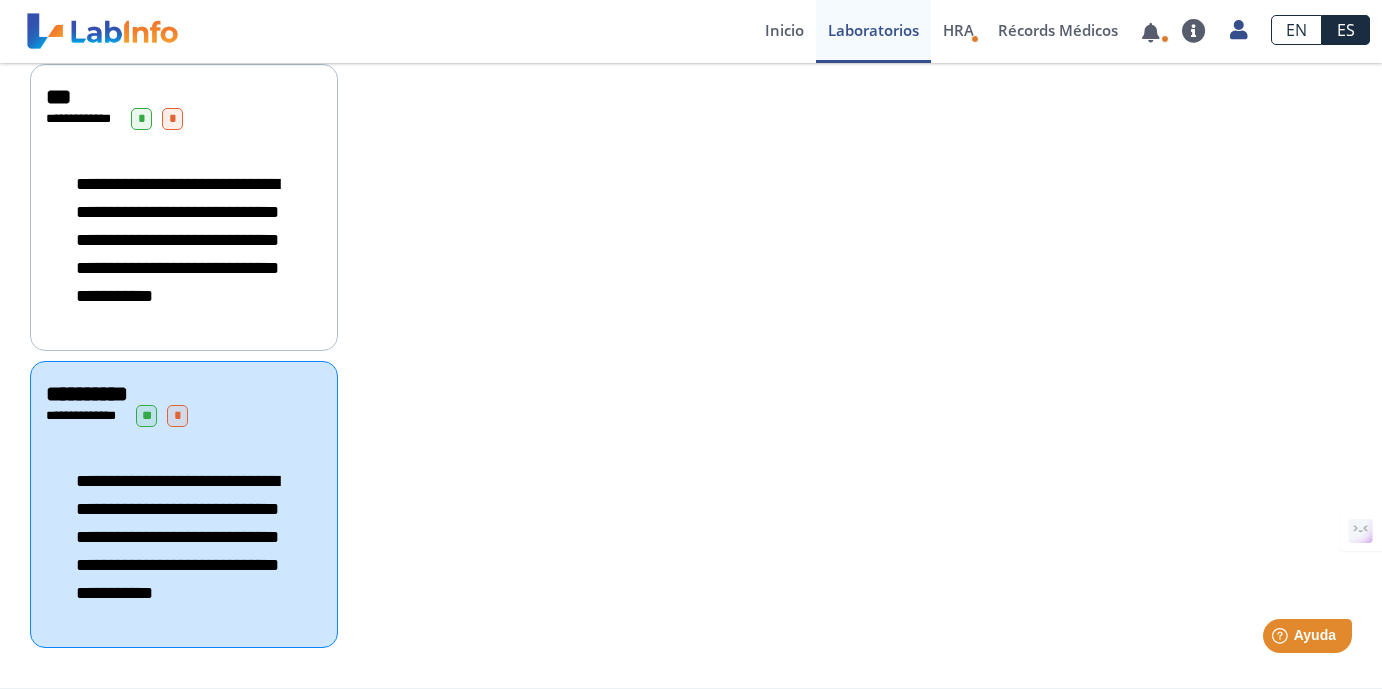 click on "**********" 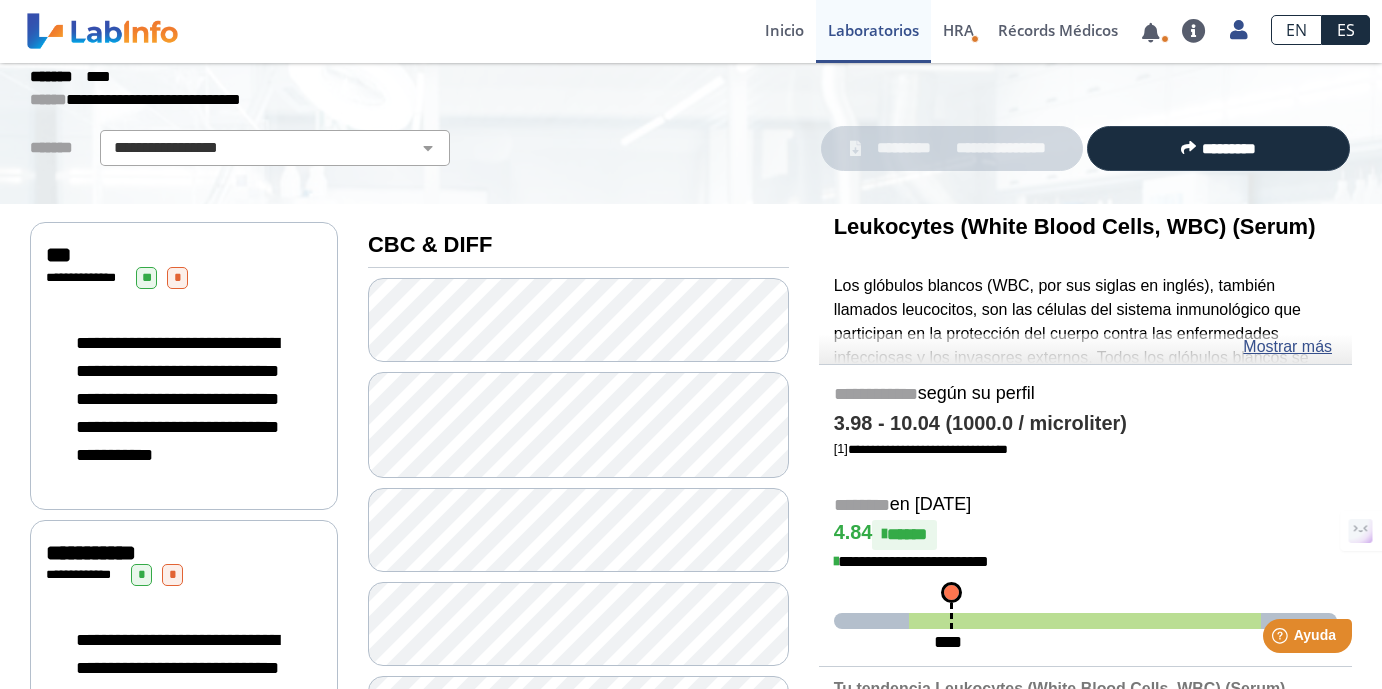 scroll, scrollTop: 0, scrollLeft: 0, axis: both 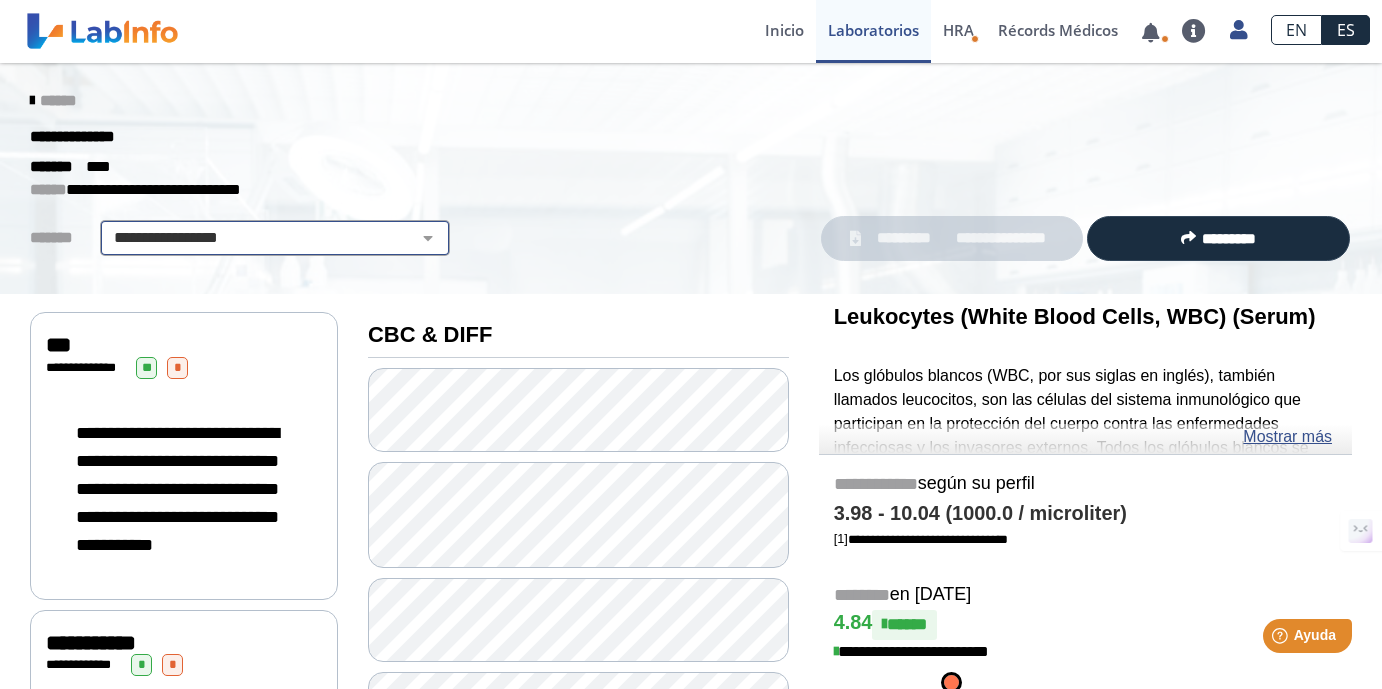 click on "**********" 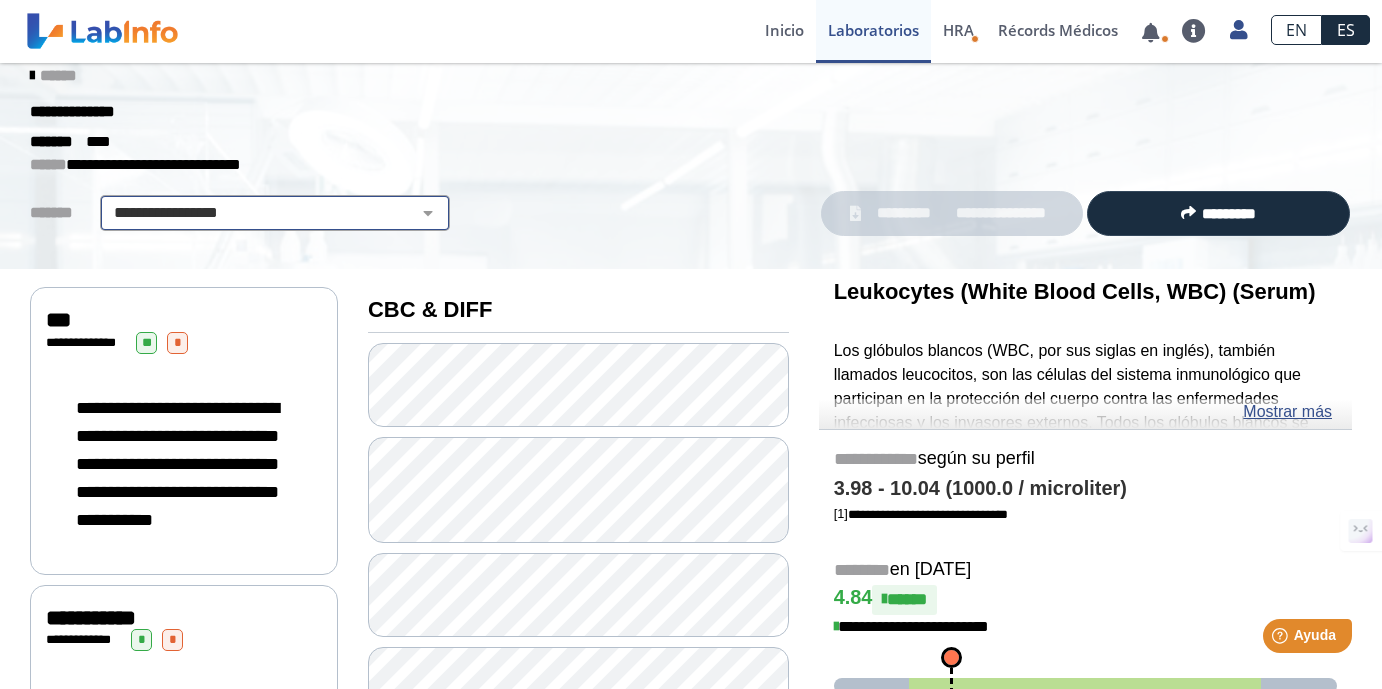 scroll, scrollTop: 0, scrollLeft: 0, axis: both 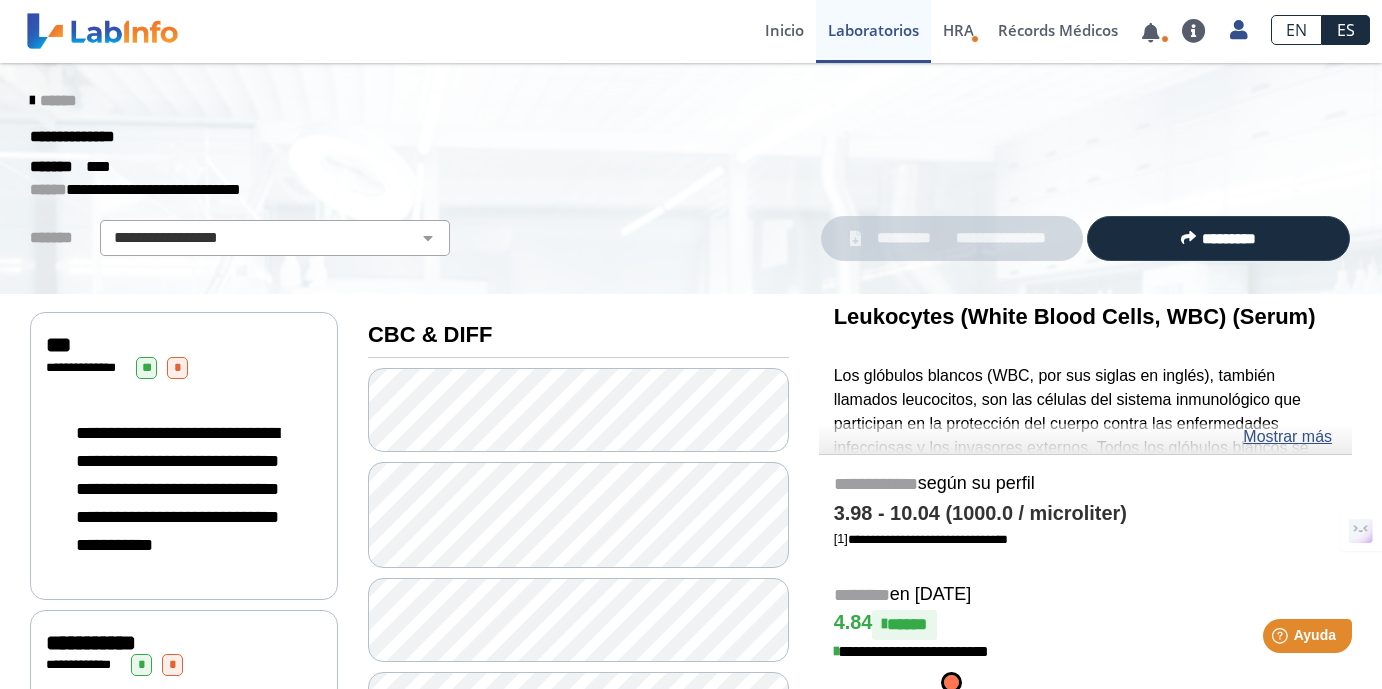 click on "***" 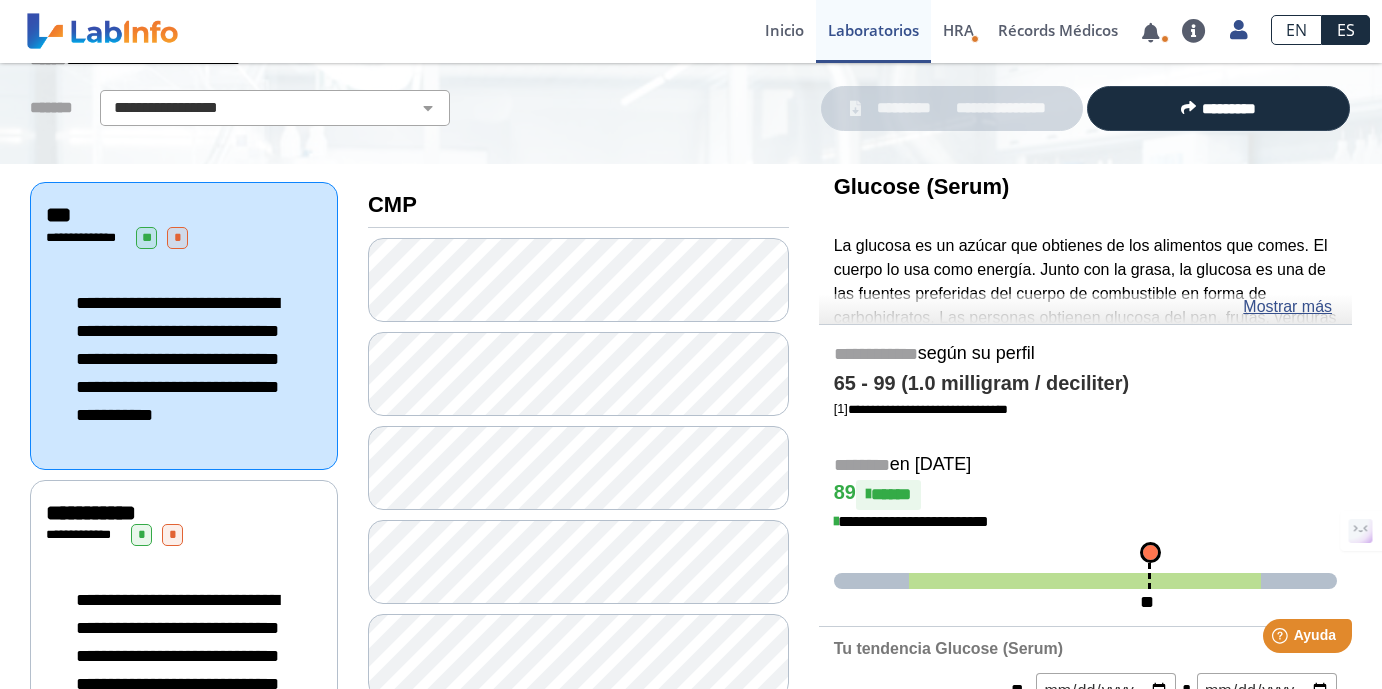 scroll, scrollTop: 131, scrollLeft: 0, axis: vertical 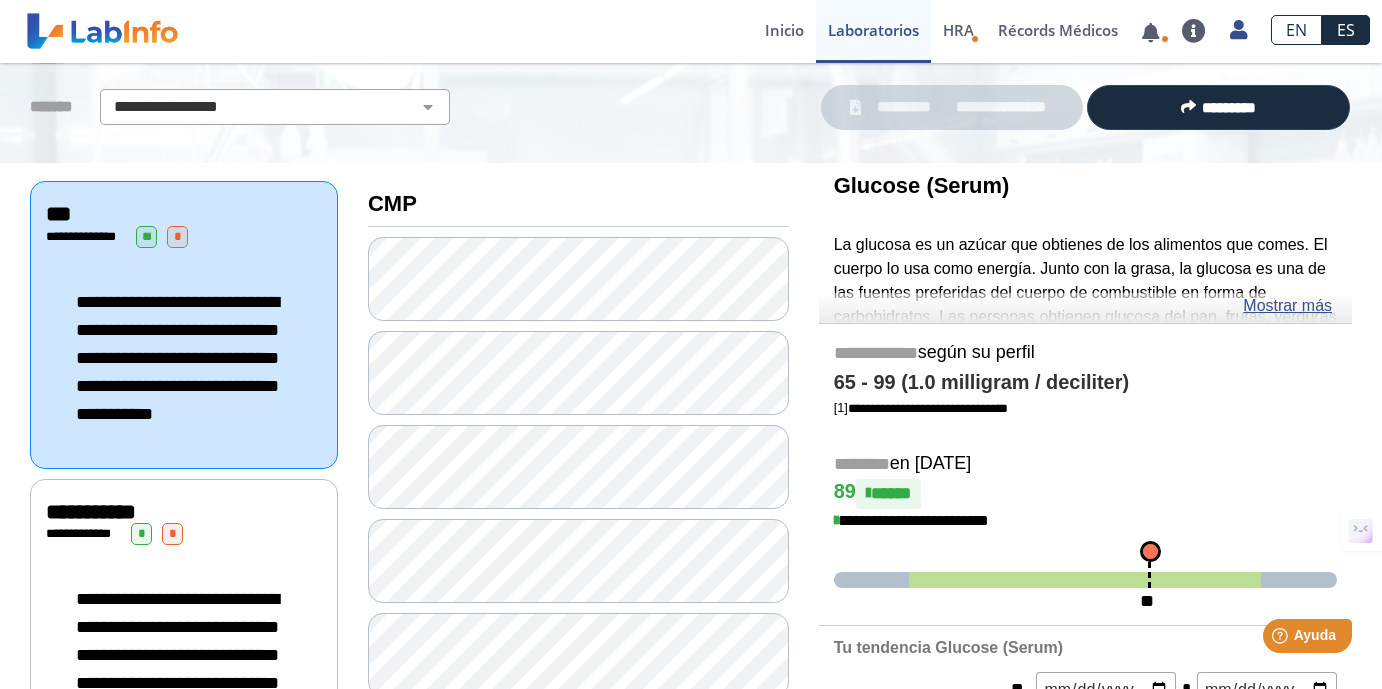 click on "**********" 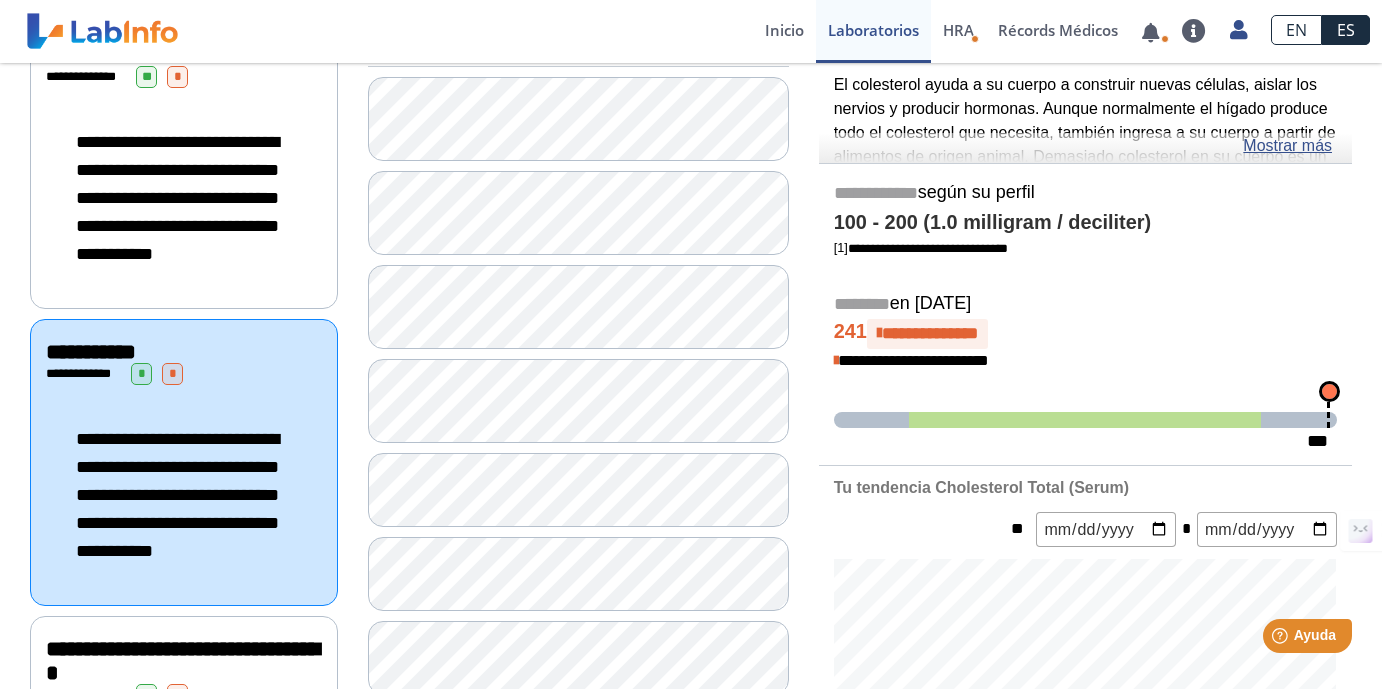 scroll, scrollTop: 393, scrollLeft: 0, axis: vertical 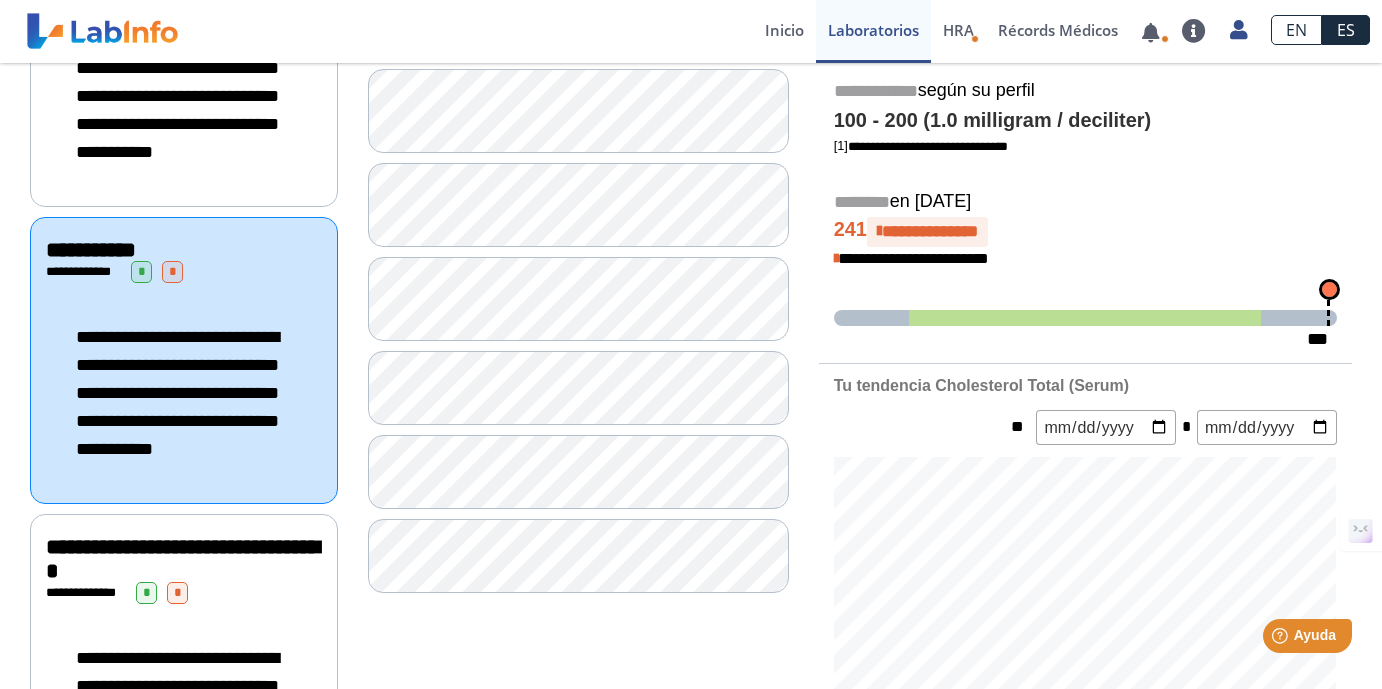 click on "**********" 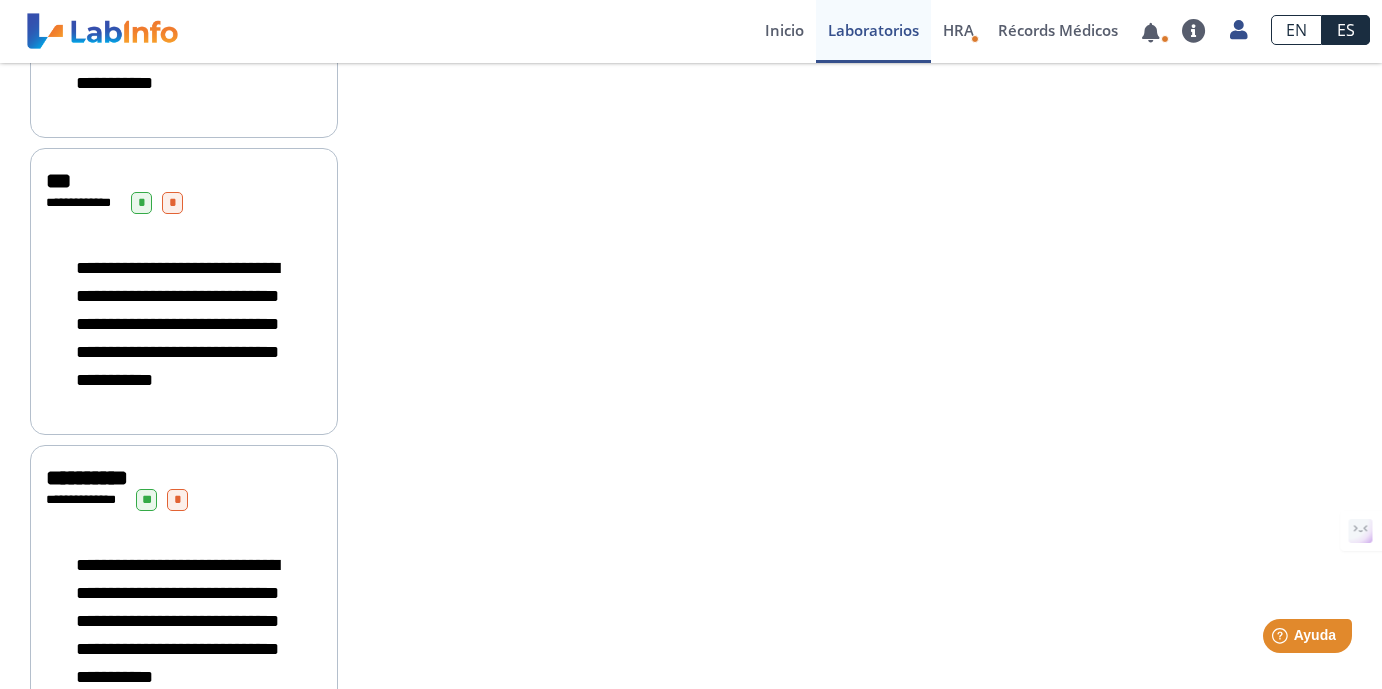 scroll, scrollTop: 3231, scrollLeft: 0, axis: vertical 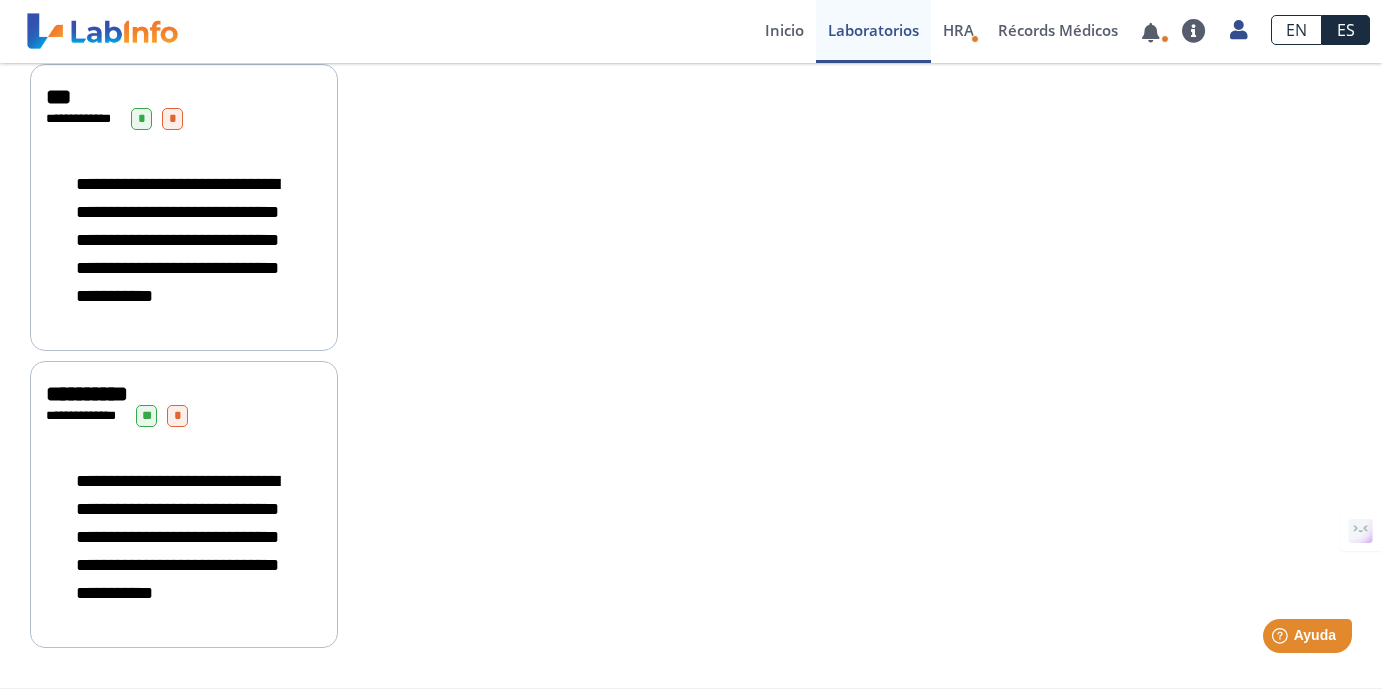 click on "**********" 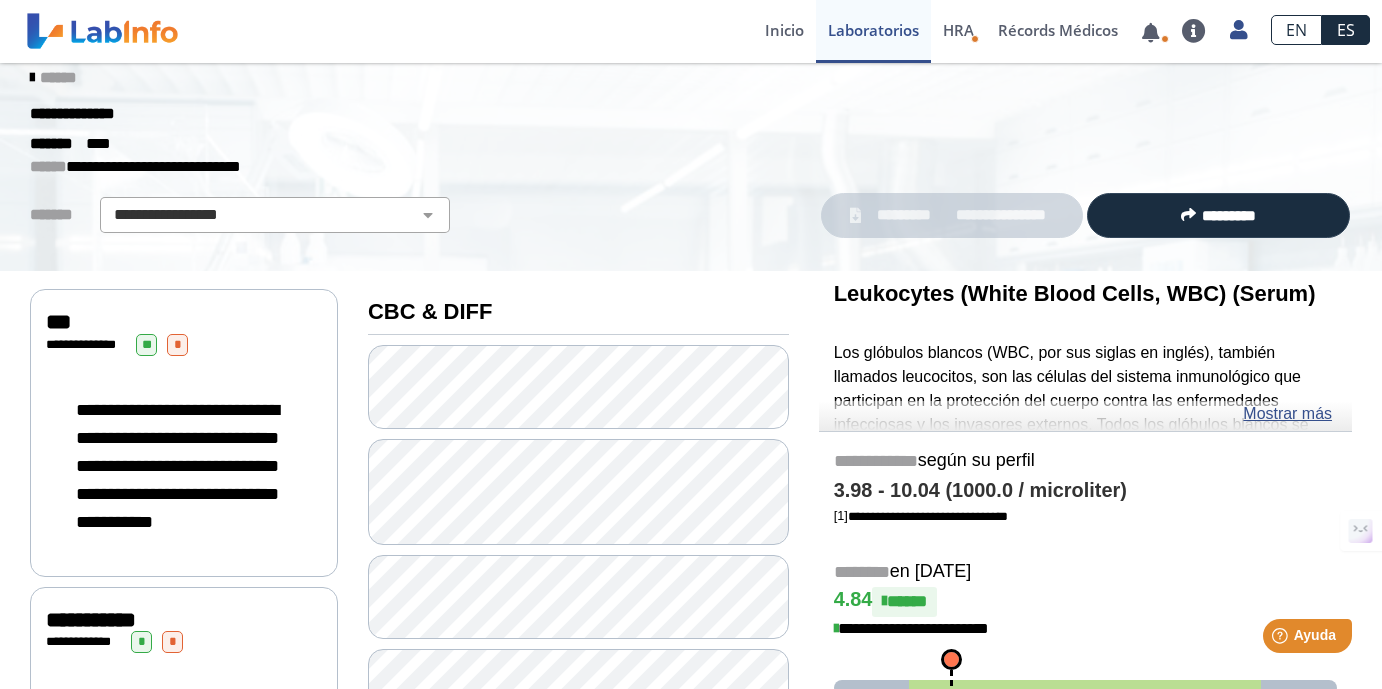 scroll, scrollTop: 0, scrollLeft: 0, axis: both 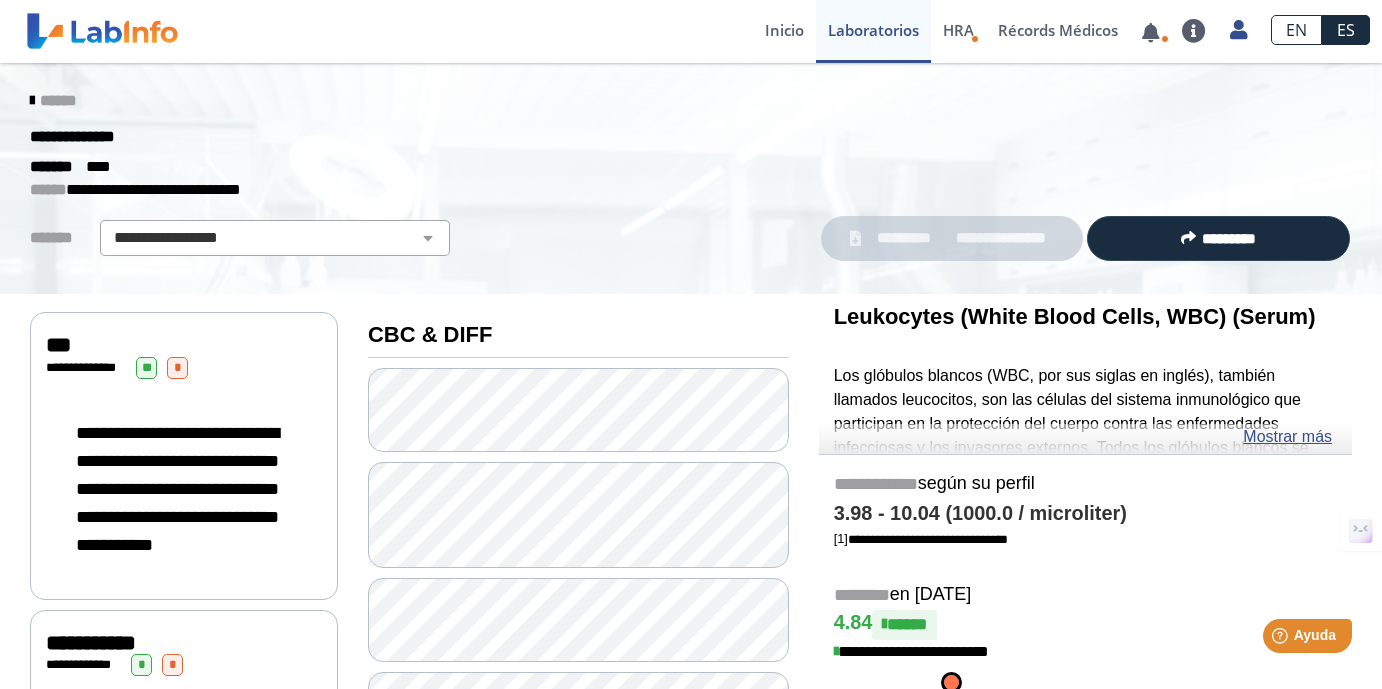 click on "******" 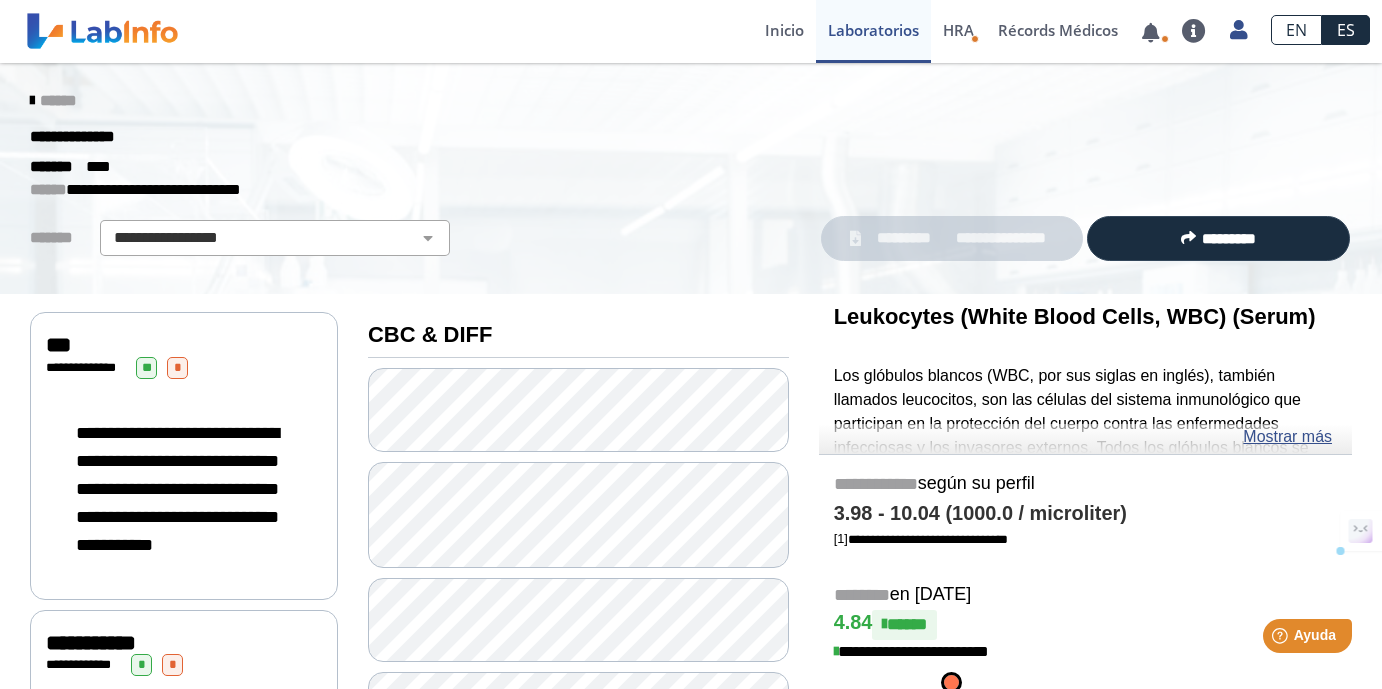 click 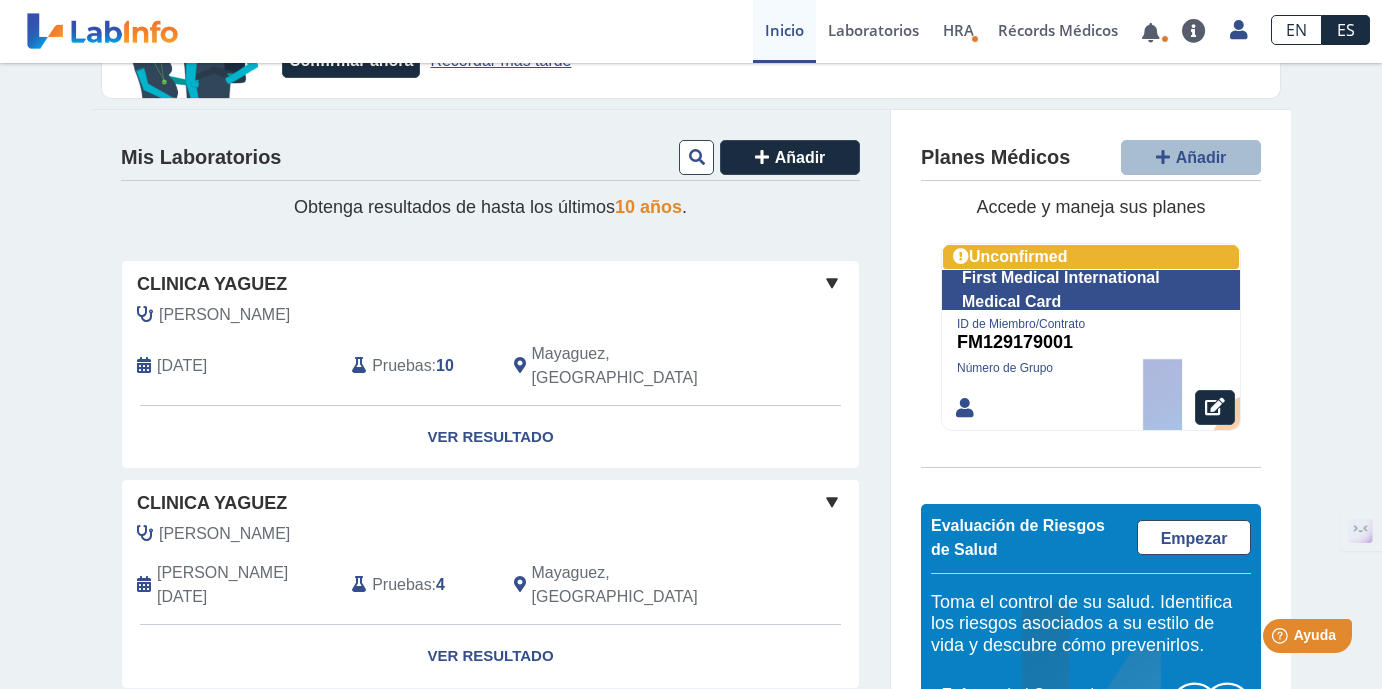 scroll, scrollTop: 198, scrollLeft: 0, axis: vertical 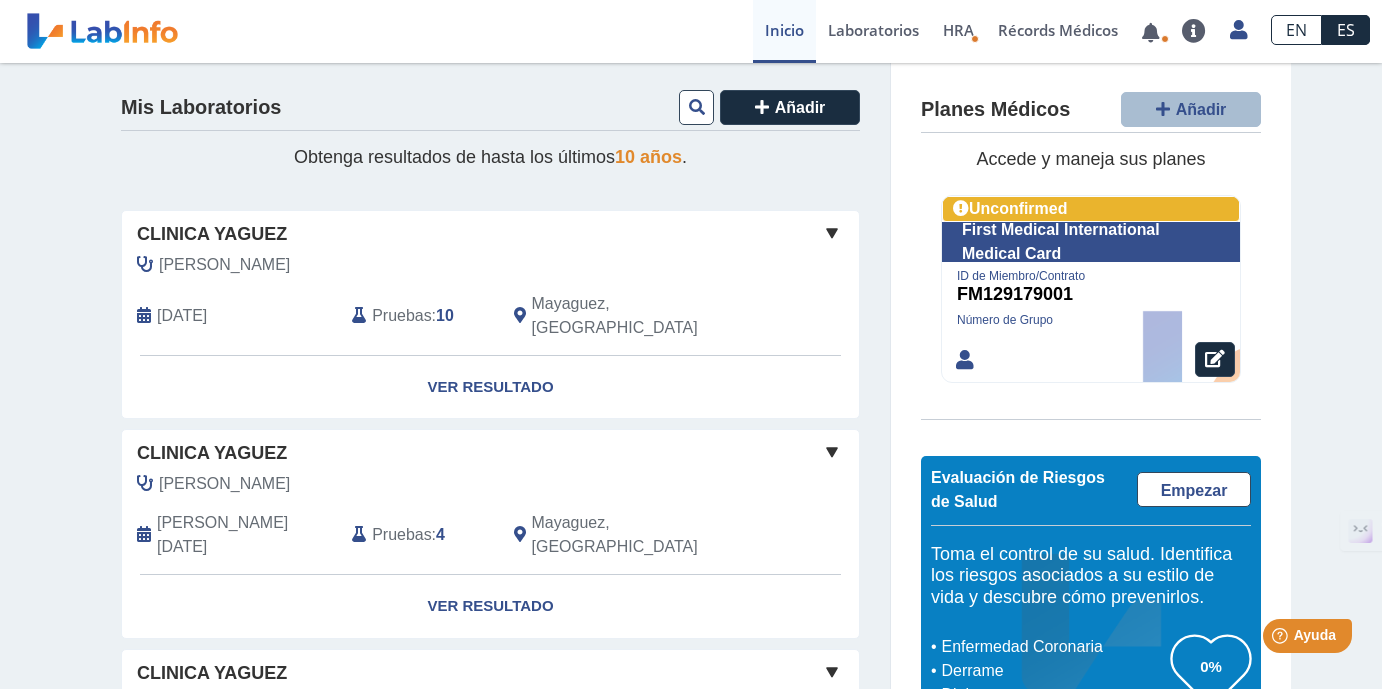 click 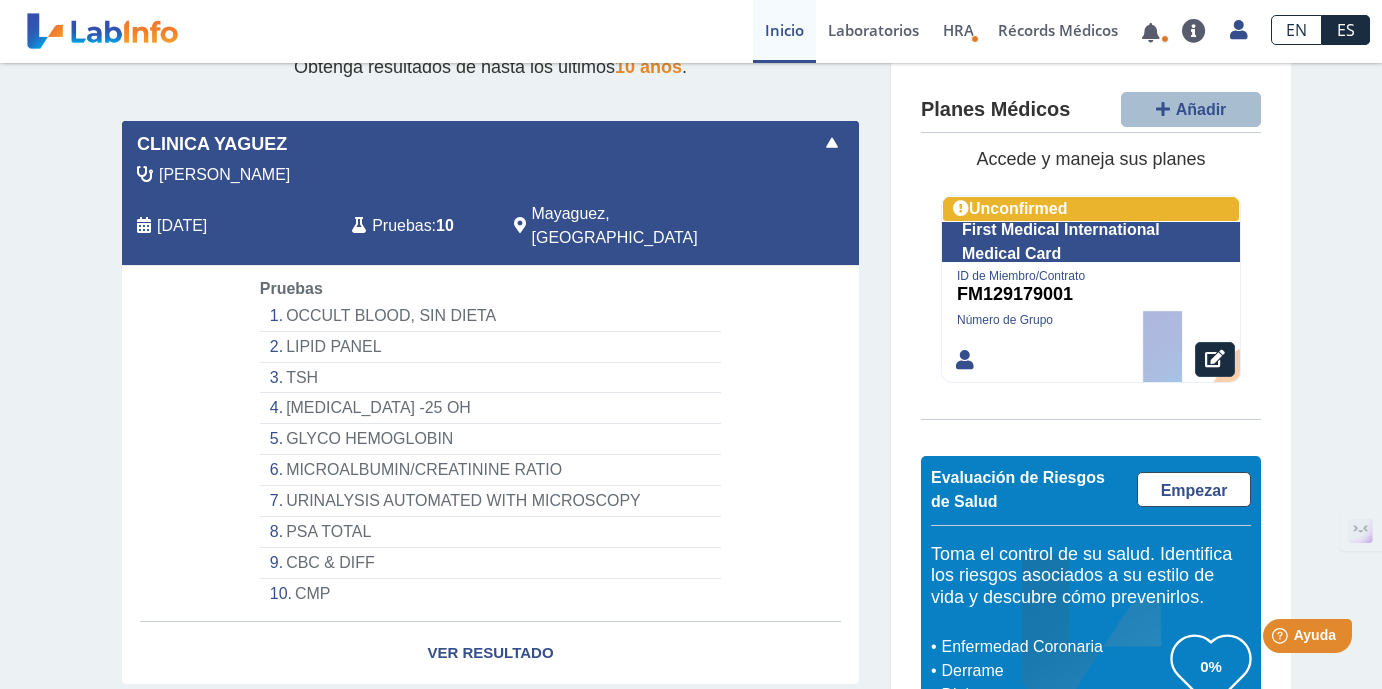 scroll, scrollTop: 299, scrollLeft: 0, axis: vertical 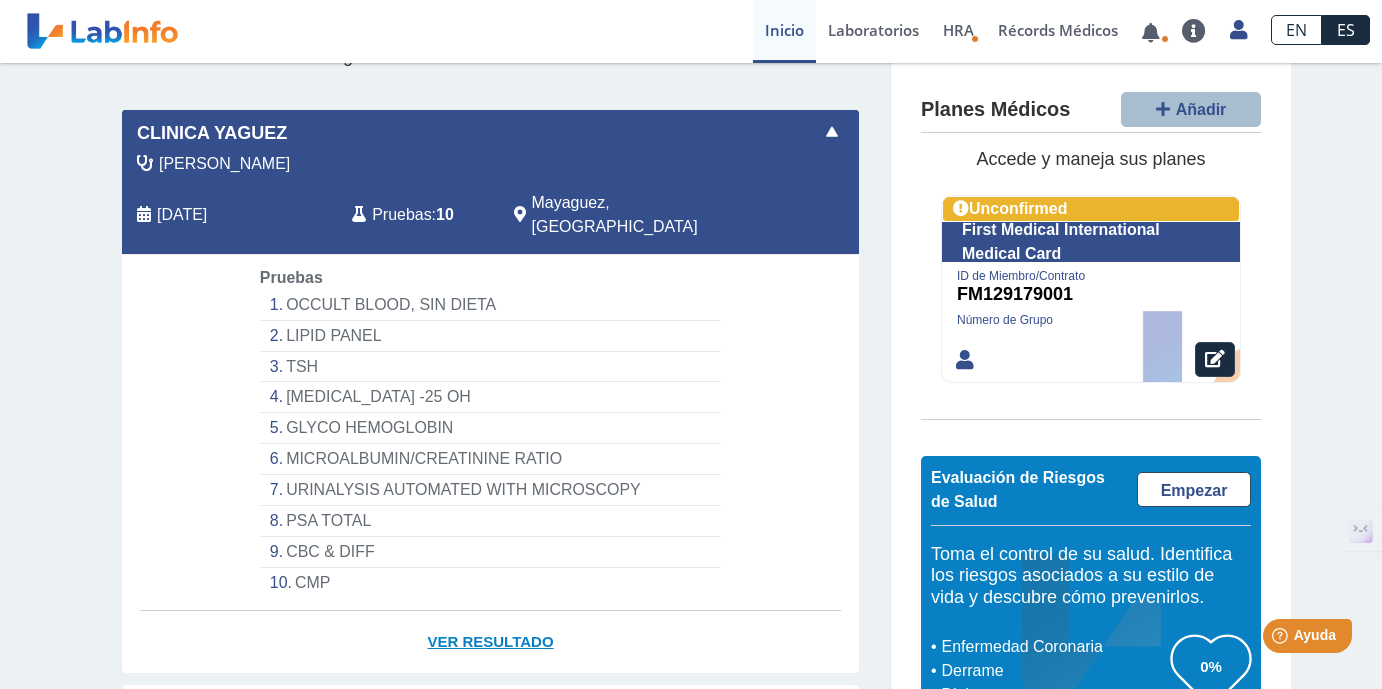 click on "Ver Resultado" 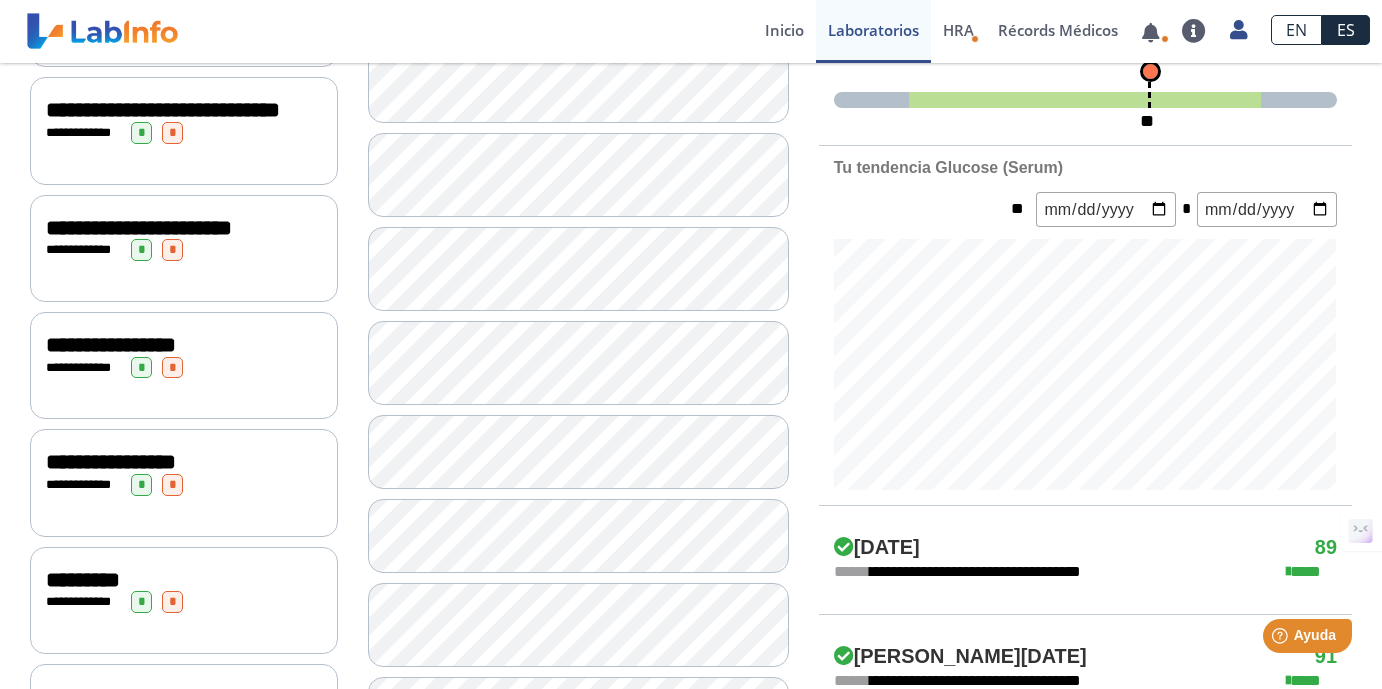 scroll, scrollTop: 0, scrollLeft: 0, axis: both 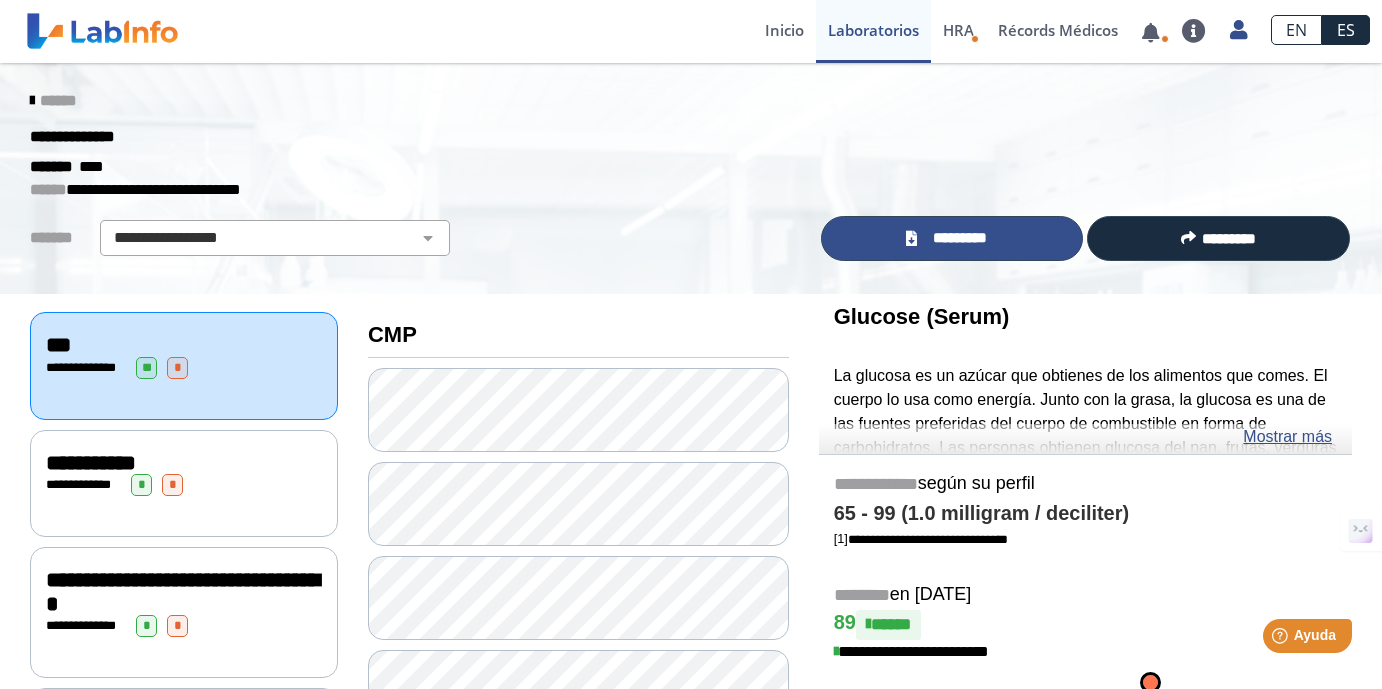 click on "*********" 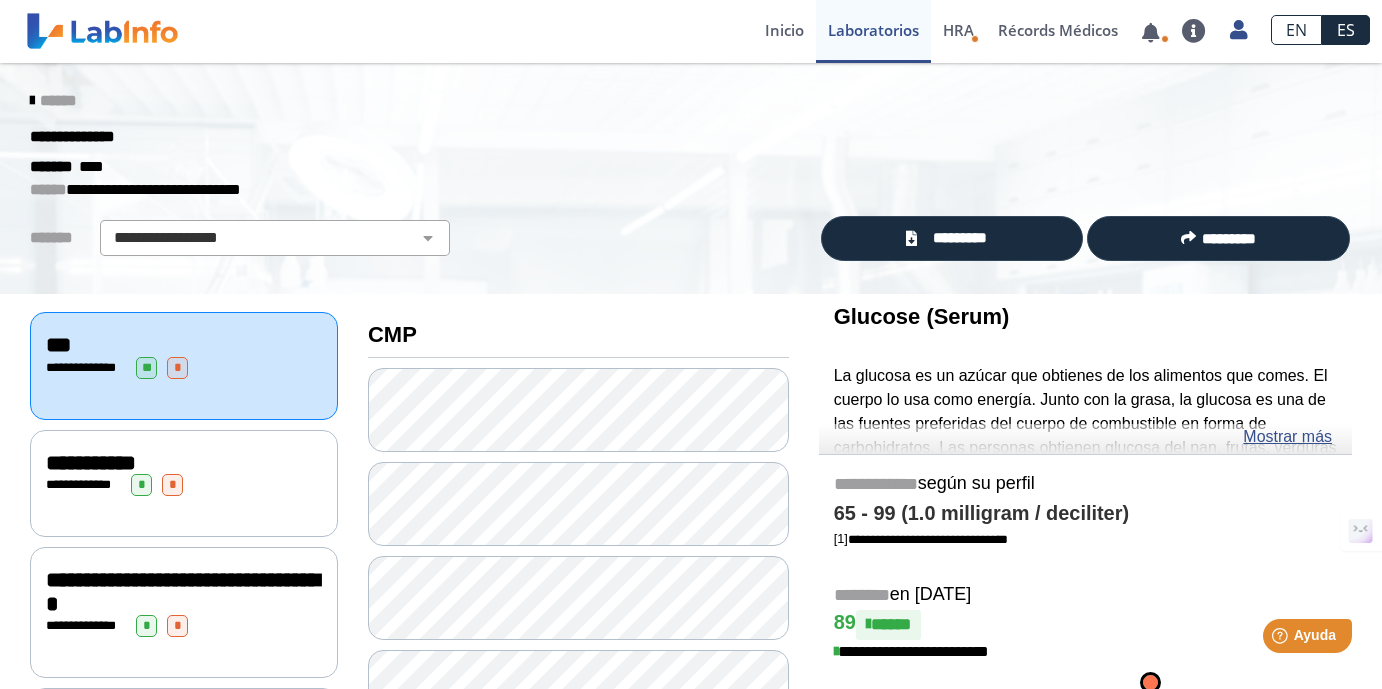 click on "**********" 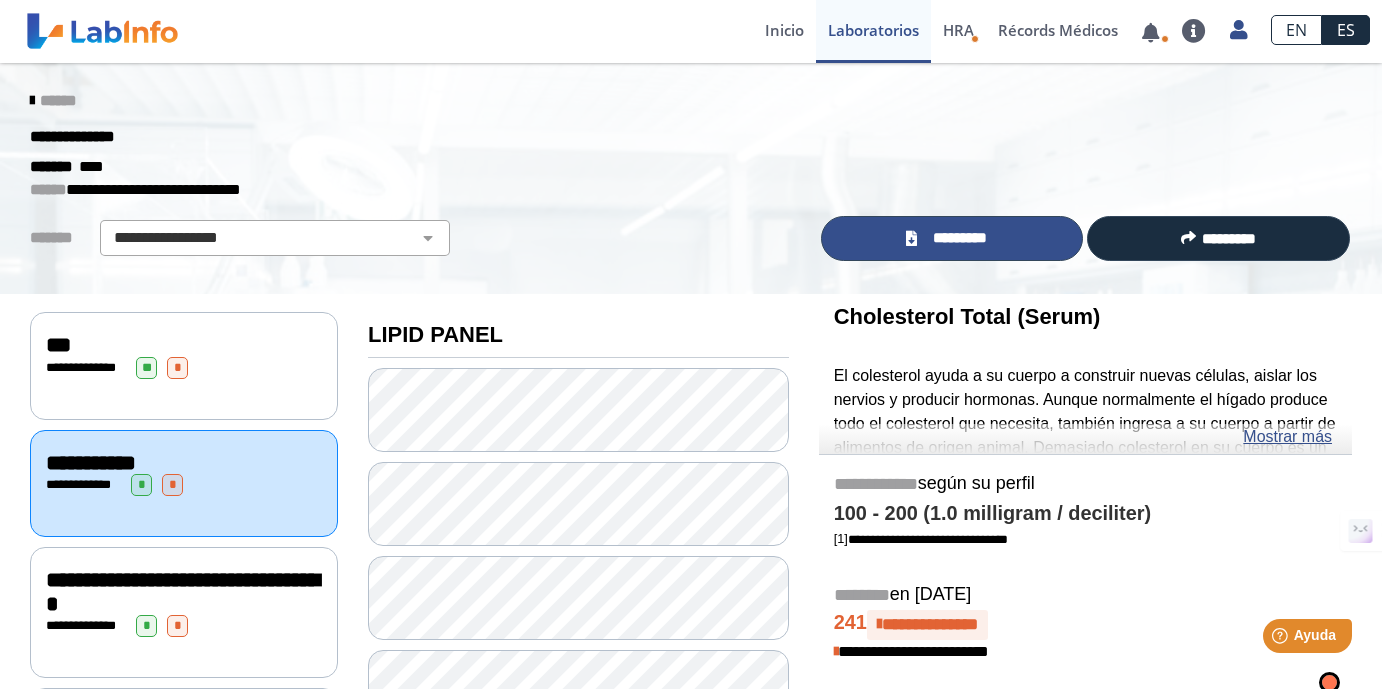 click on "*********" 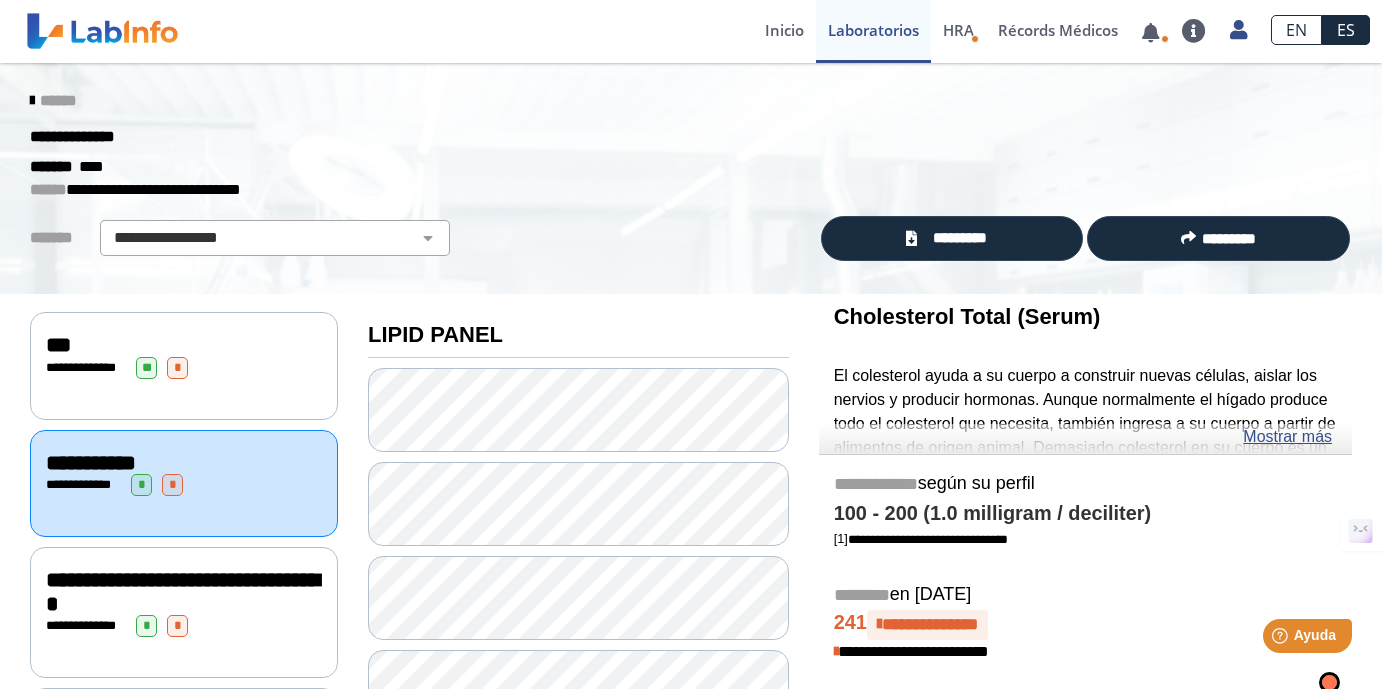 click on "**********" 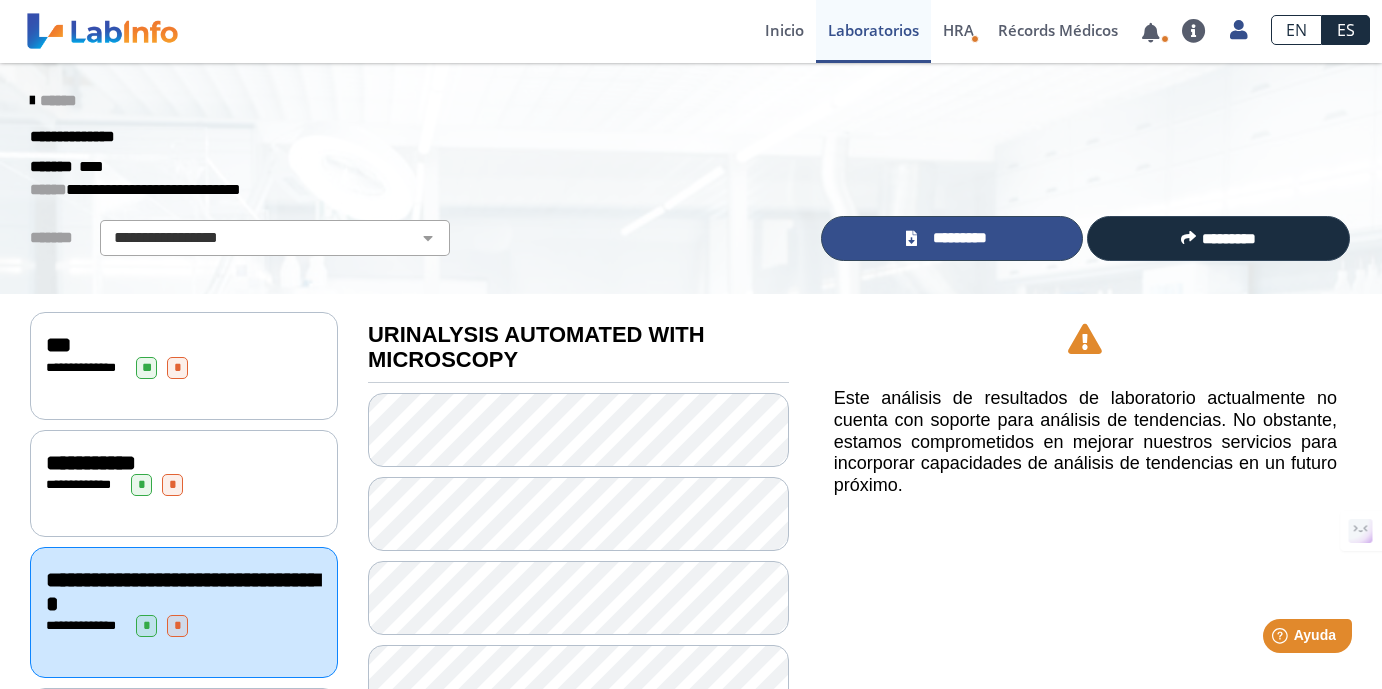 click on "*********" 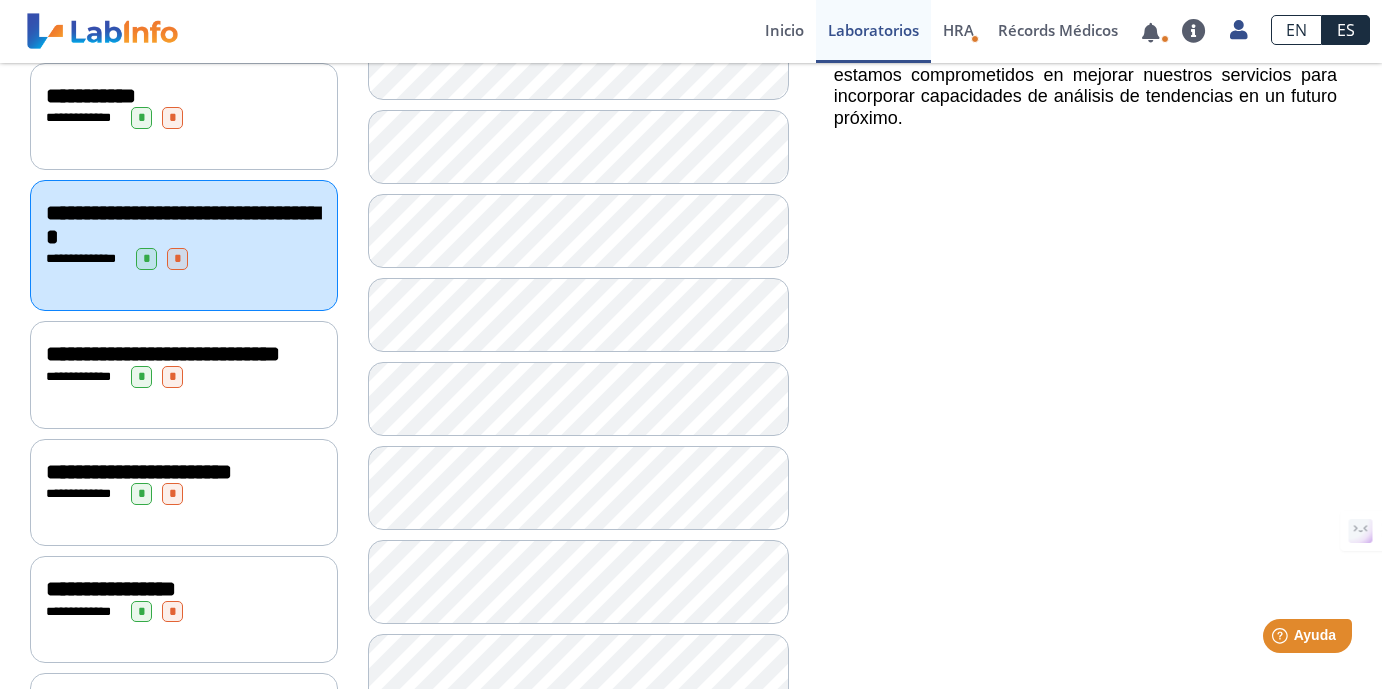 scroll, scrollTop: 371, scrollLeft: 0, axis: vertical 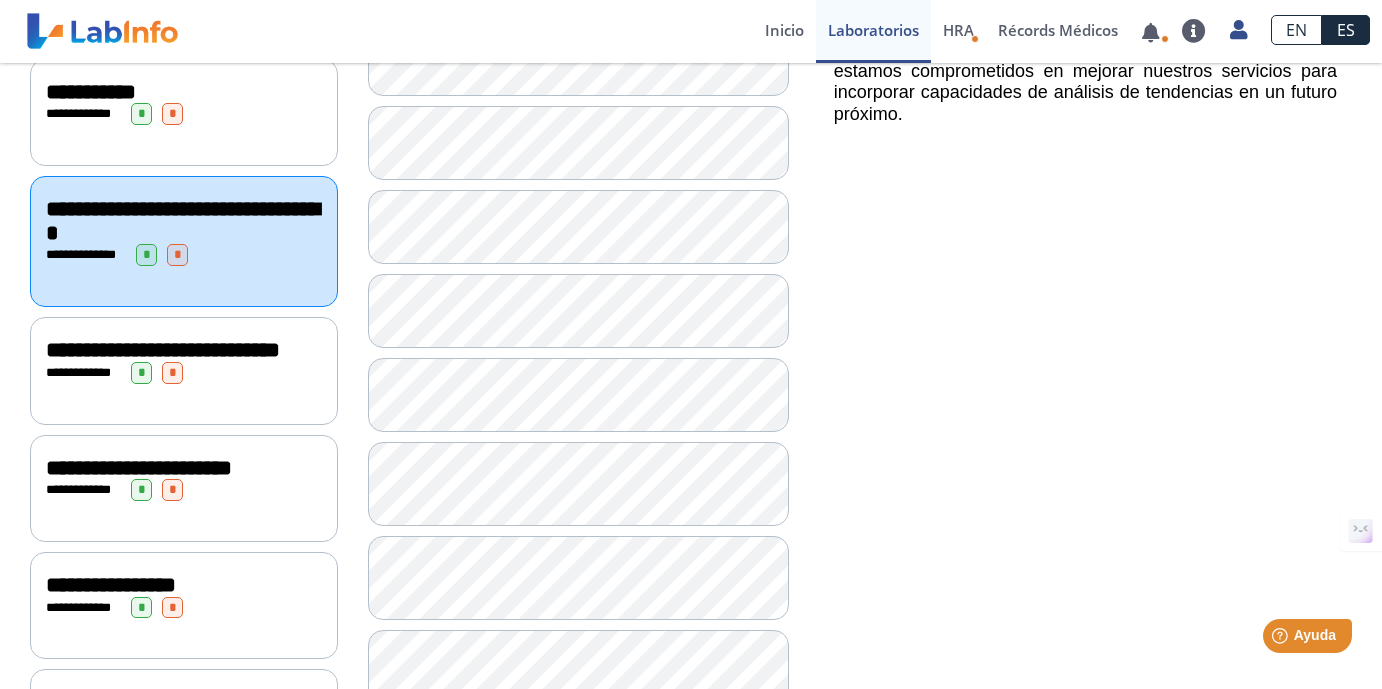click on "**********" 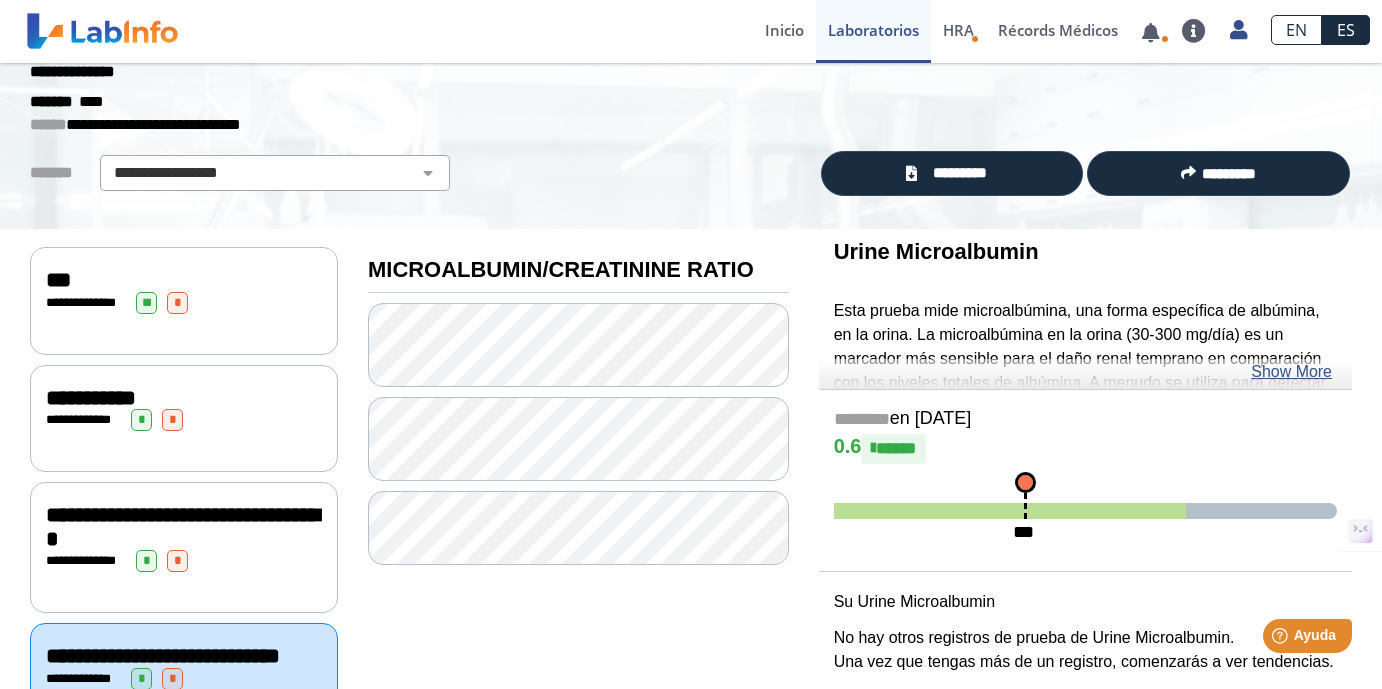 scroll, scrollTop: 59, scrollLeft: 0, axis: vertical 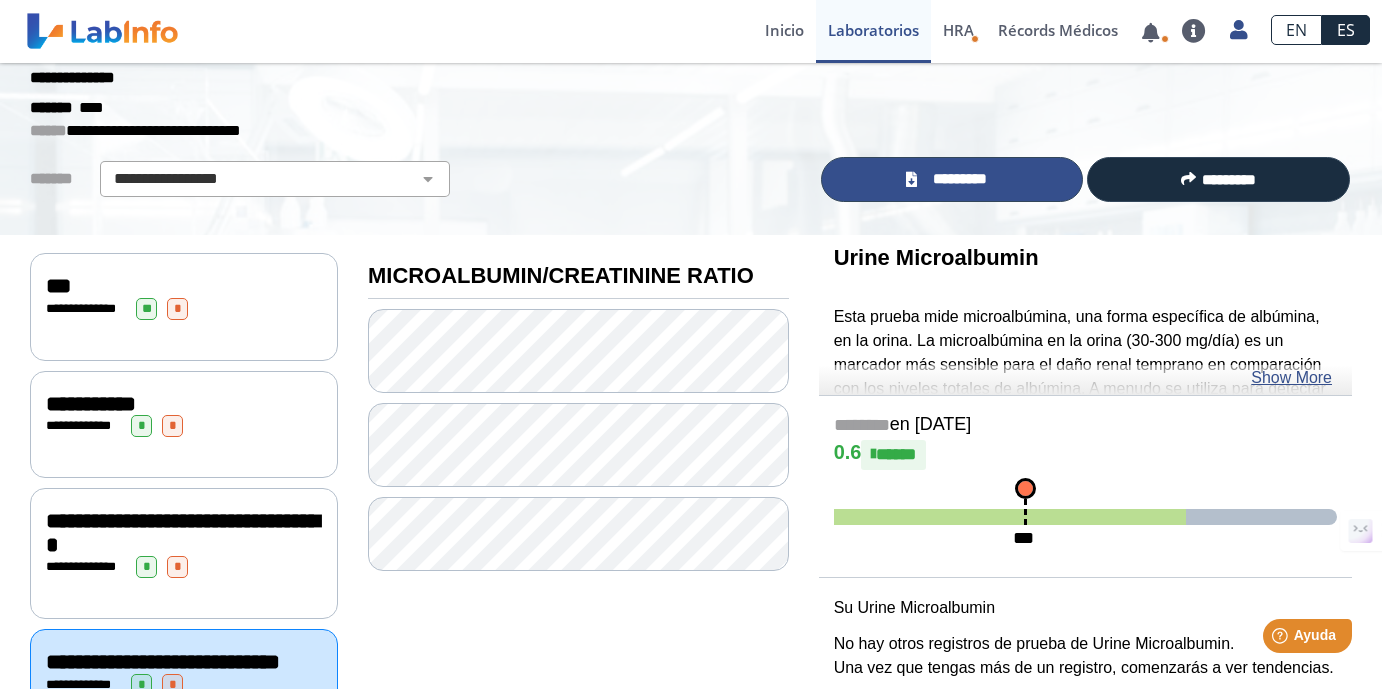 click on "*********" 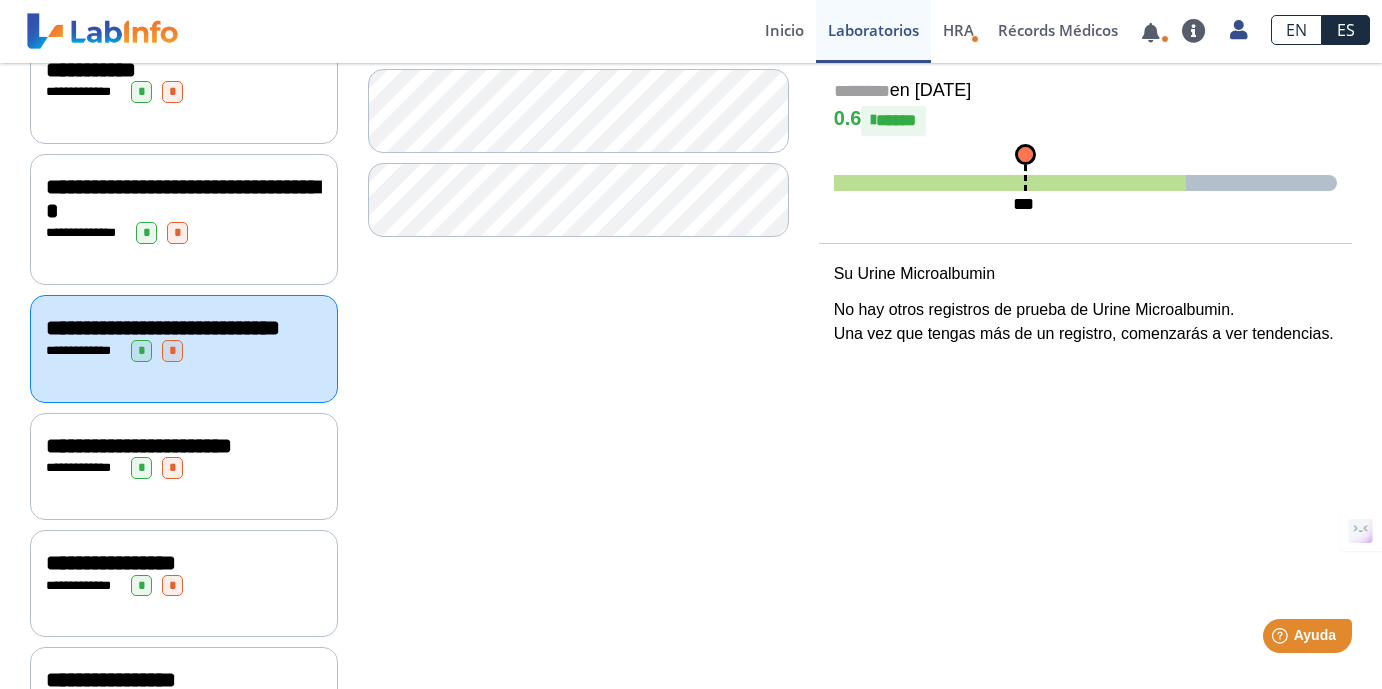 scroll, scrollTop: 438, scrollLeft: 0, axis: vertical 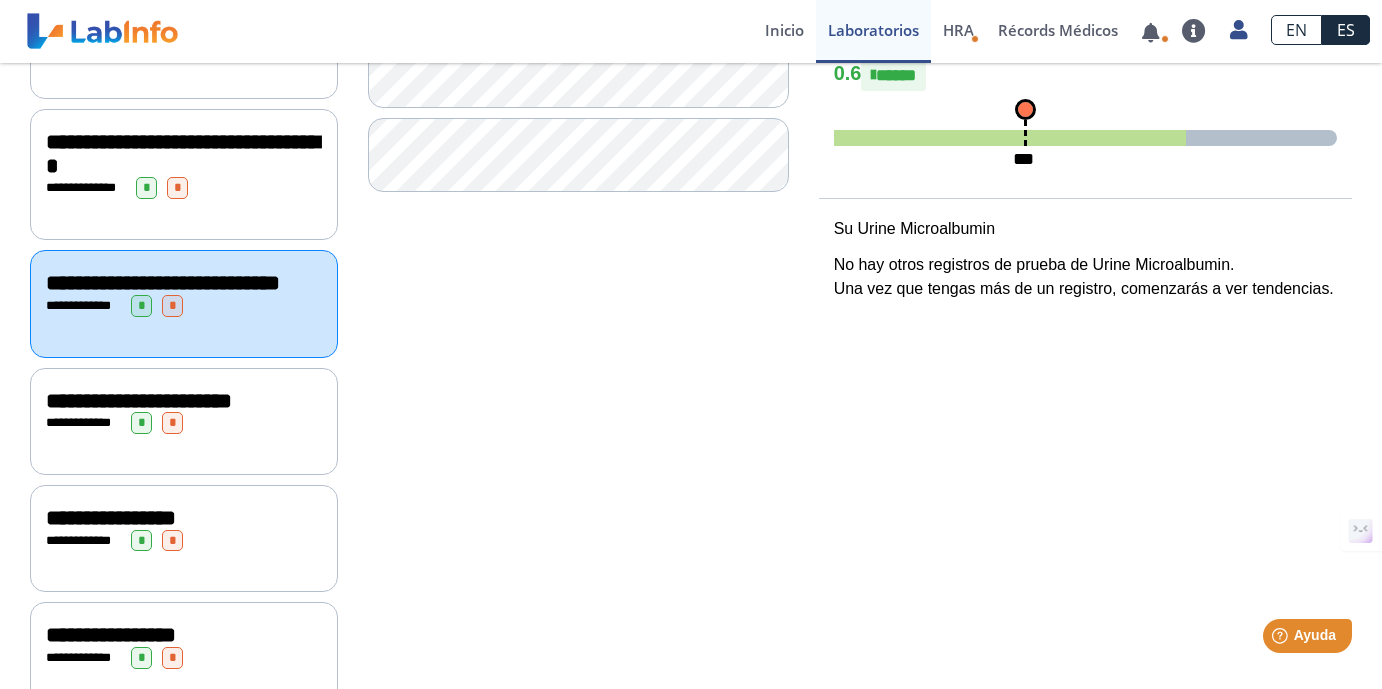 click on "**********" 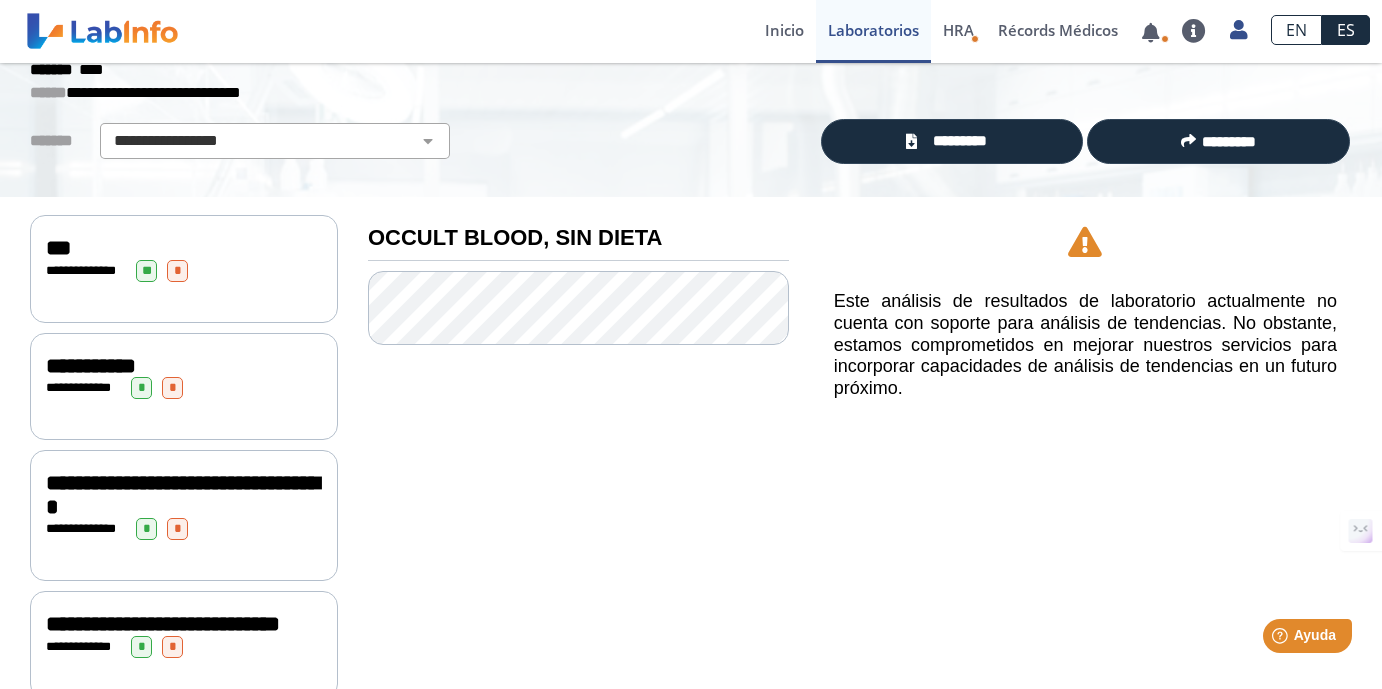 scroll, scrollTop: 94, scrollLeft: 0, axis: vertical 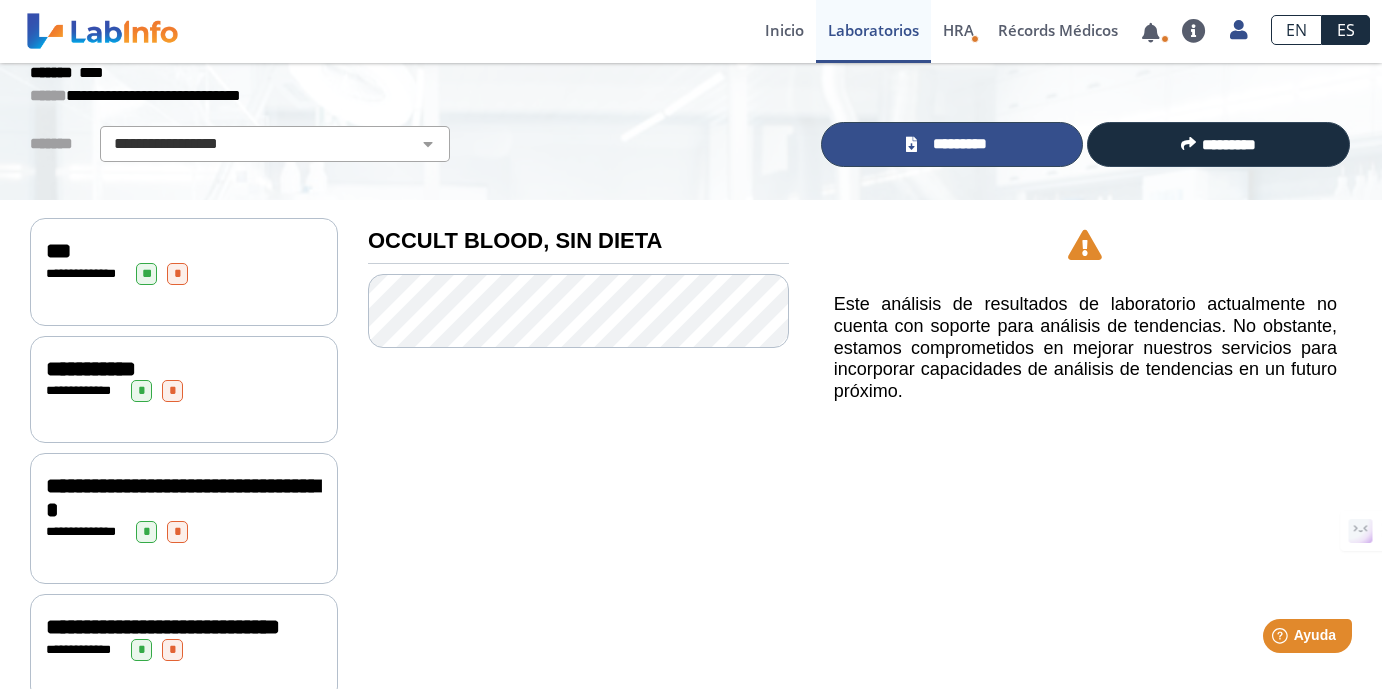 click 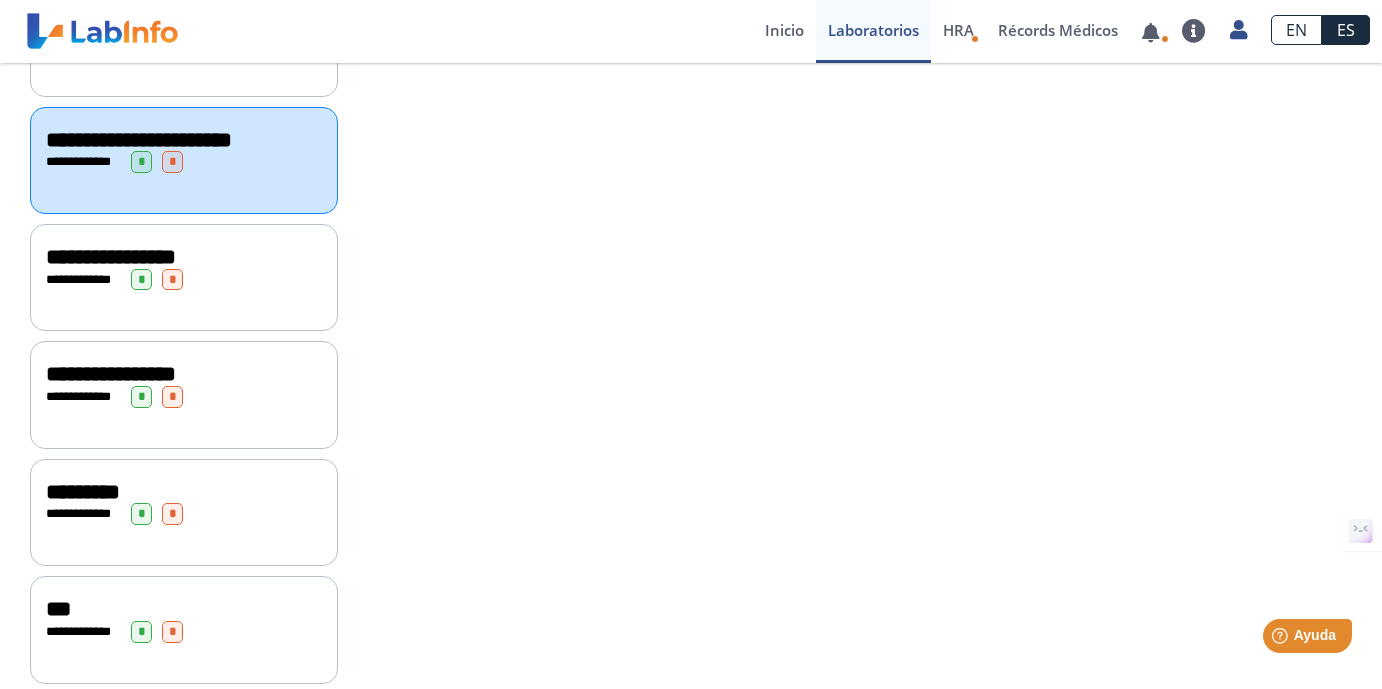 scroll, scrollTop: 705, scrollLeft: 0, axis: vertical 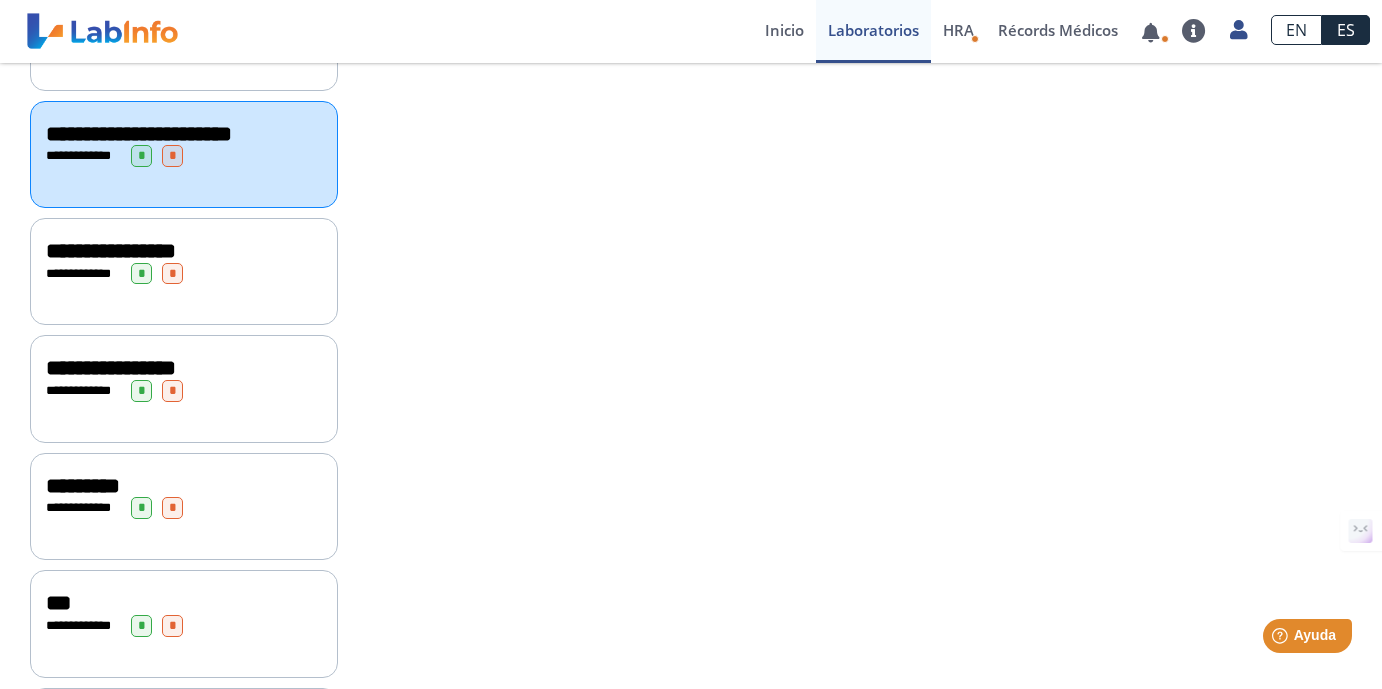 click on "**********" 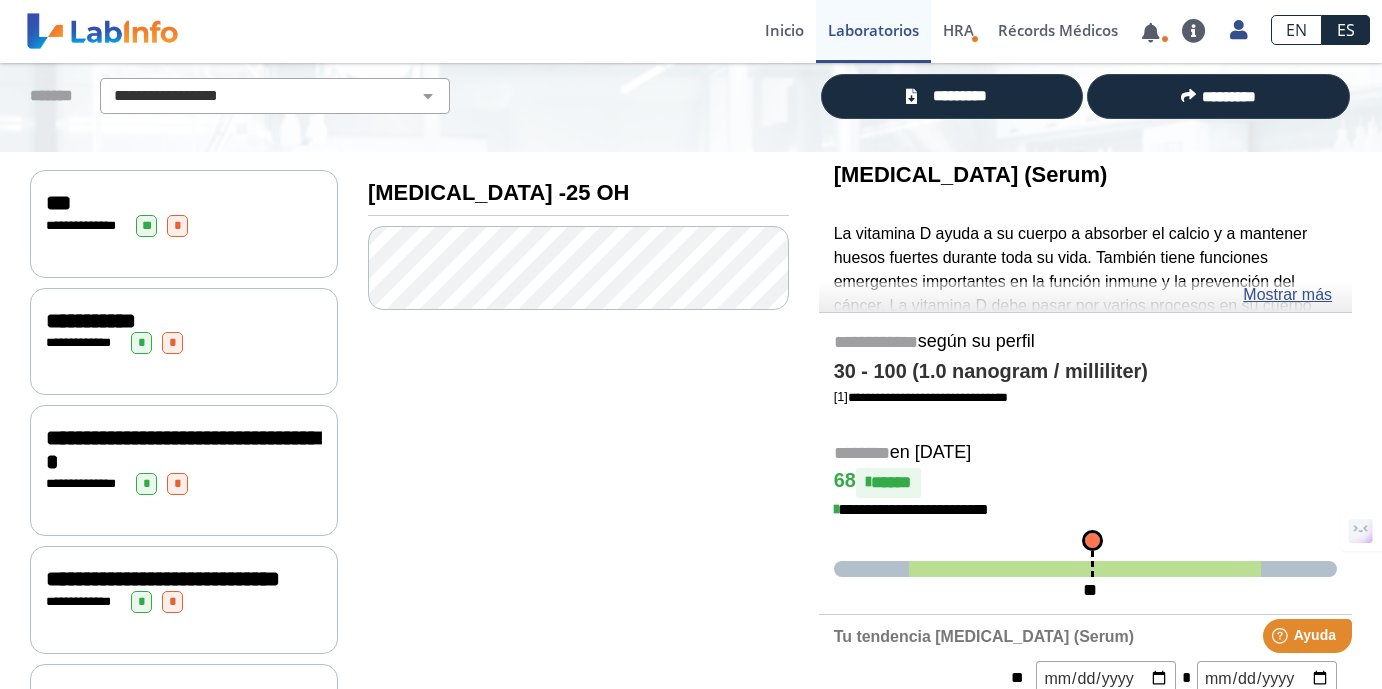 scroll, scrollTop: 139, scrollLeft: 0, axis: vertical 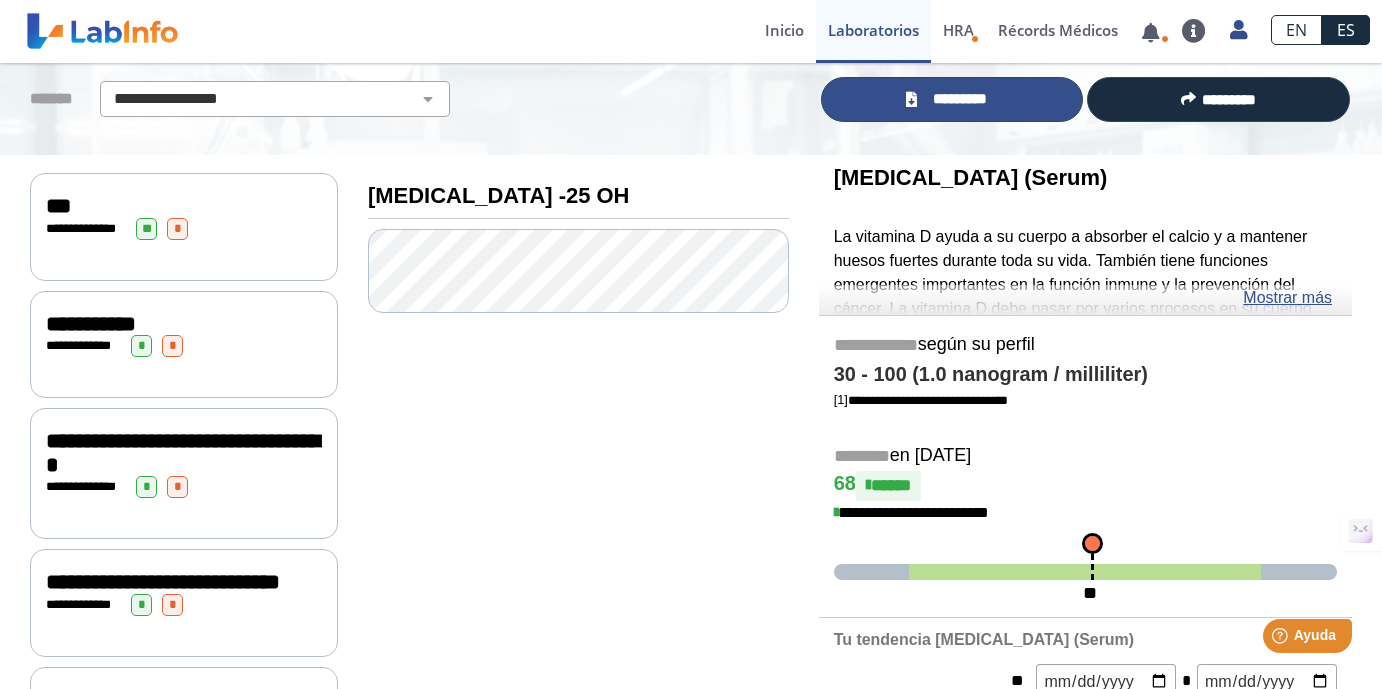 click on "*********" 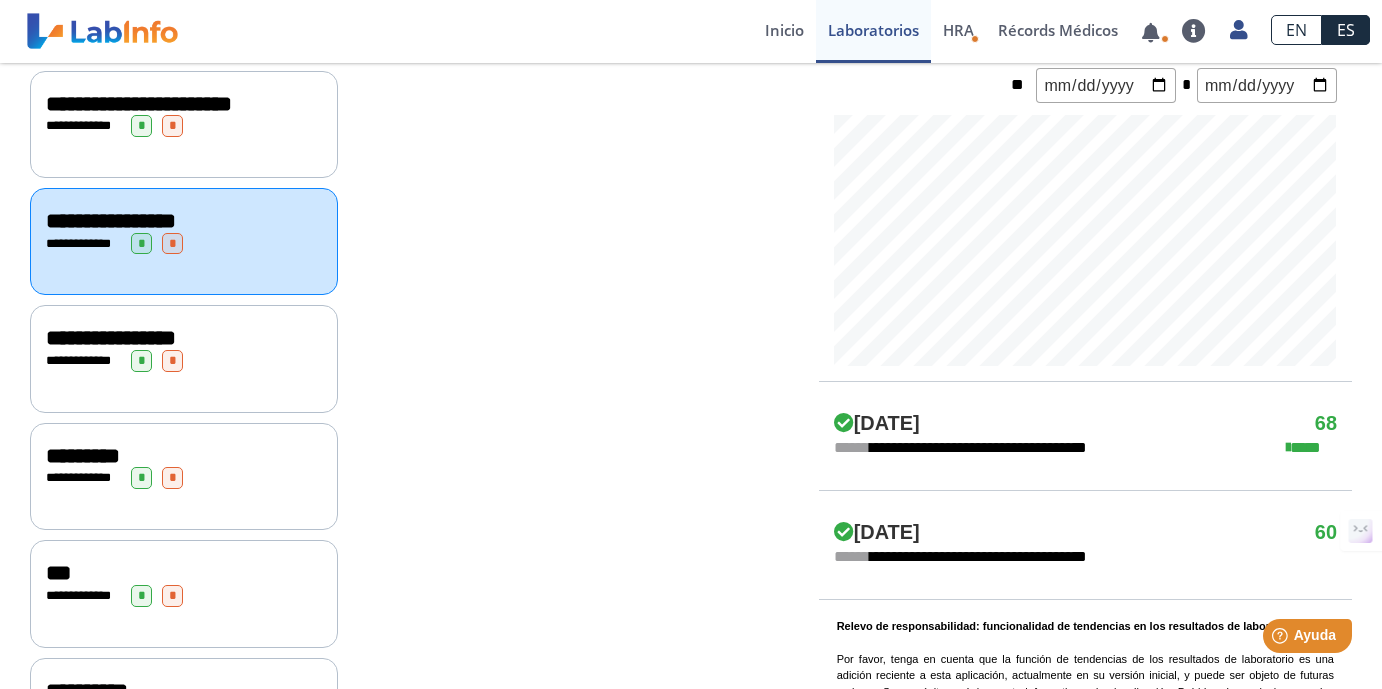 scroll, scrollTop: 736, scrollLeft: 0, axis: vertical 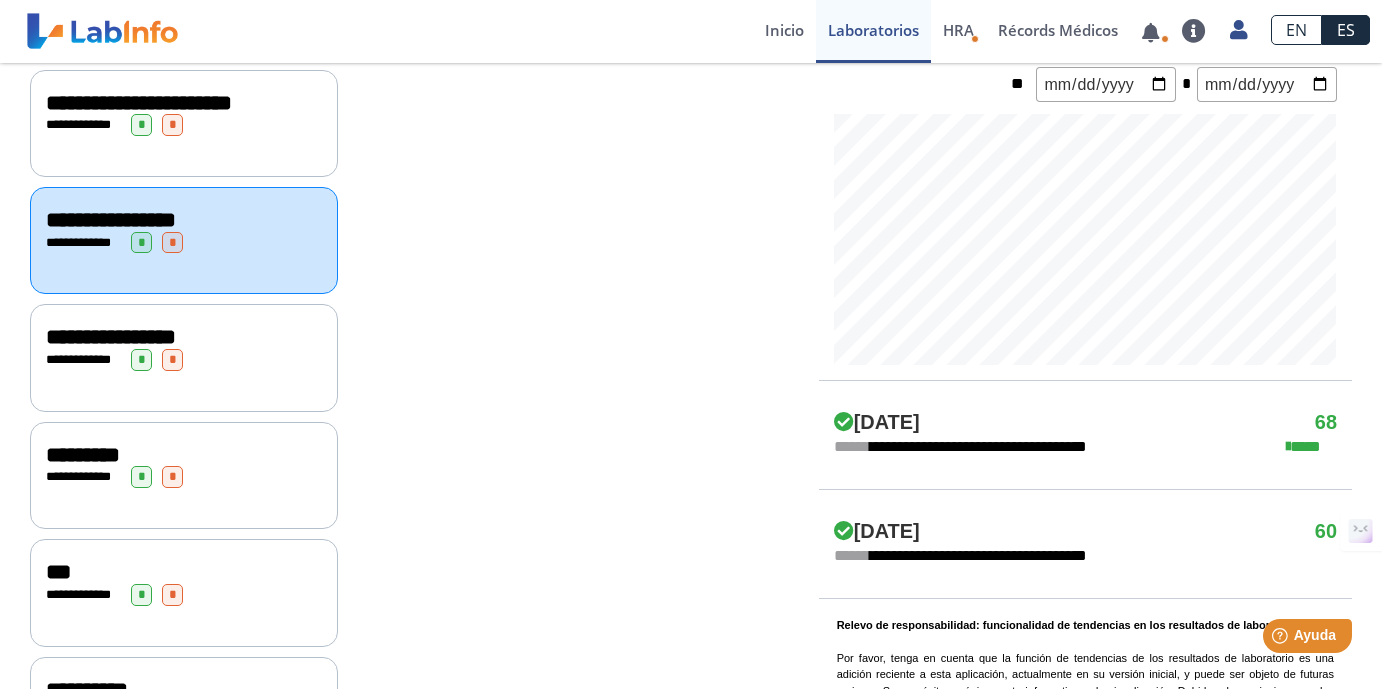 click on "**********" 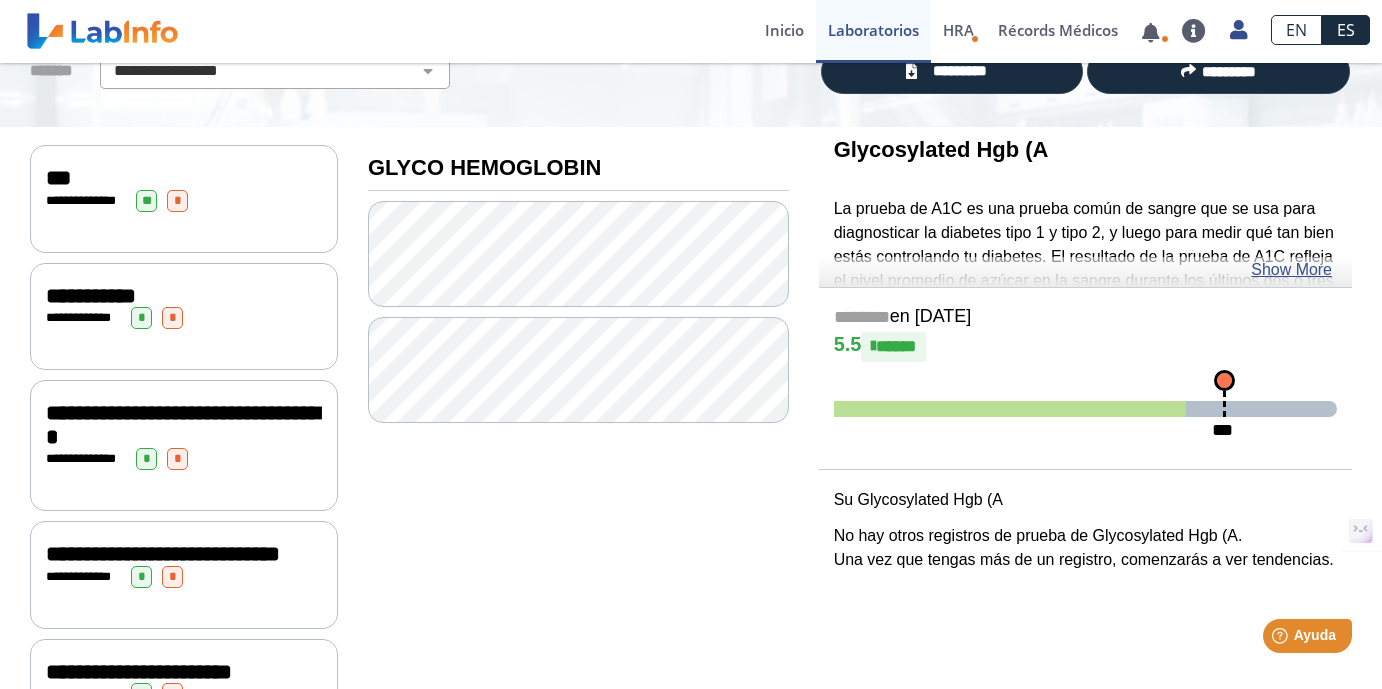 scroll, scrollTop: 92, scrollLeft: 0, axis: vertical 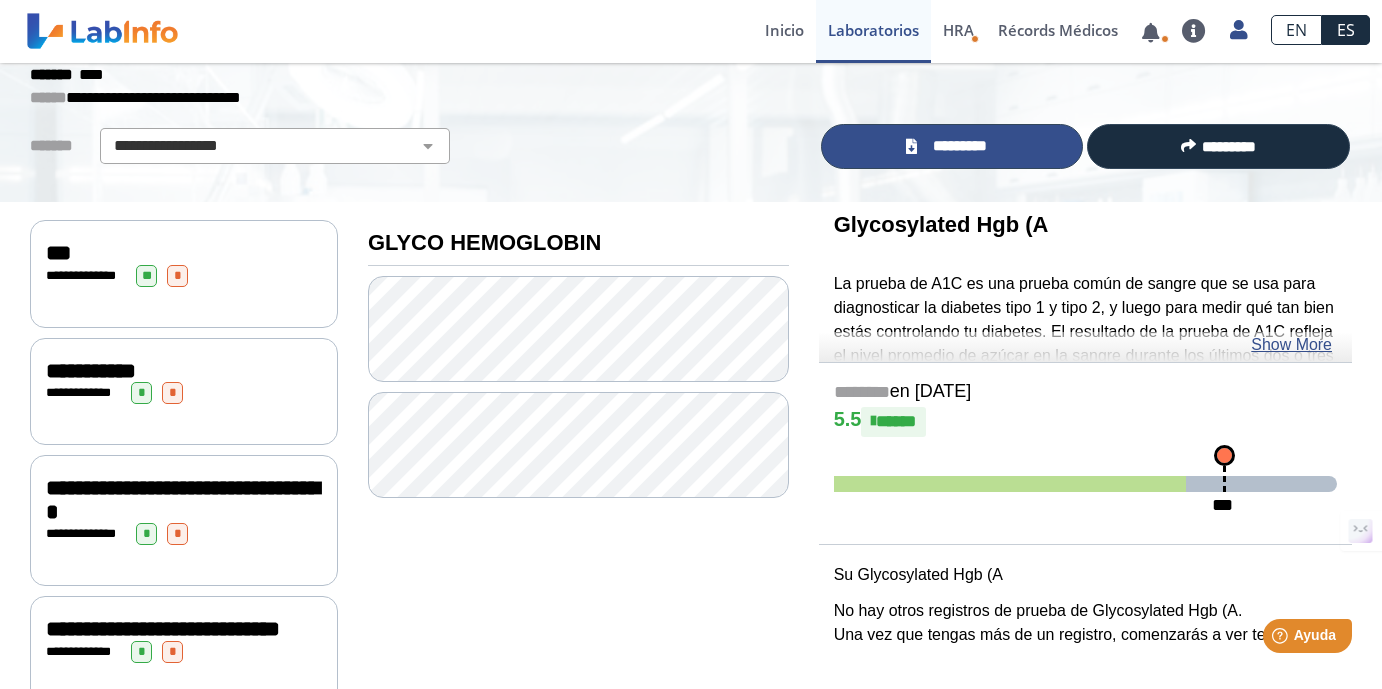 click on "*********" 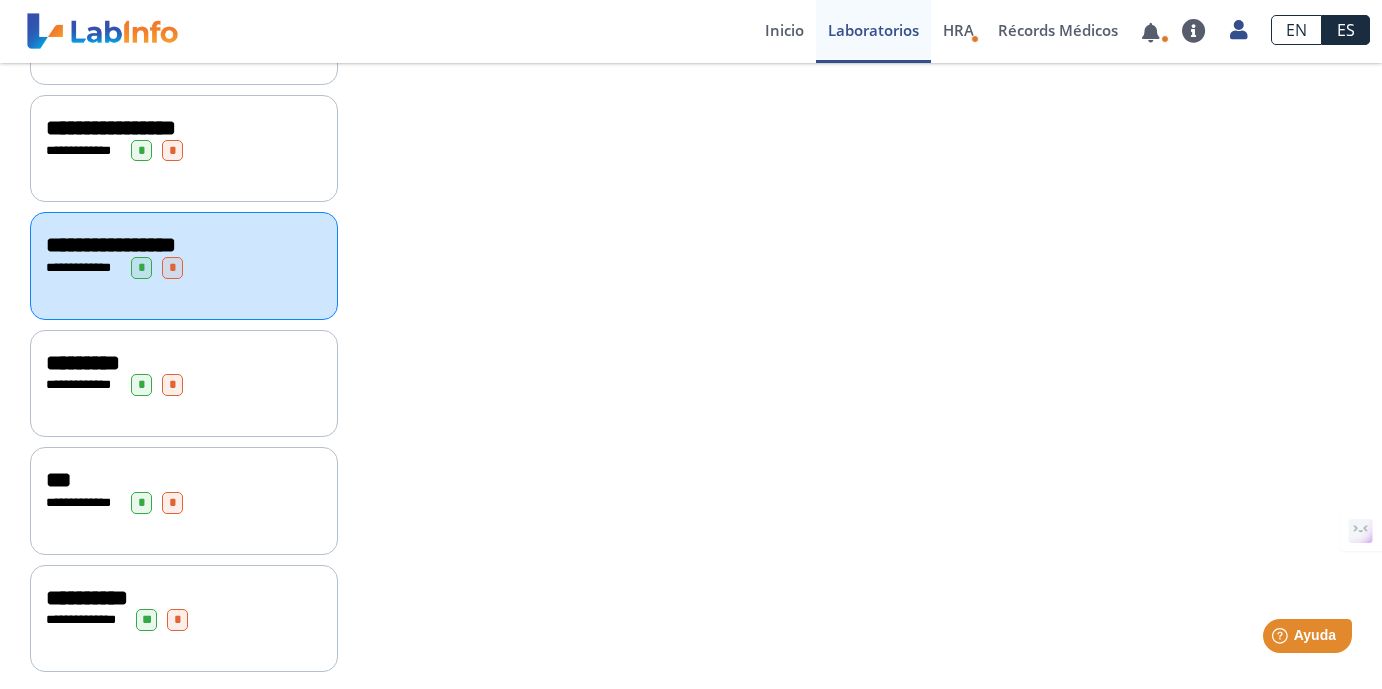scroll, scrollTop: 872, scrollLeft: 0, axis: vertical 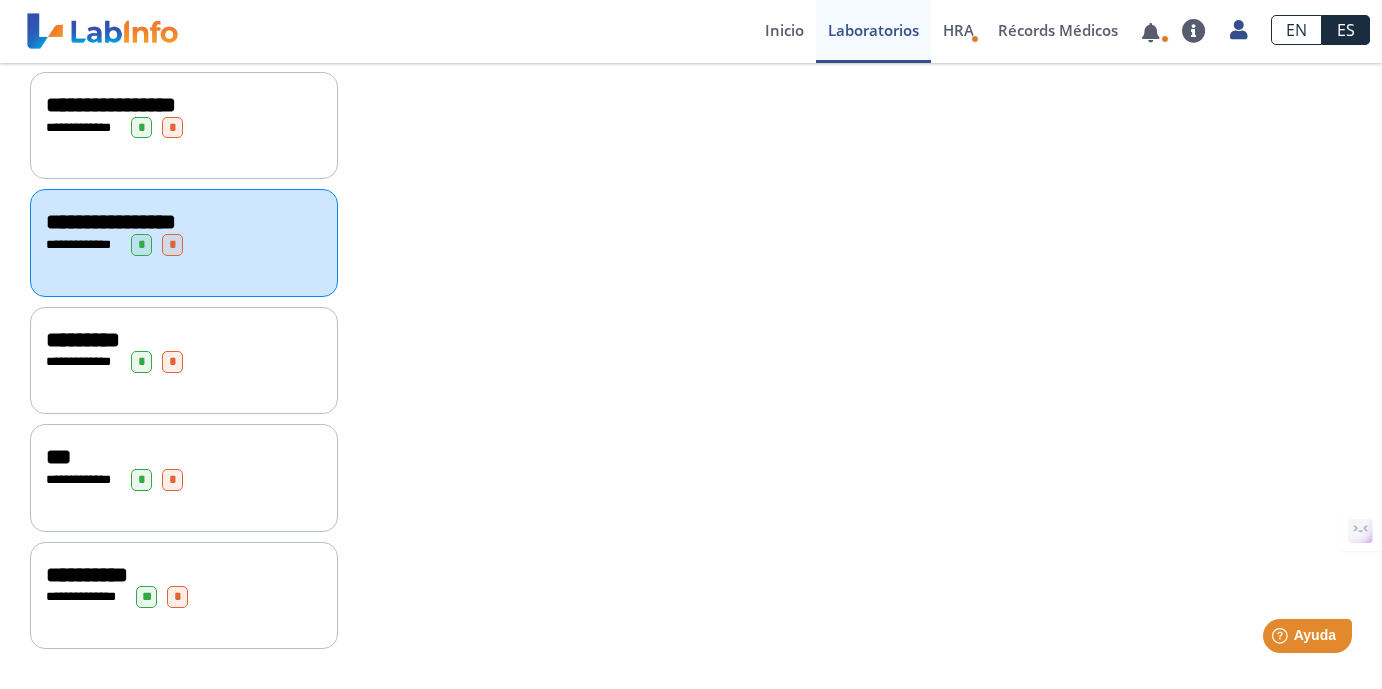 click on "**********" 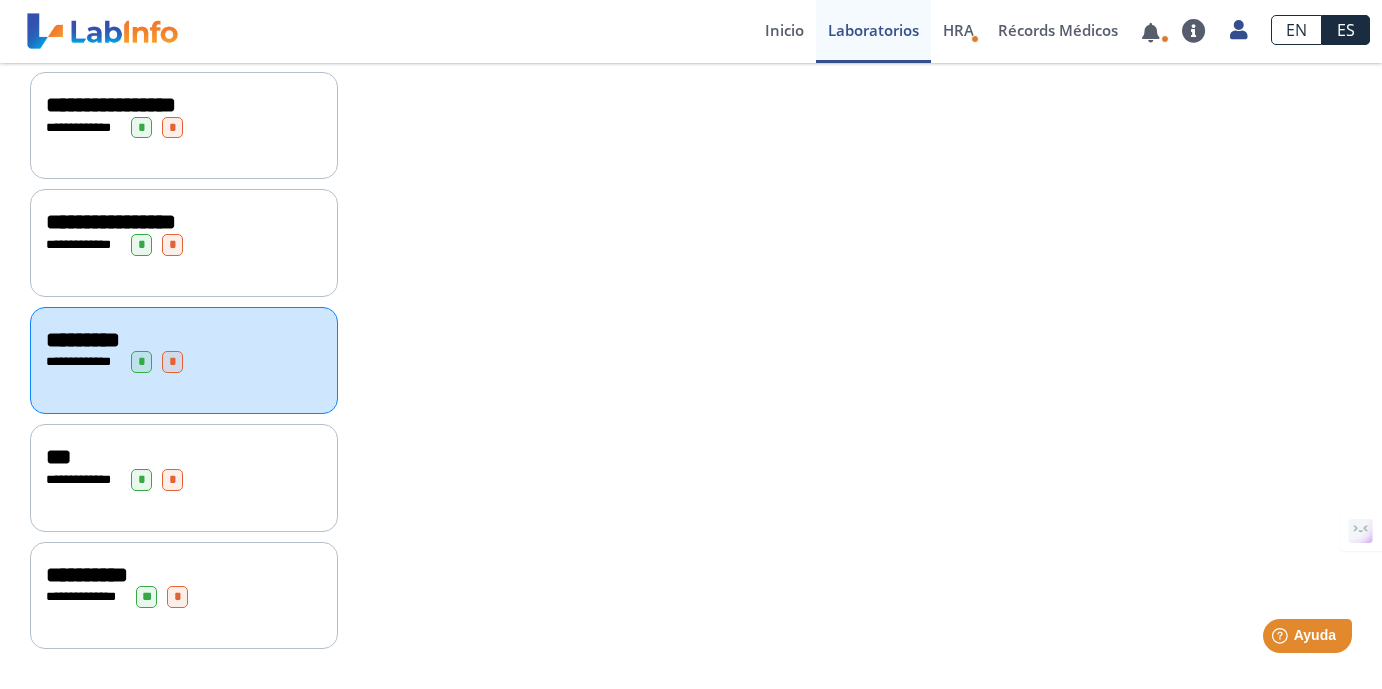 click on "**********" 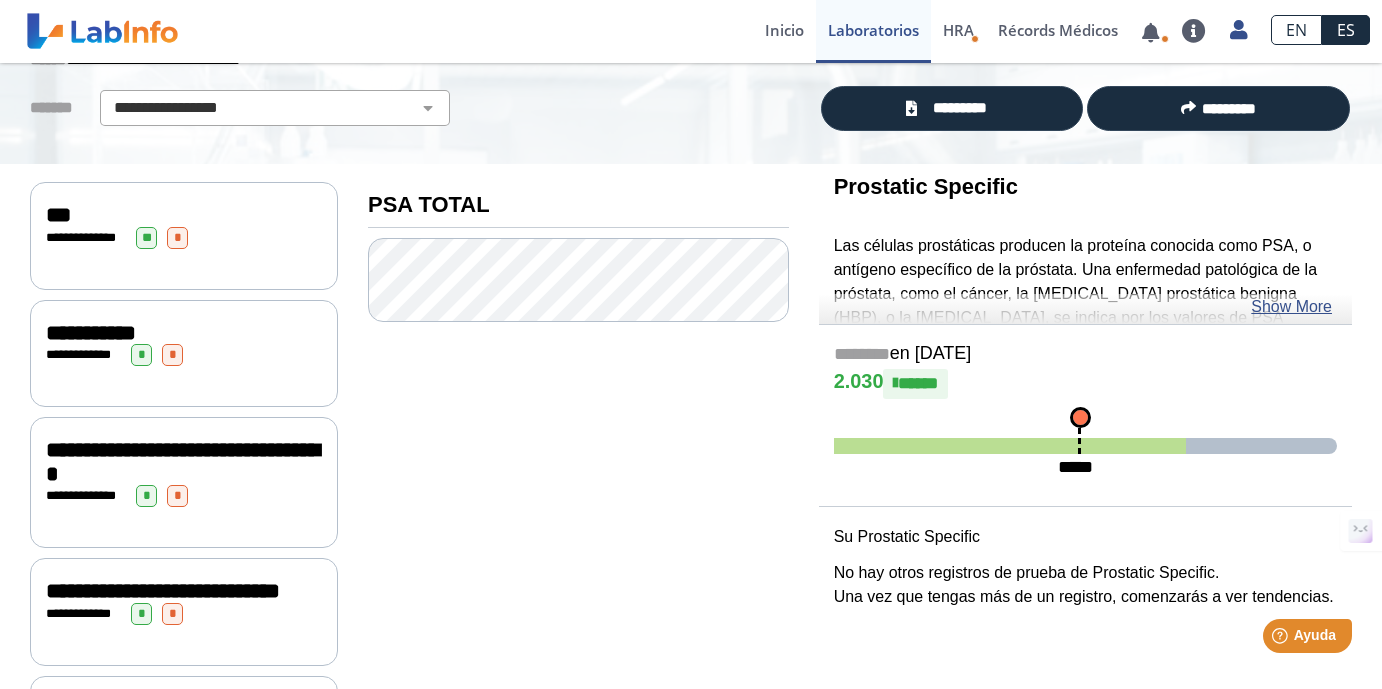 scroll, scrollTop: 119, scrollLeft: 0, axis: vertical 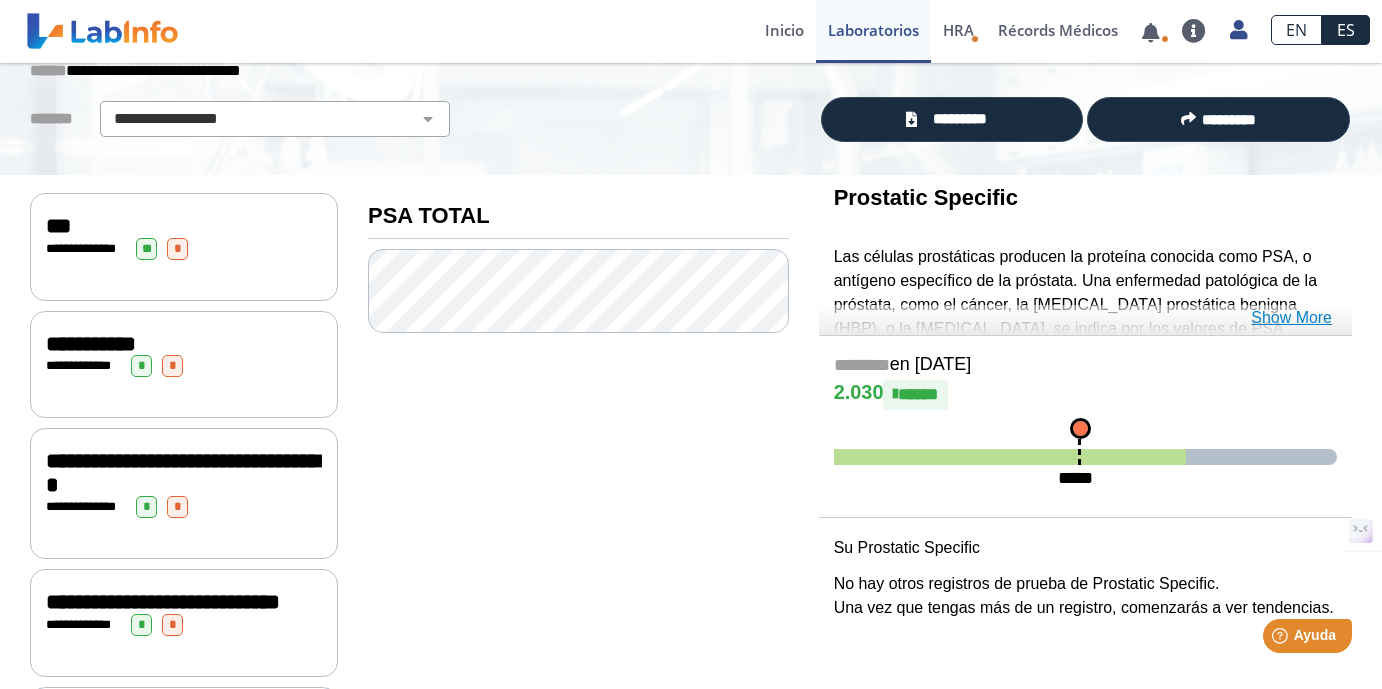 click on "Show More" 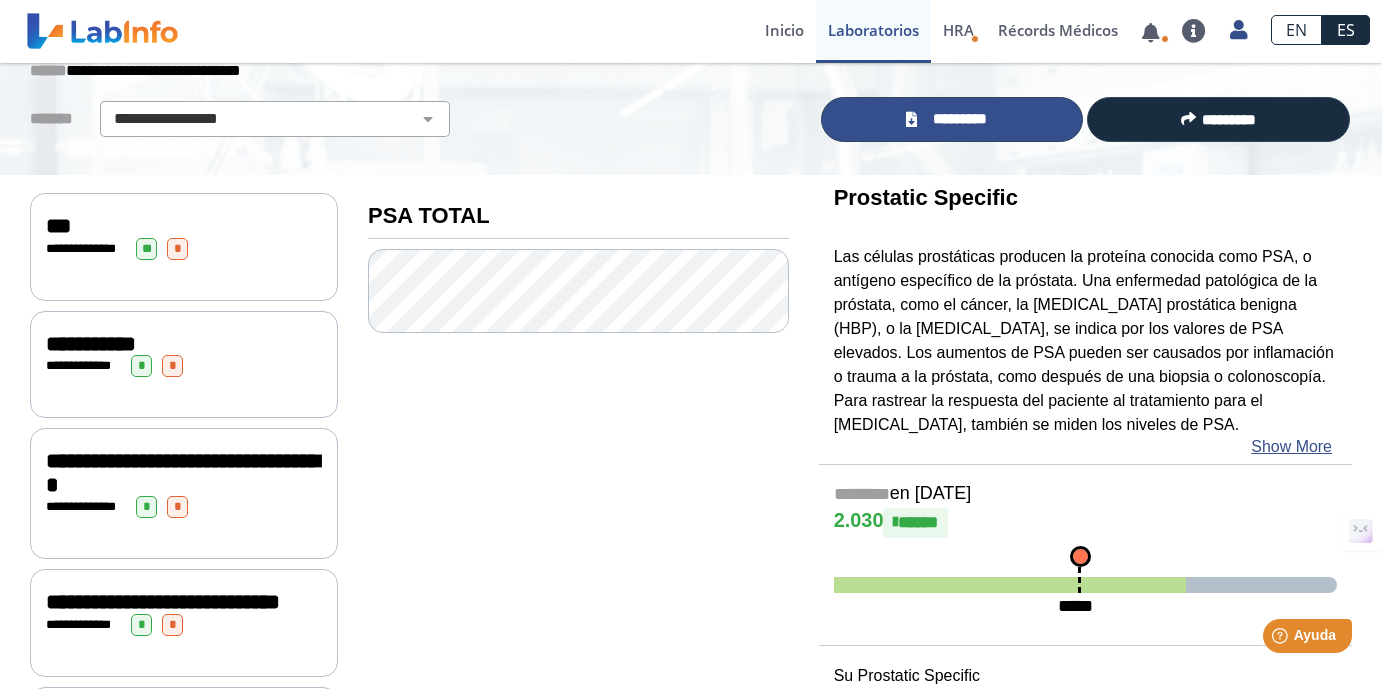 click on "*********" 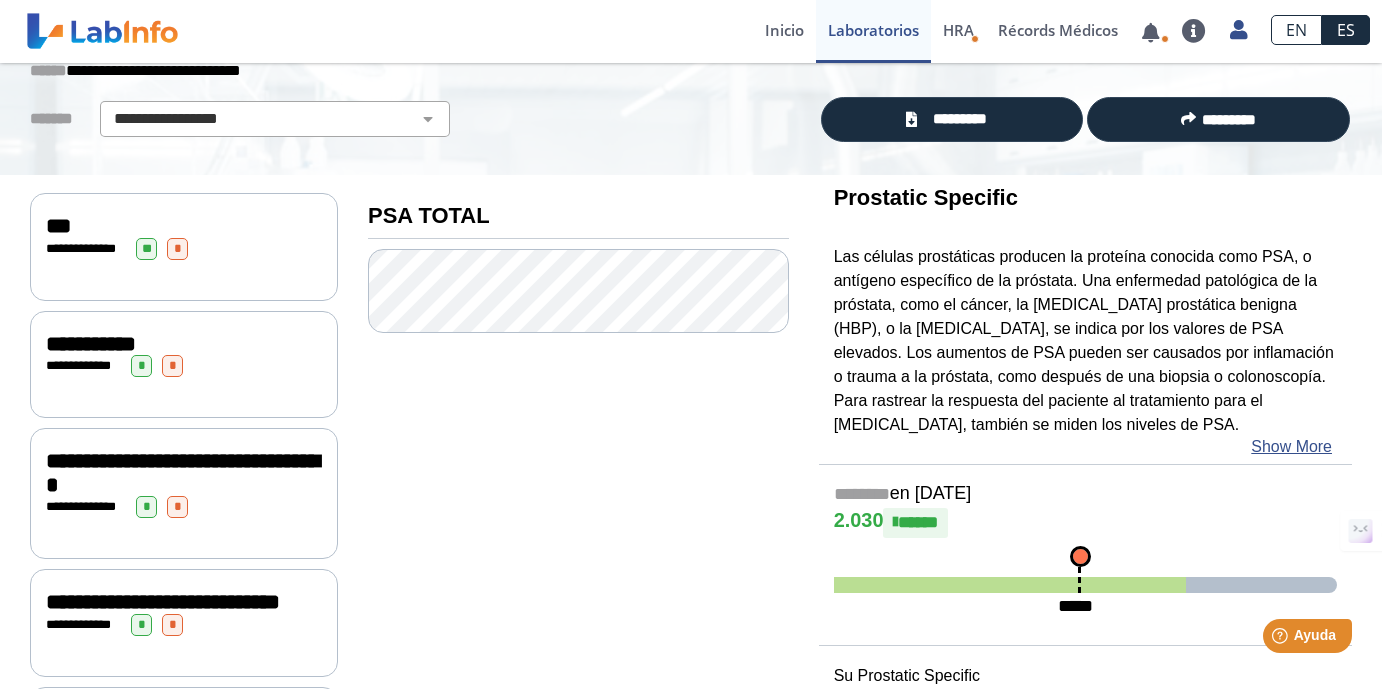click on "**********" 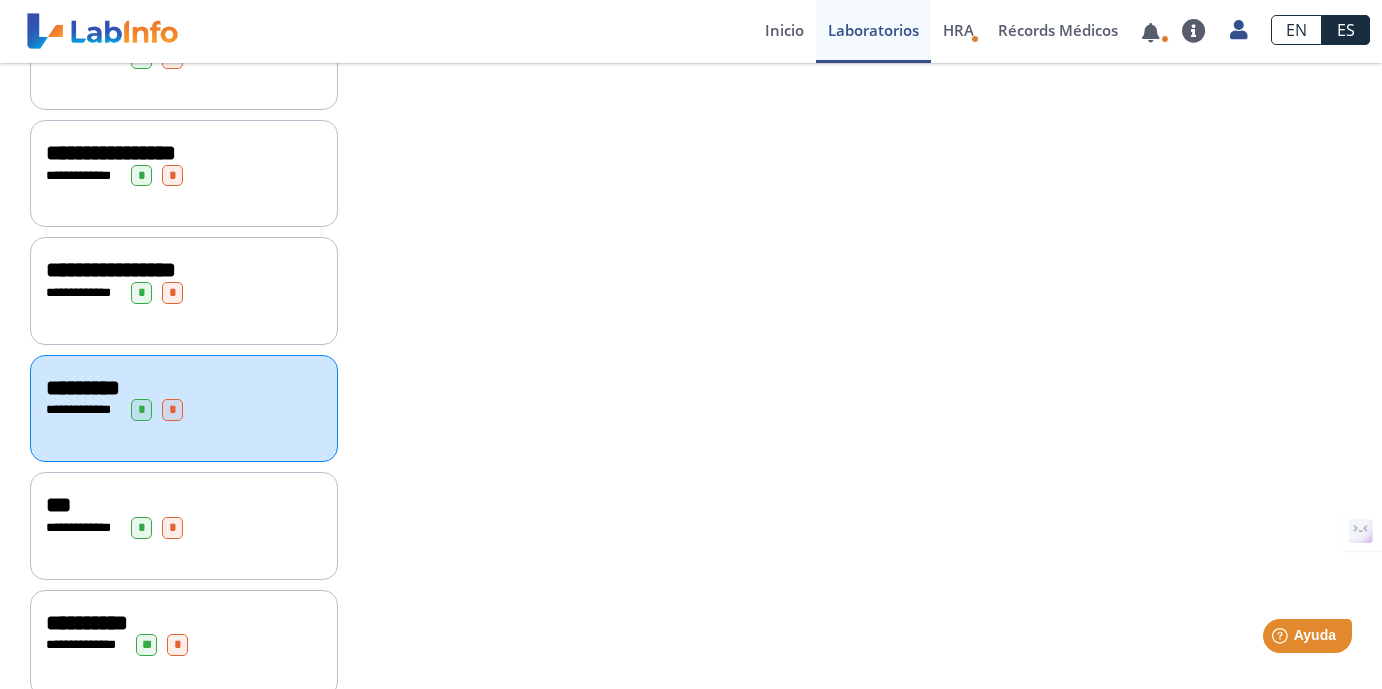 scroll, scrollTop: 872, scrollLeft: 0, axis: vertical 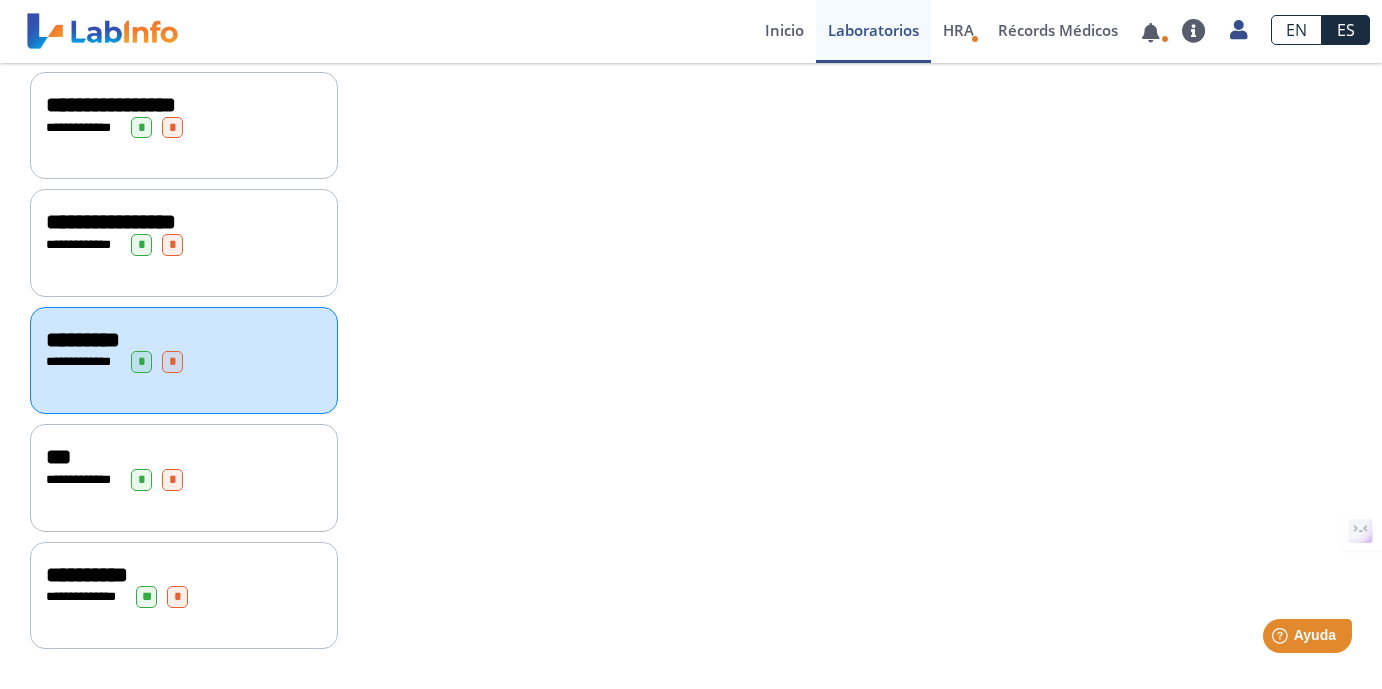 click on "**********" 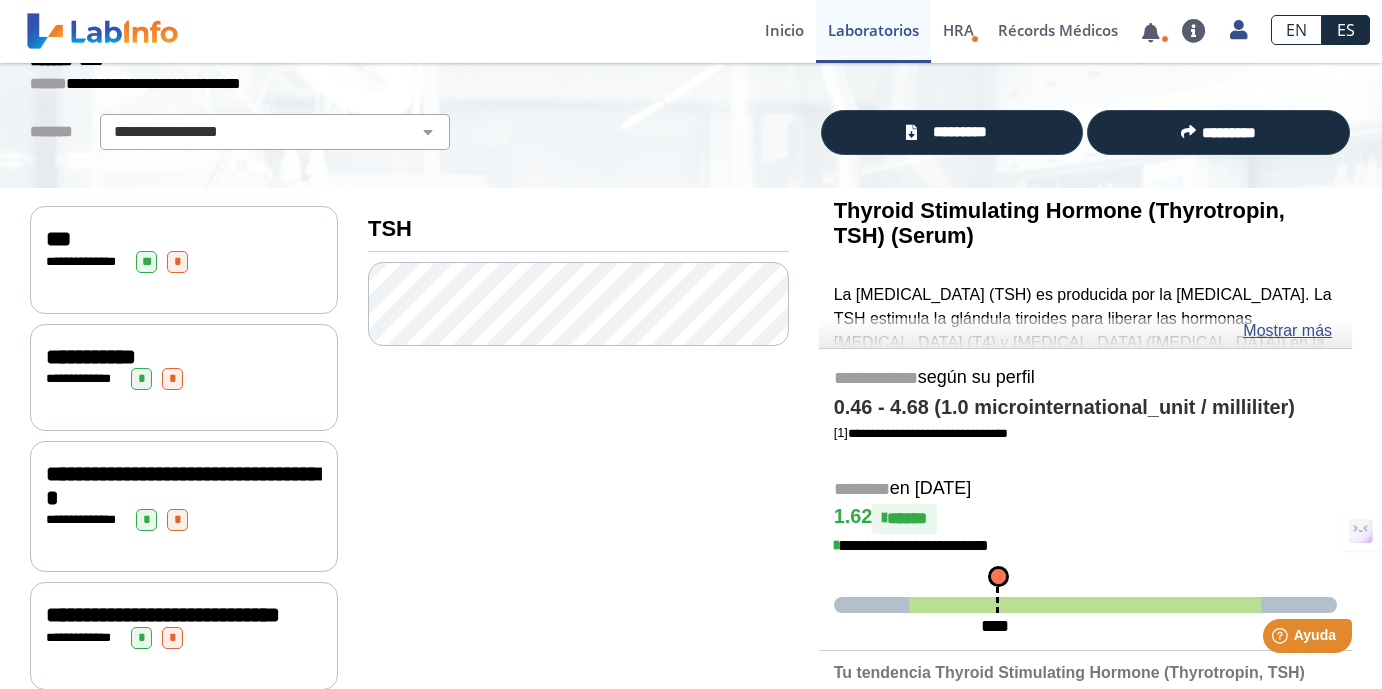 scroll, scrollTop: 0, scrollLeft: 0, axis: both 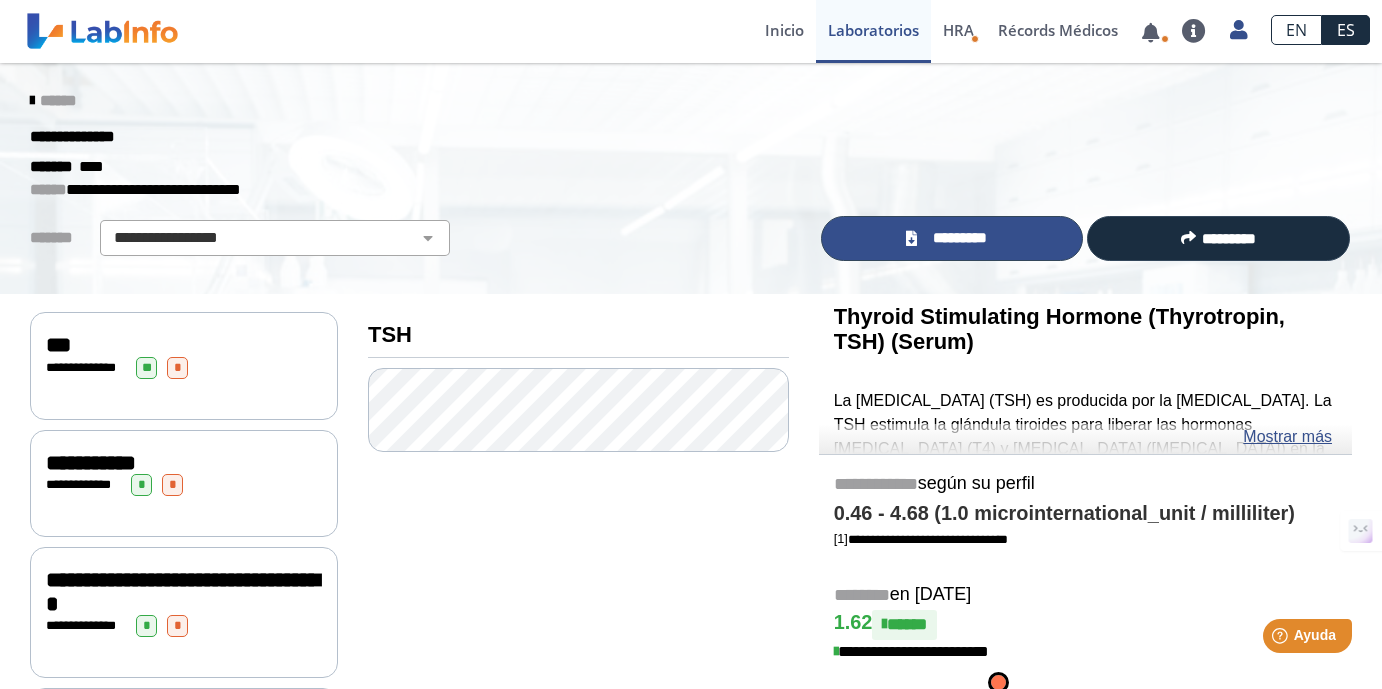 click on "*********" 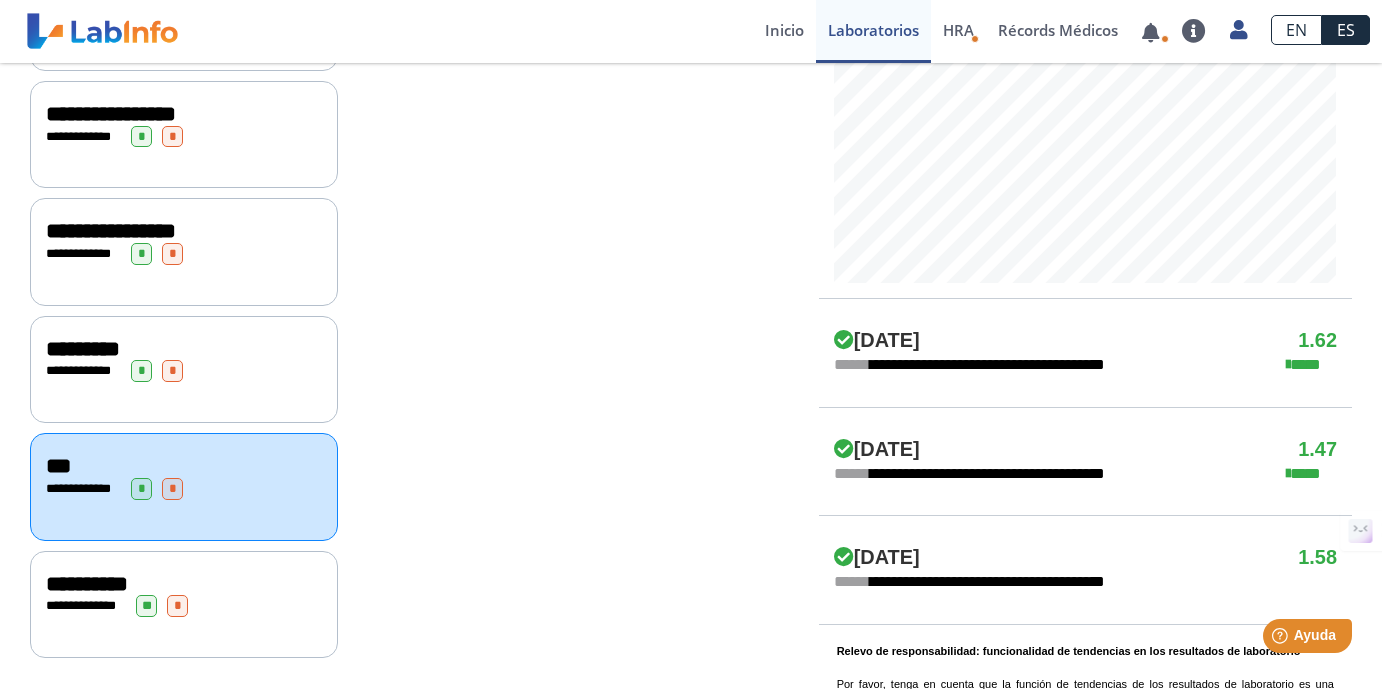 scroll, scrollTop: 1083, scrollLeft: 0, axis: vertical 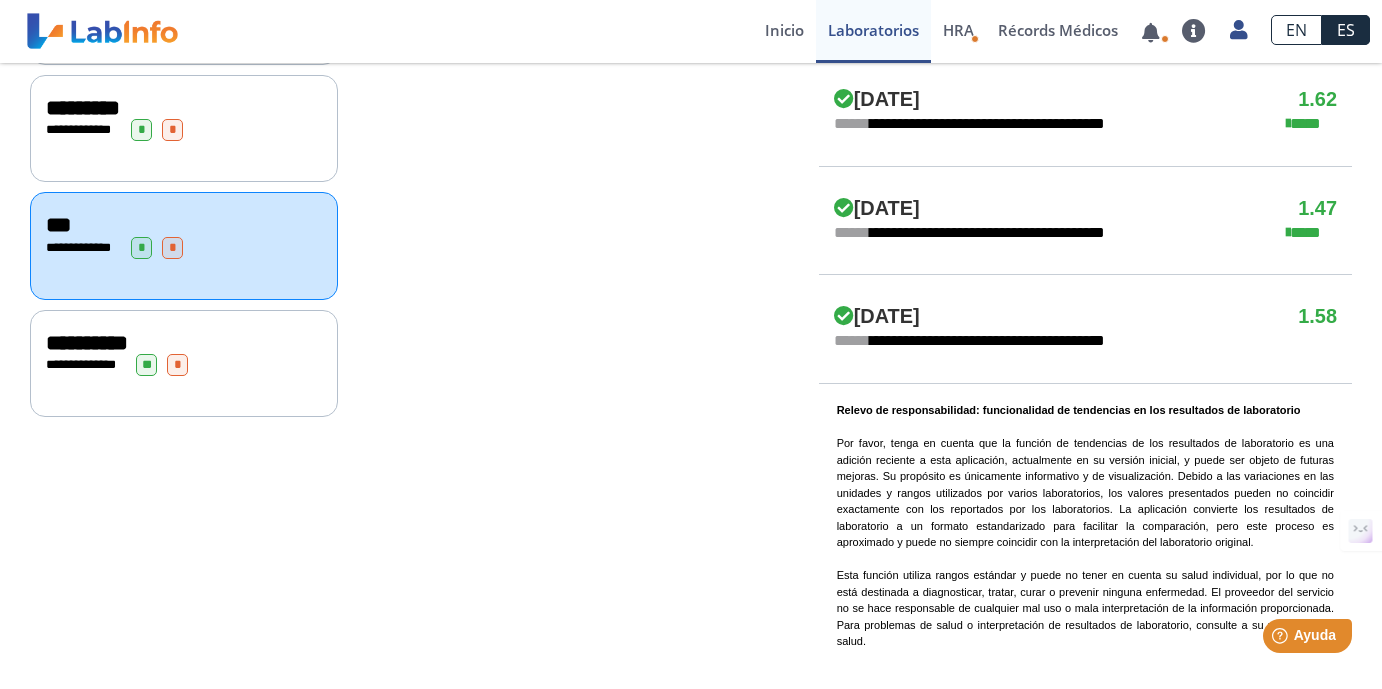 click on "**********" 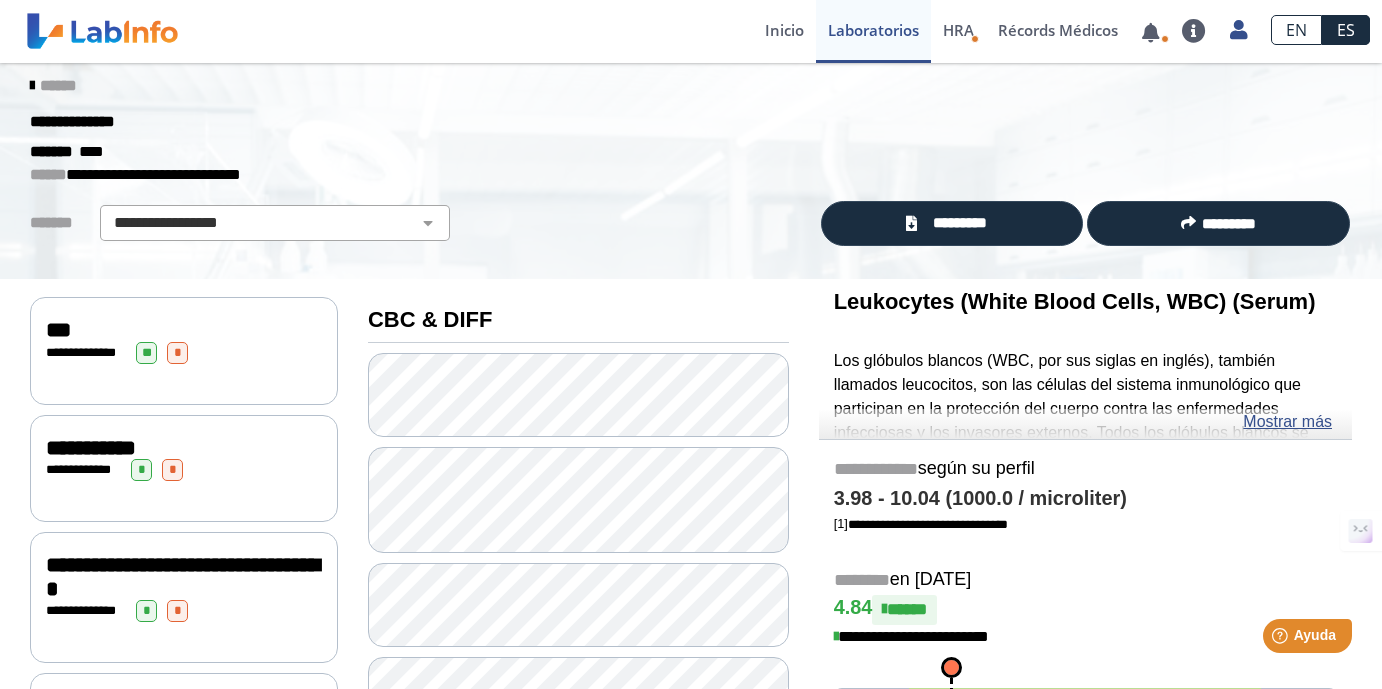 scroll, scrollTop: 0, scrollLeft: 0, axis: both 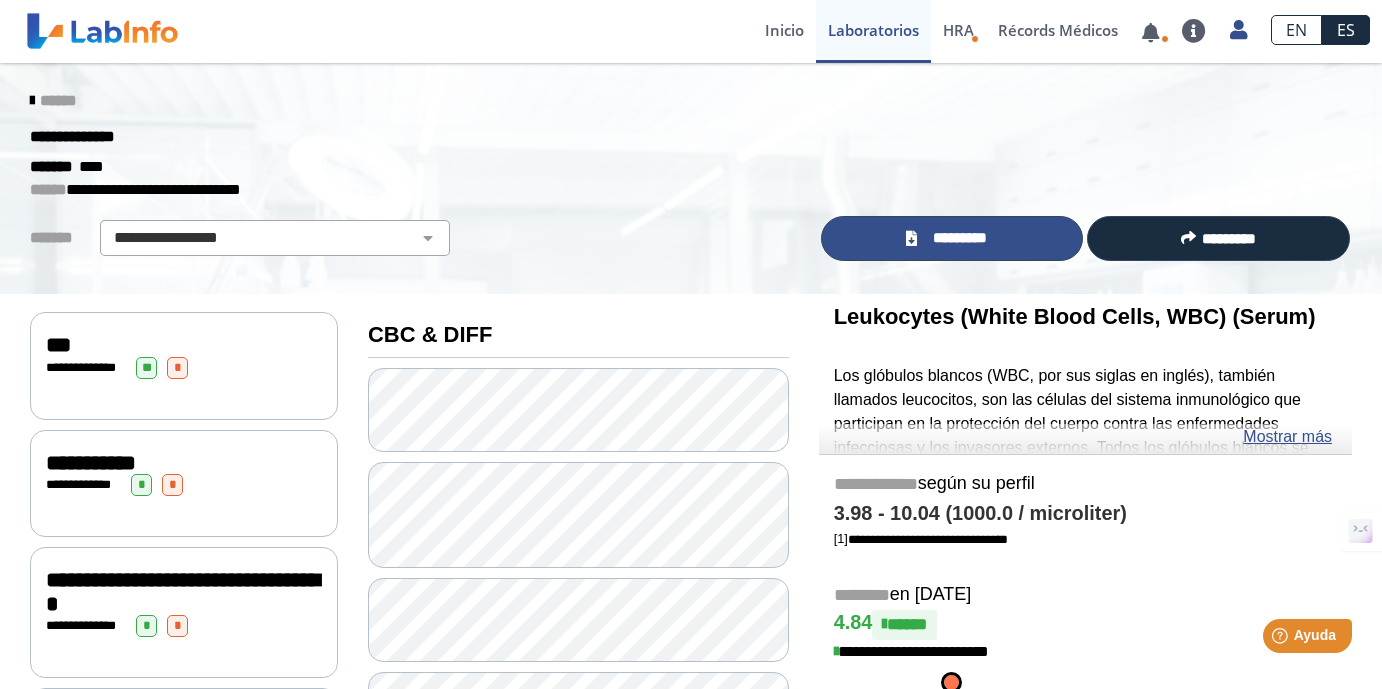 click on "*********" 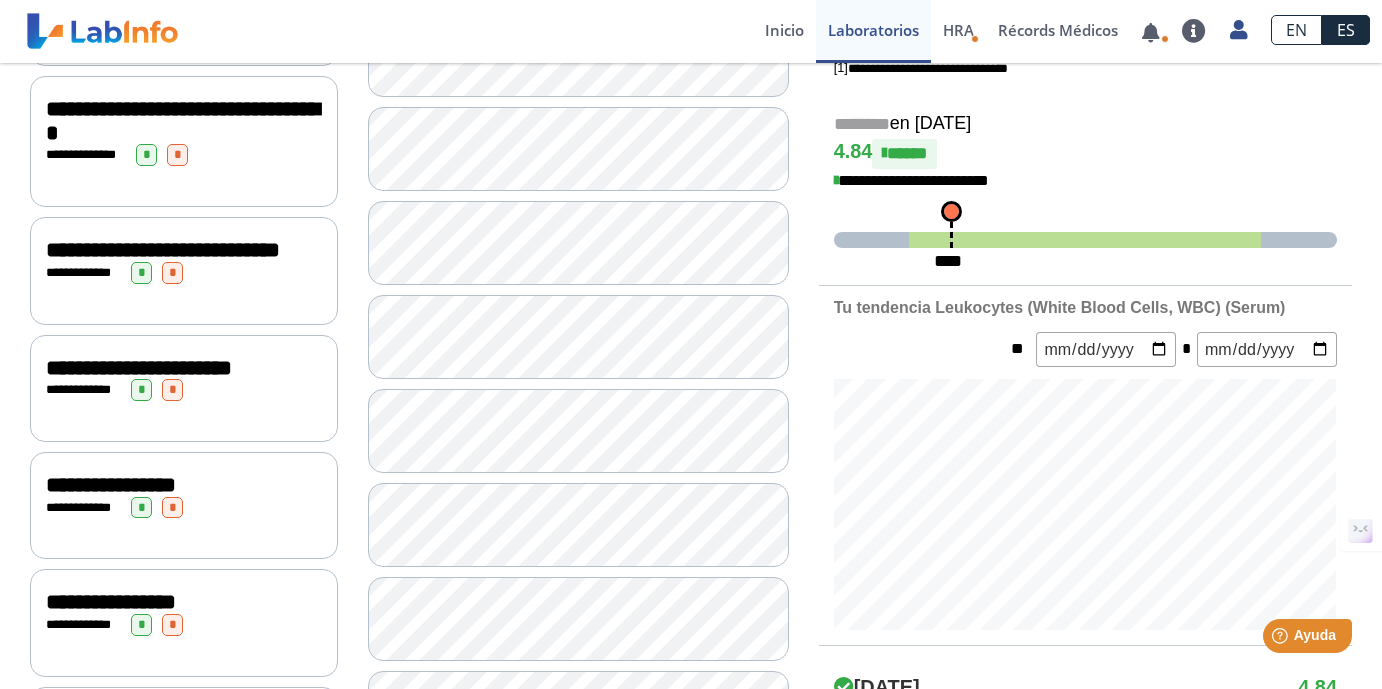scroll, scrollTop: 462, scrollLeft: 0, axis: vertical 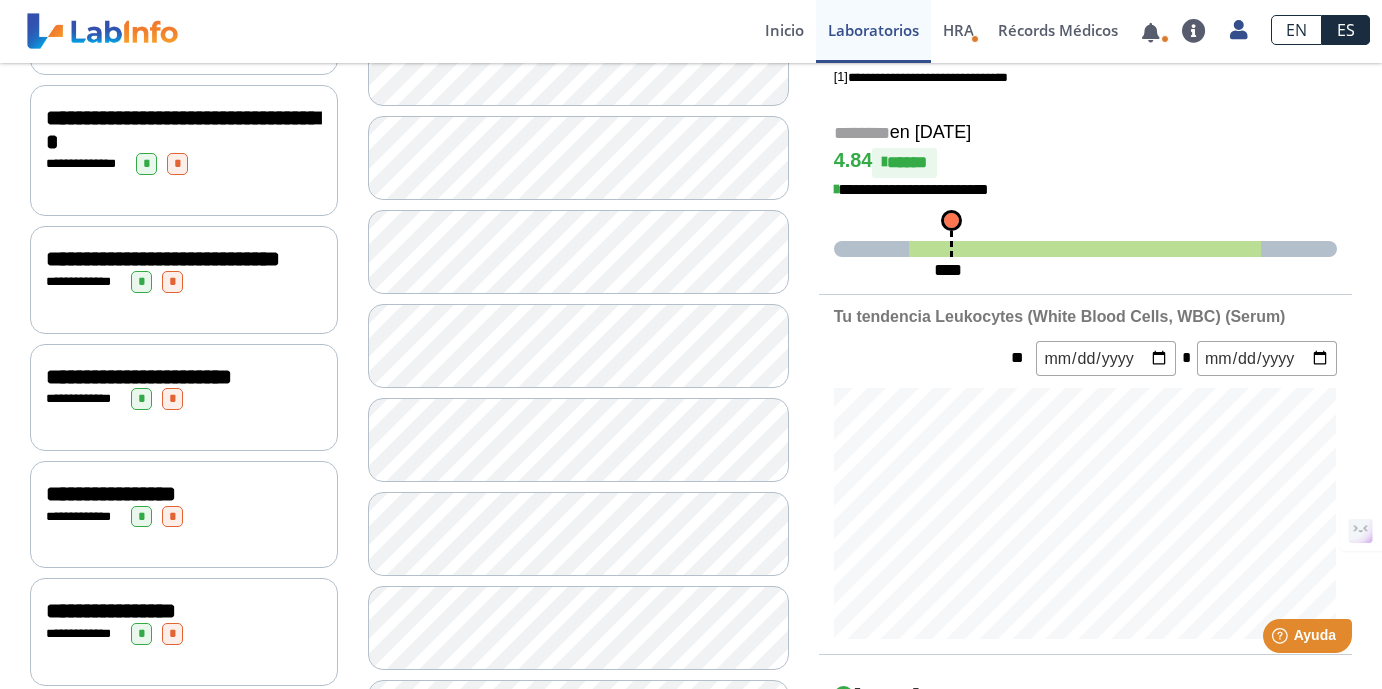 click on "**********" 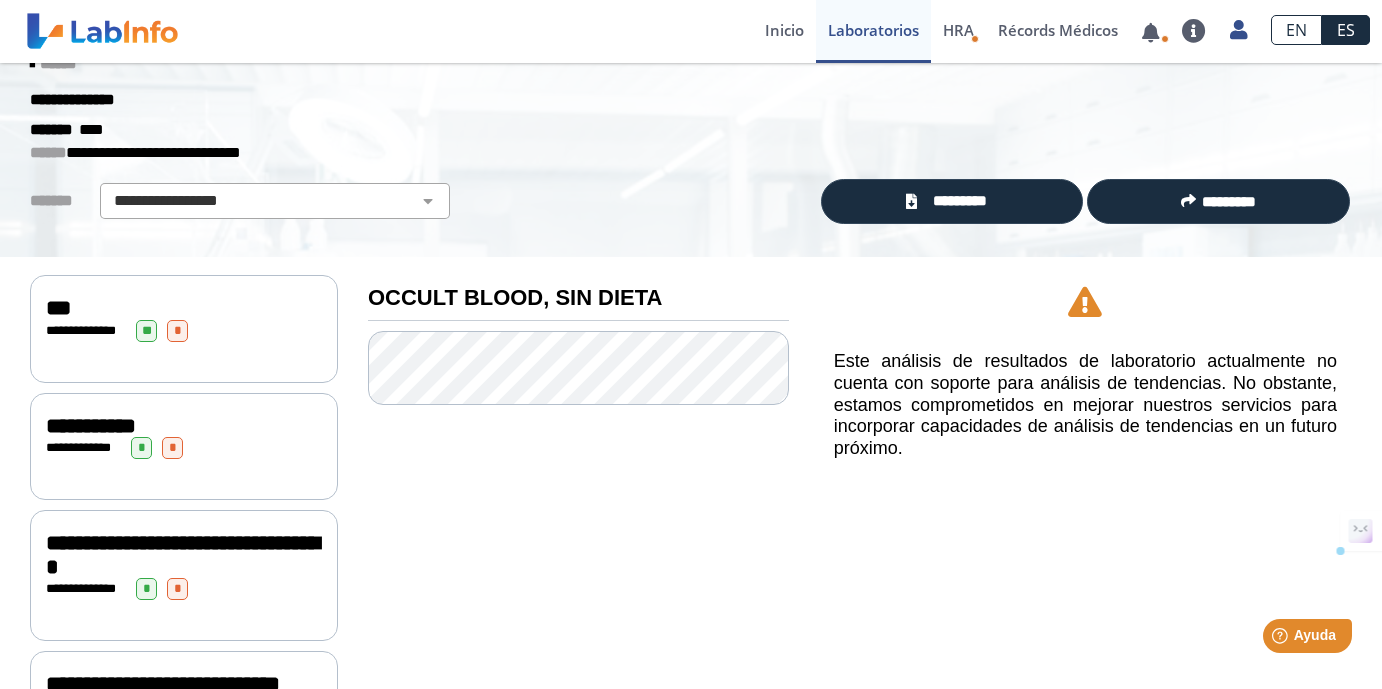 scroll, scrollTop: 0, scrollLeft: 0, axis: both 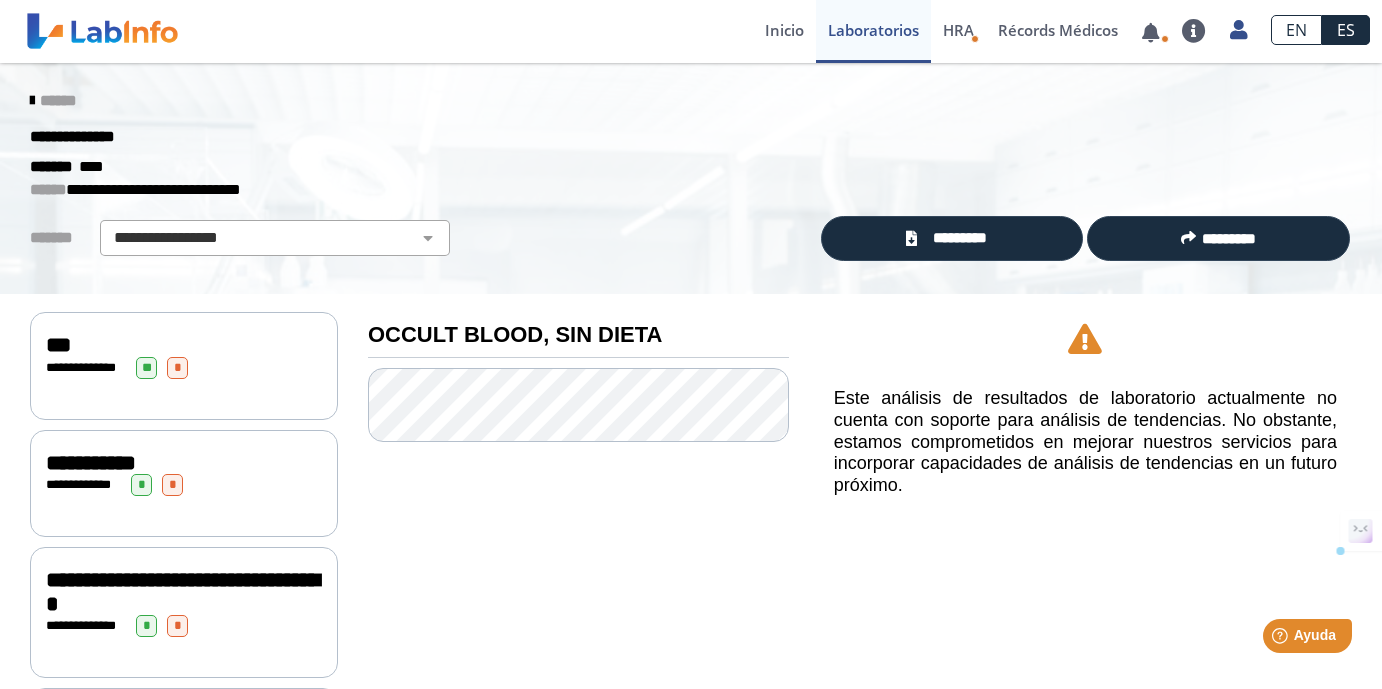 click on "**********" 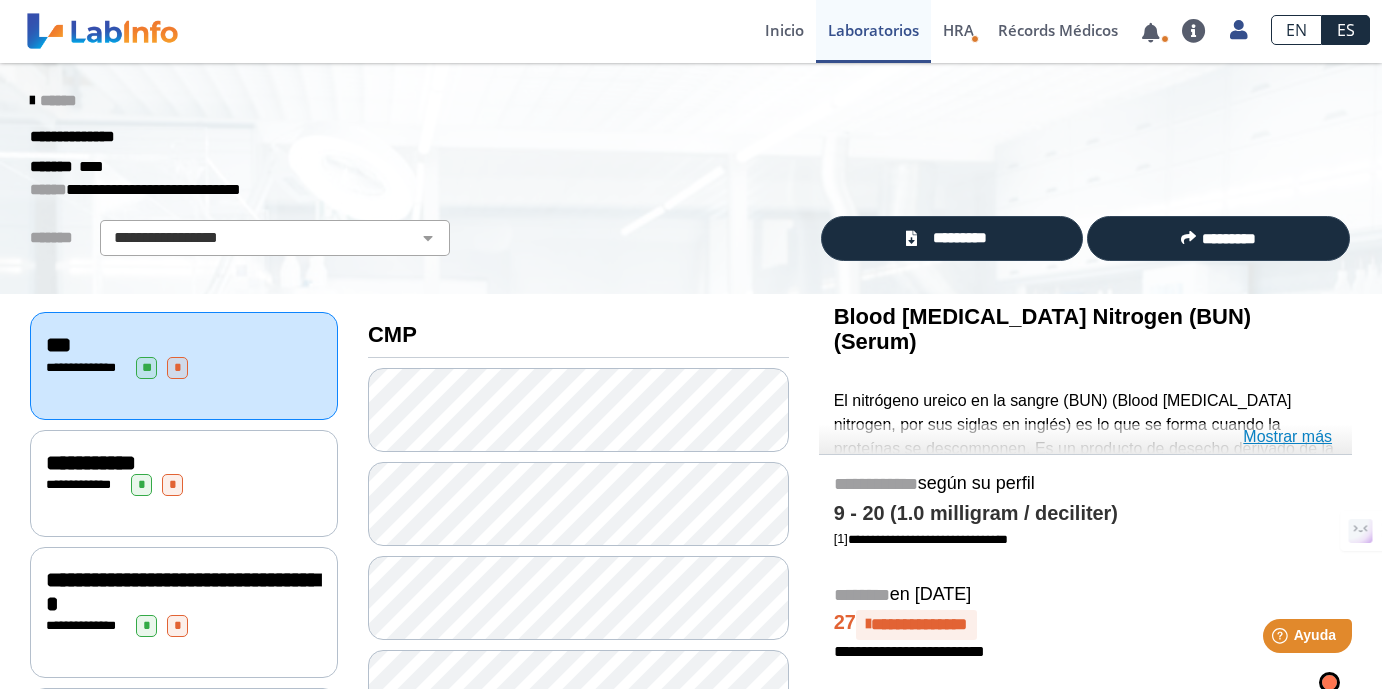 click on "Mostrar más" 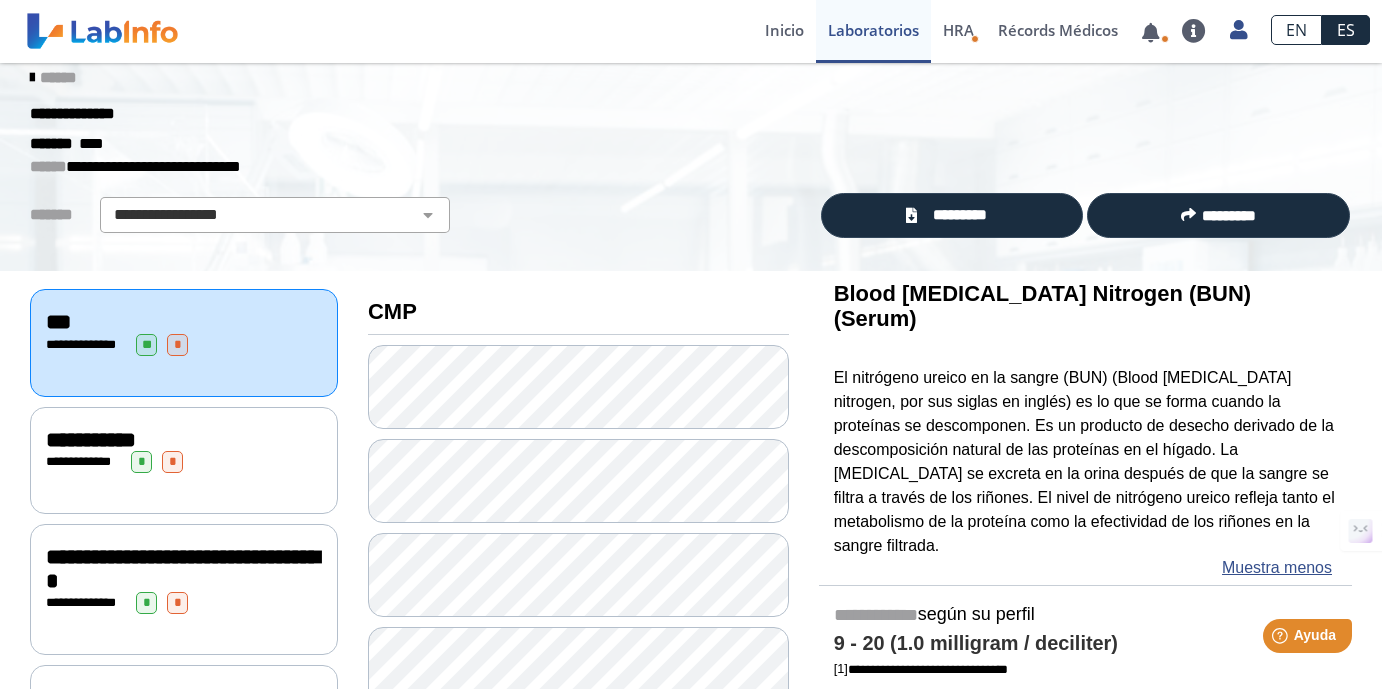 scroll, scrollTop: 28, scrollLeft: 0, axis: vertical 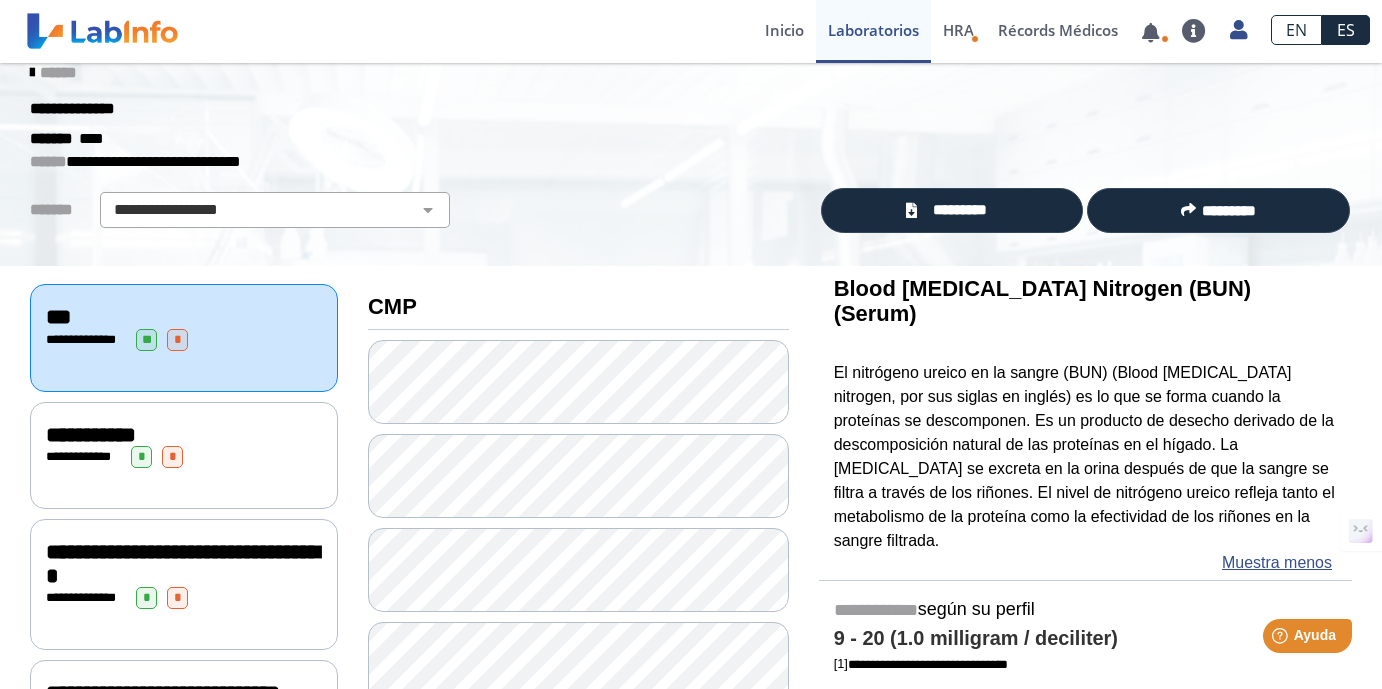 click on "**********" 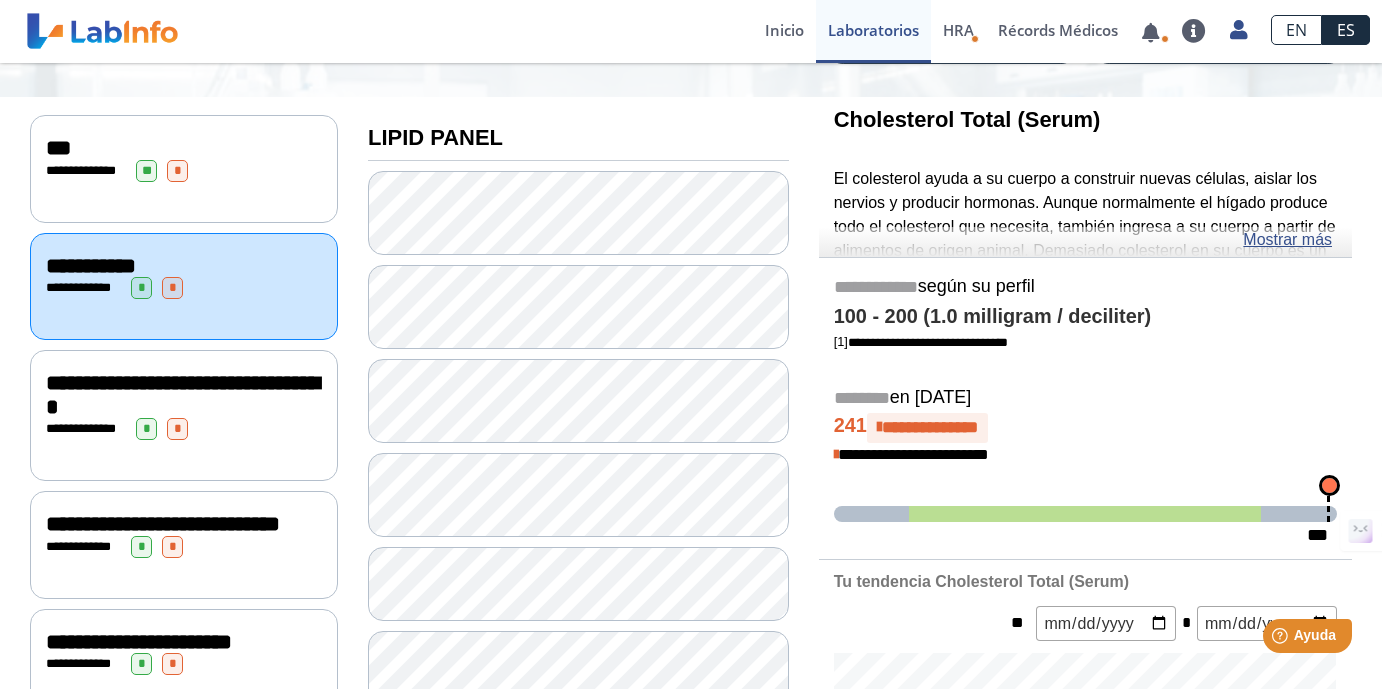 scroll, scrollTop: 133, scrollLeft: 0, axis: vertical 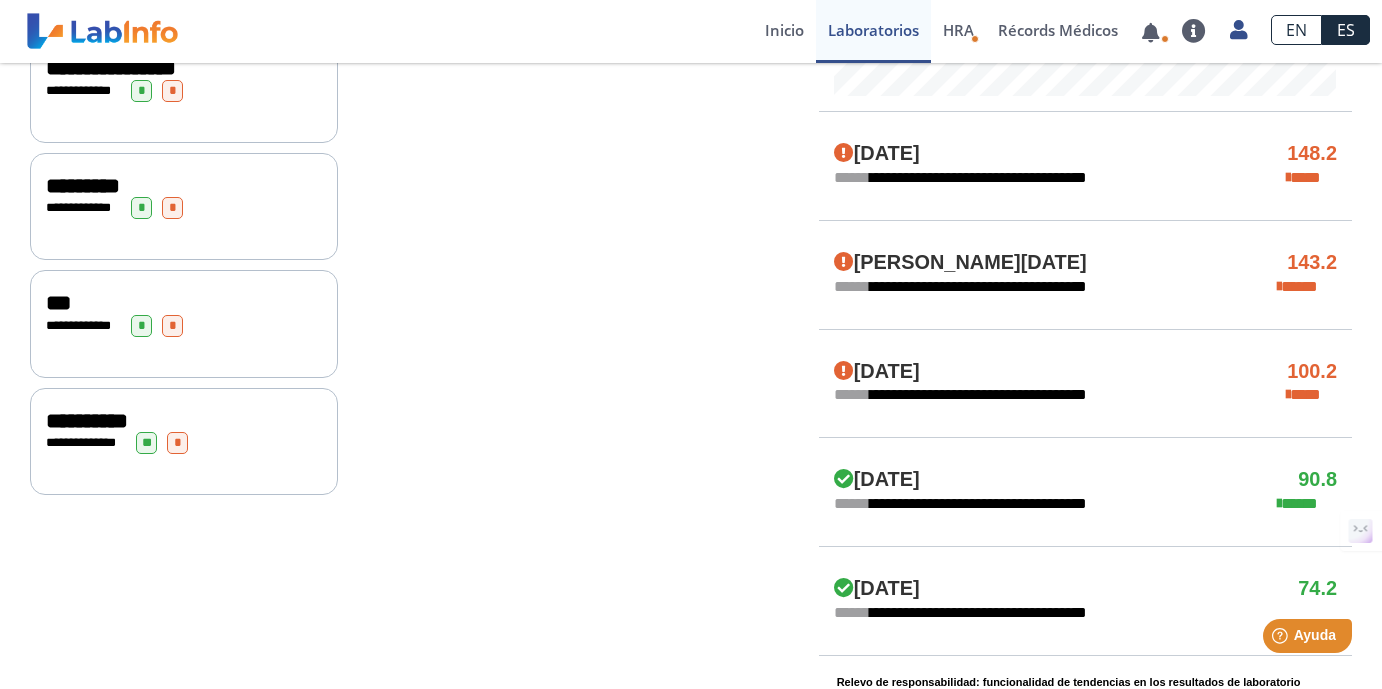 click on "**********" 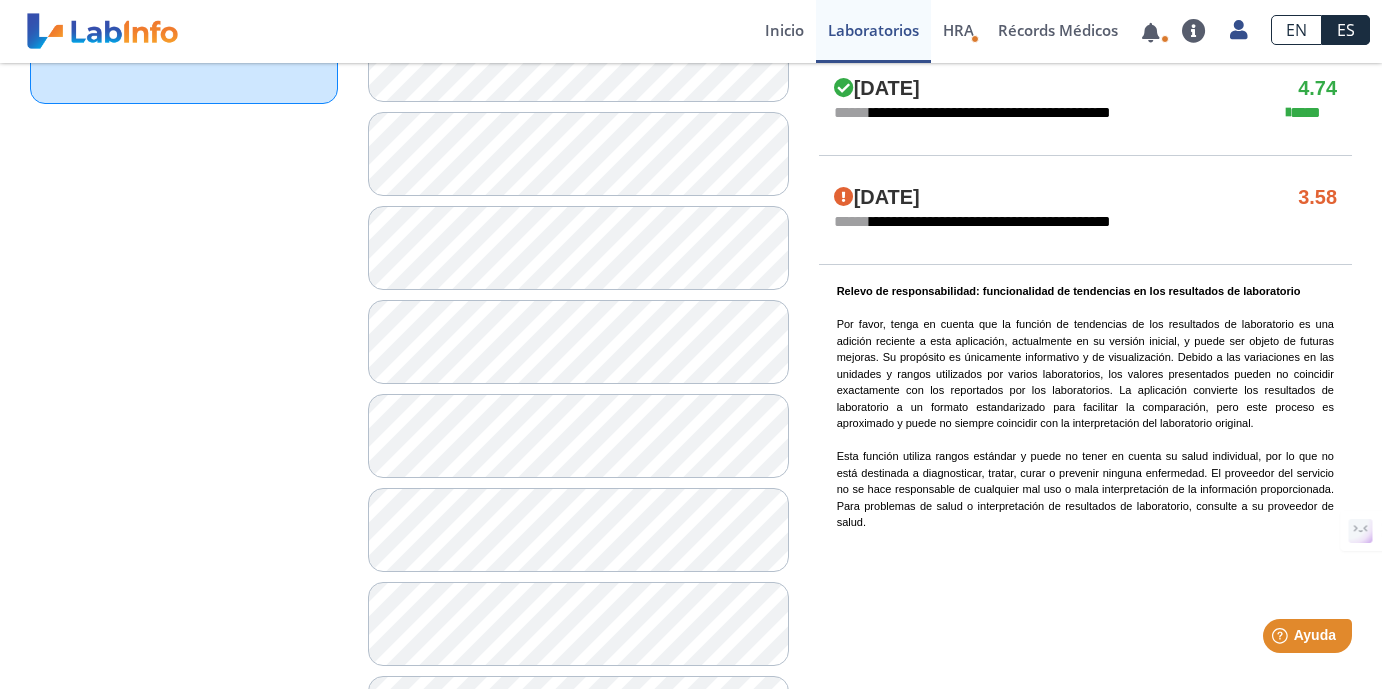scroll, scrollTop: 1398, scrollLeft: 0, axis: vertical 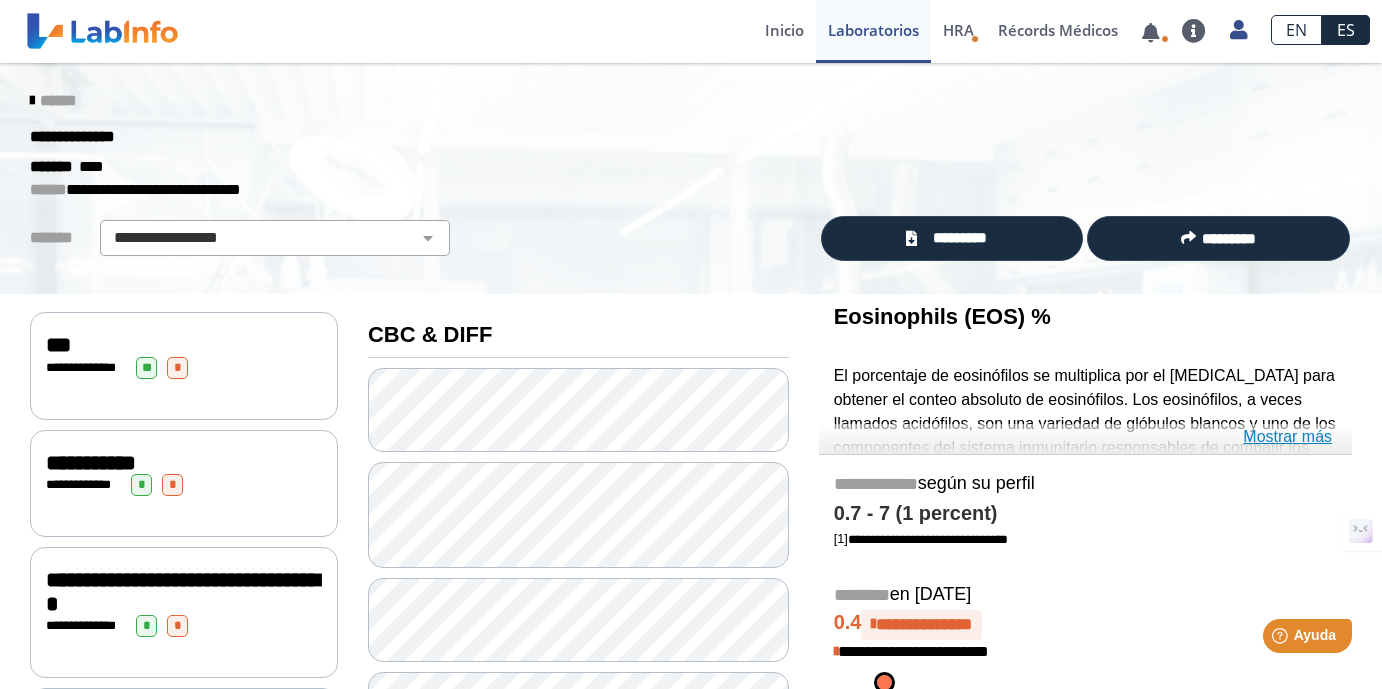 click on "Mostrar más" 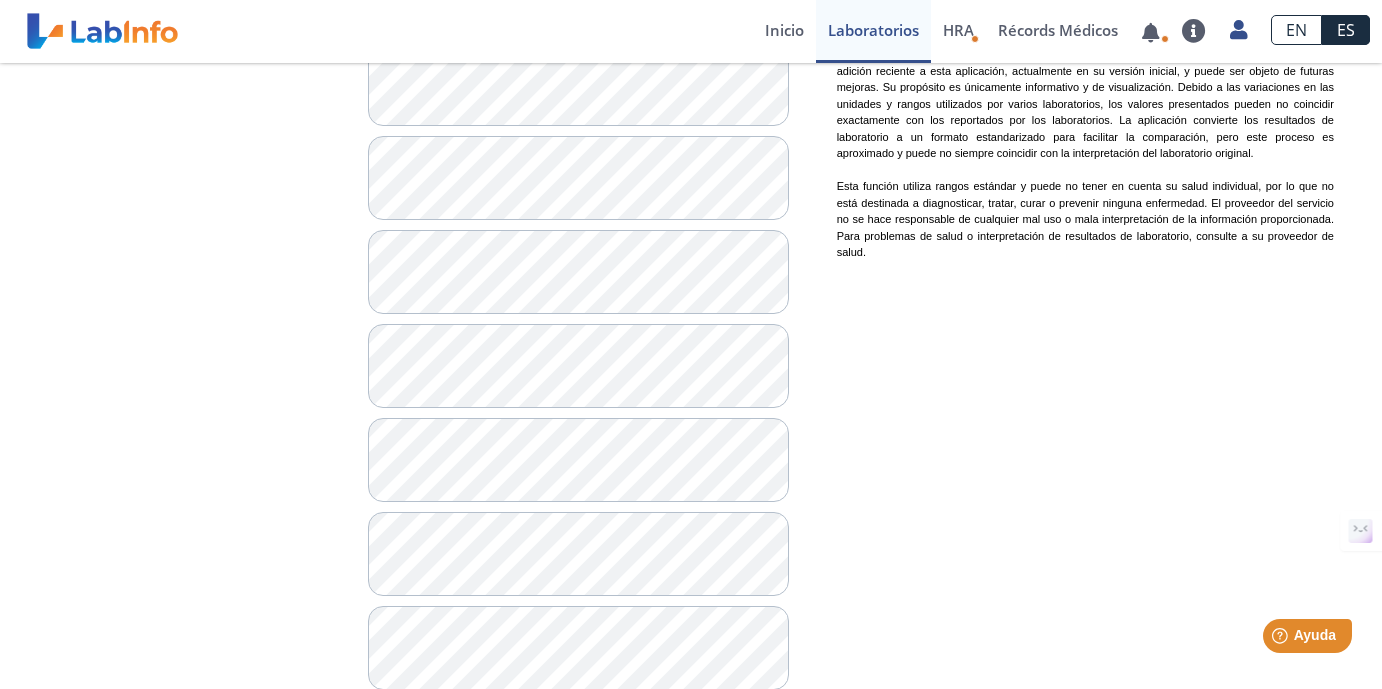 scroll, scrollTop: 1893, scrollLeft: 0, axis: vertical 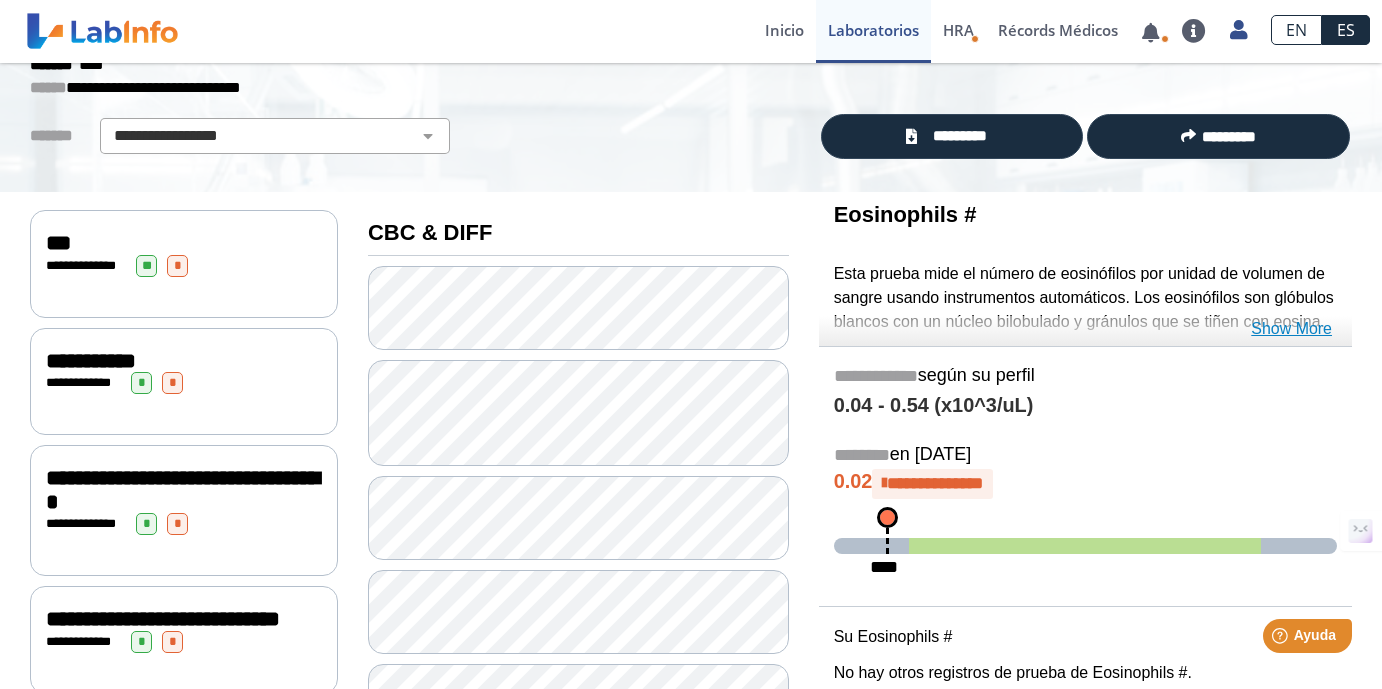 click on "Show More" 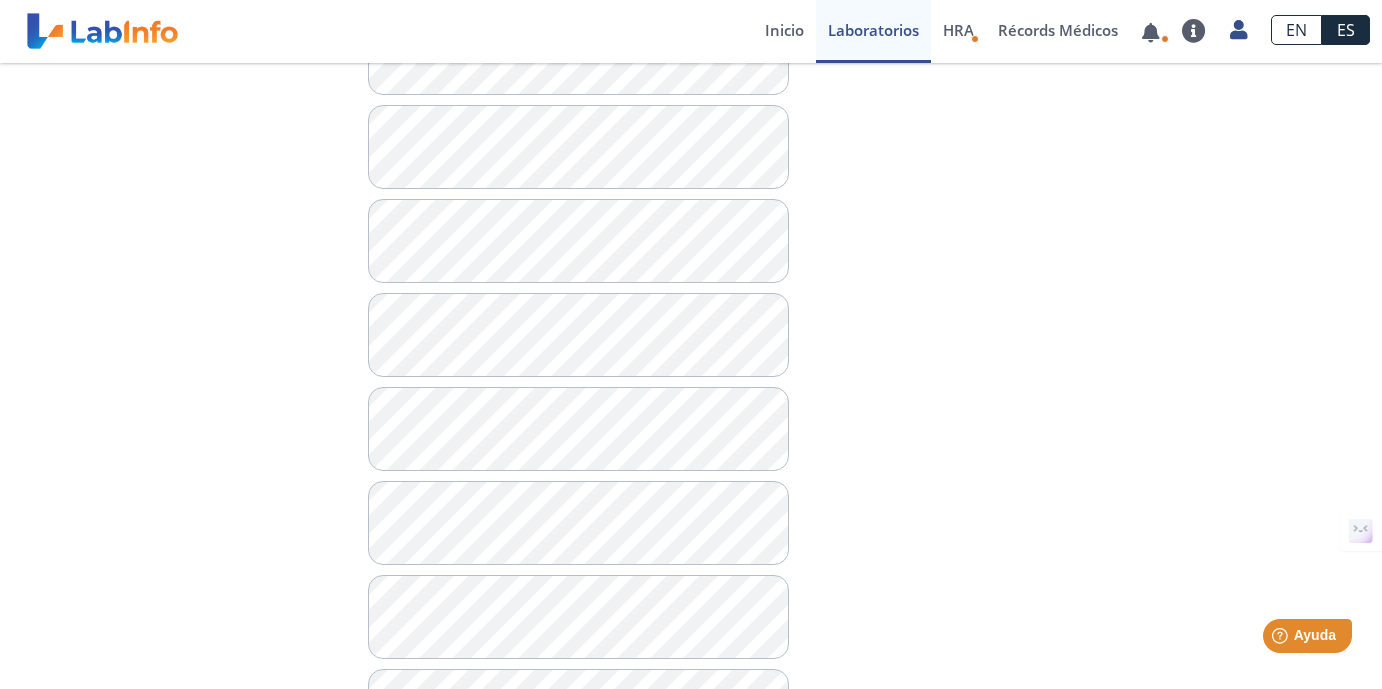 scroll, scrollTop: 1602, scrollLeft: 0, axis: vertical 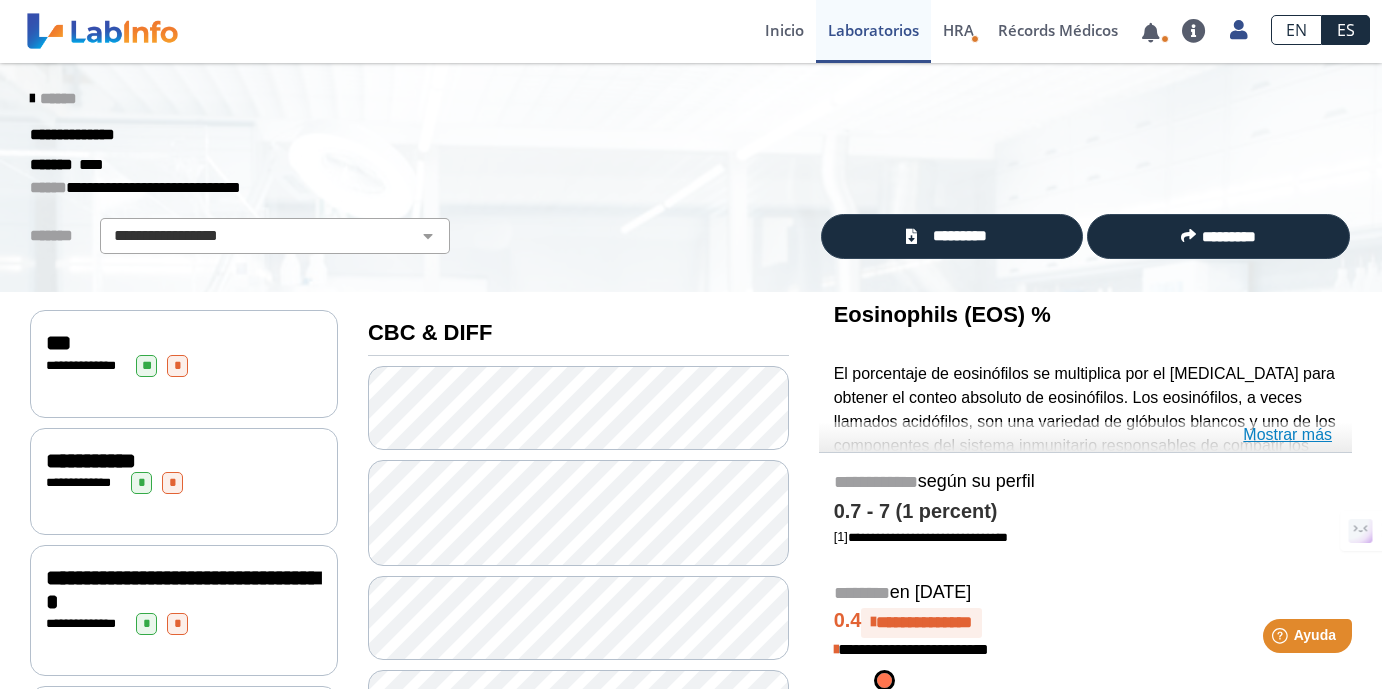 click on "Mostrar más" 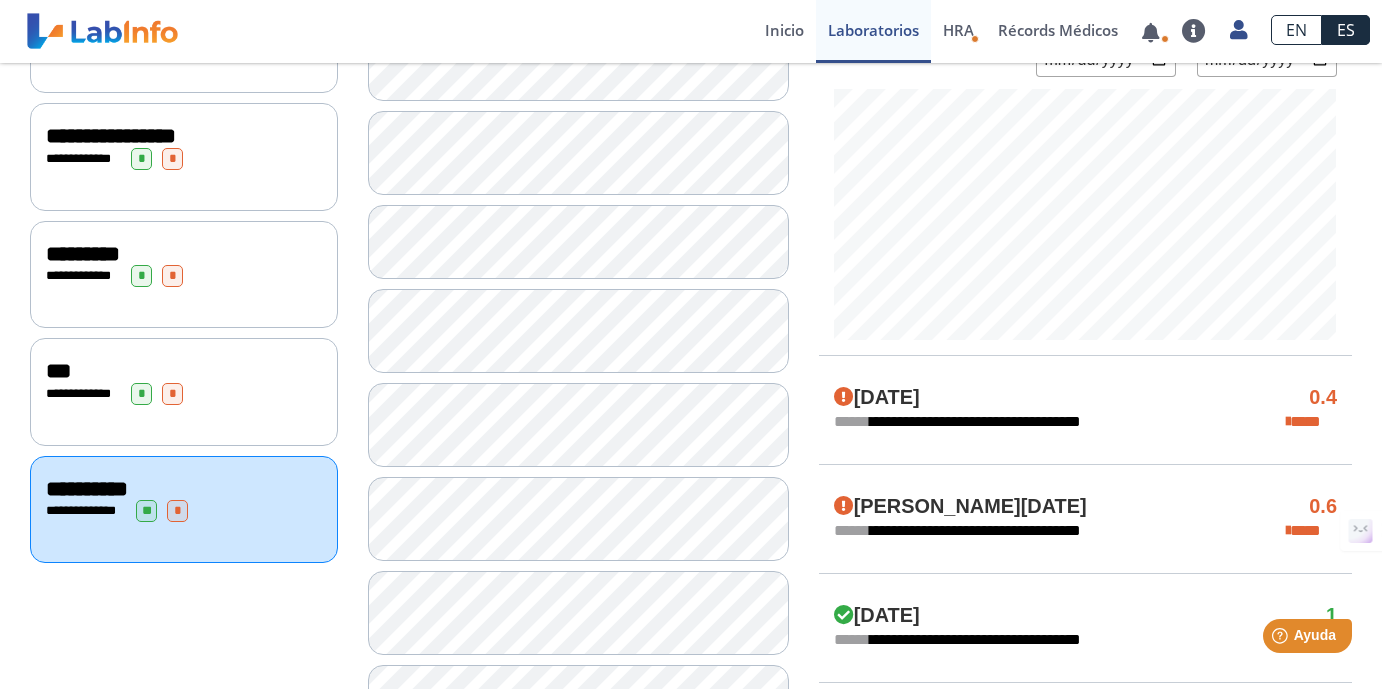 scroll, scrollTop: 939, scrollLeft: 0, axis: vertical 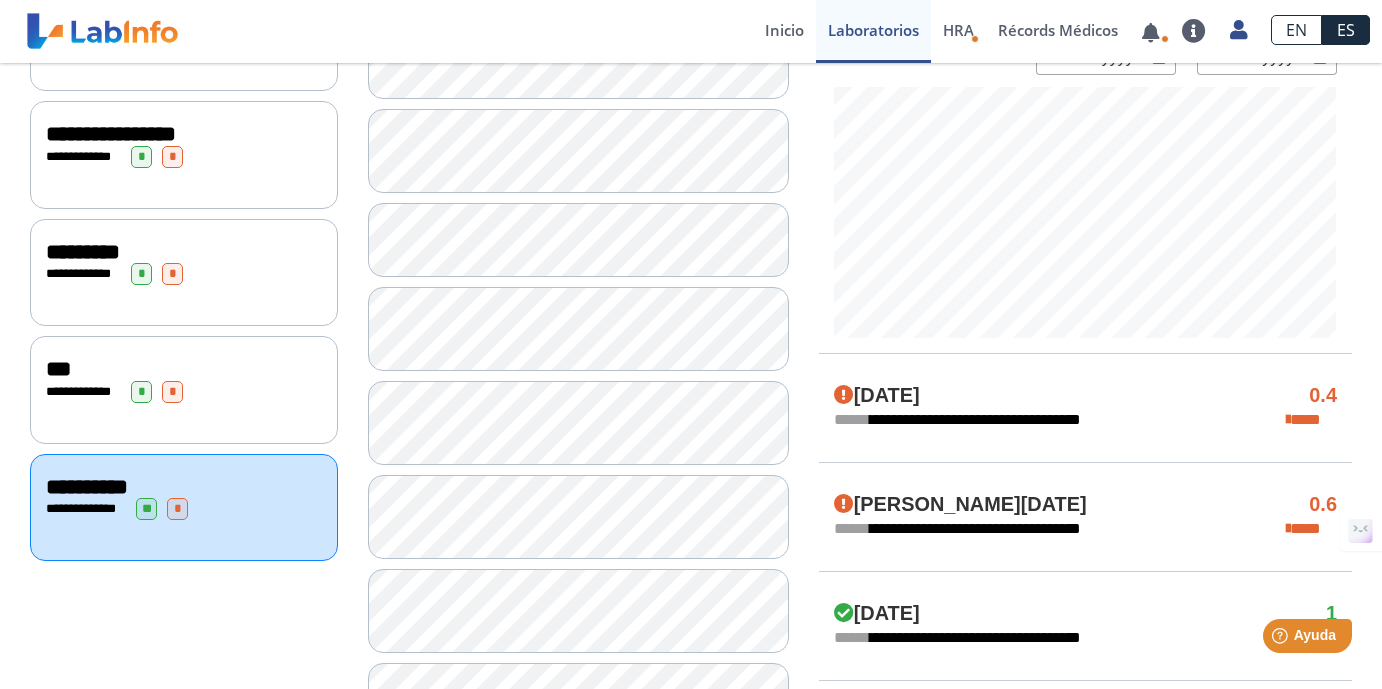 click on "**********" 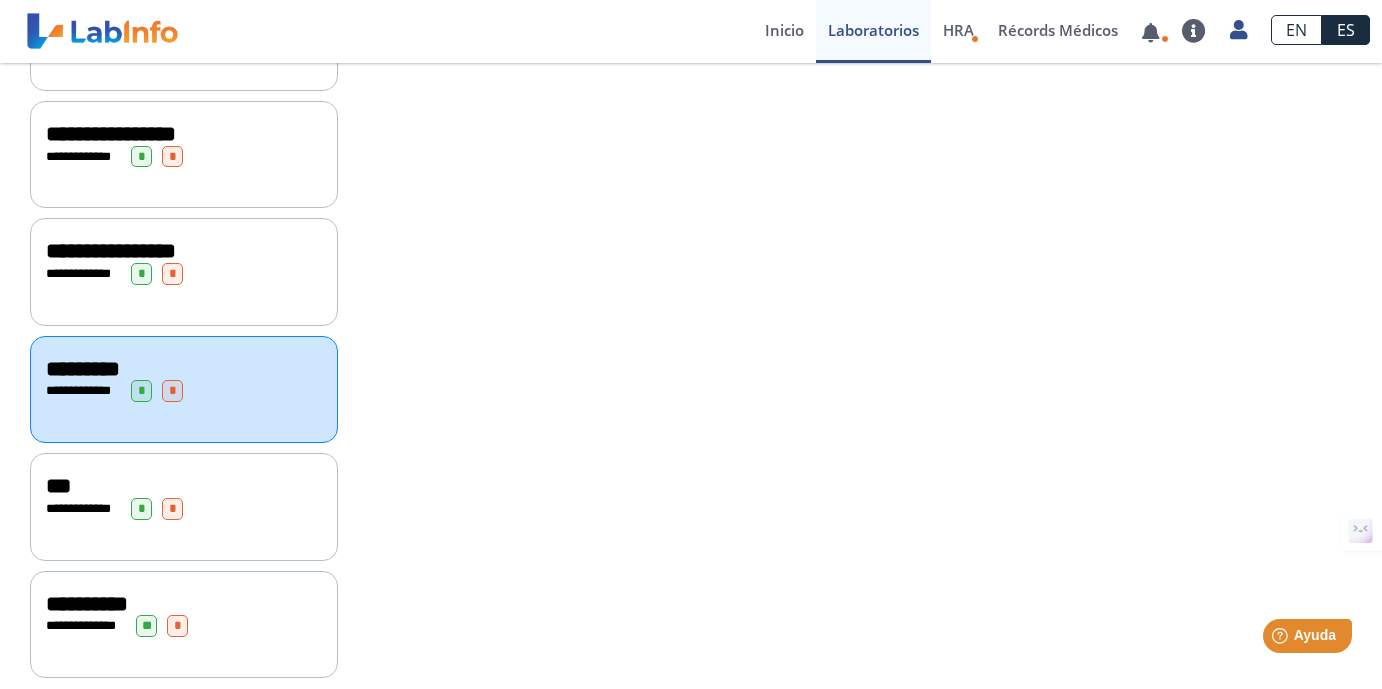 scroll, scrollTop: 817, scrollLeft: 0, axis: vertical 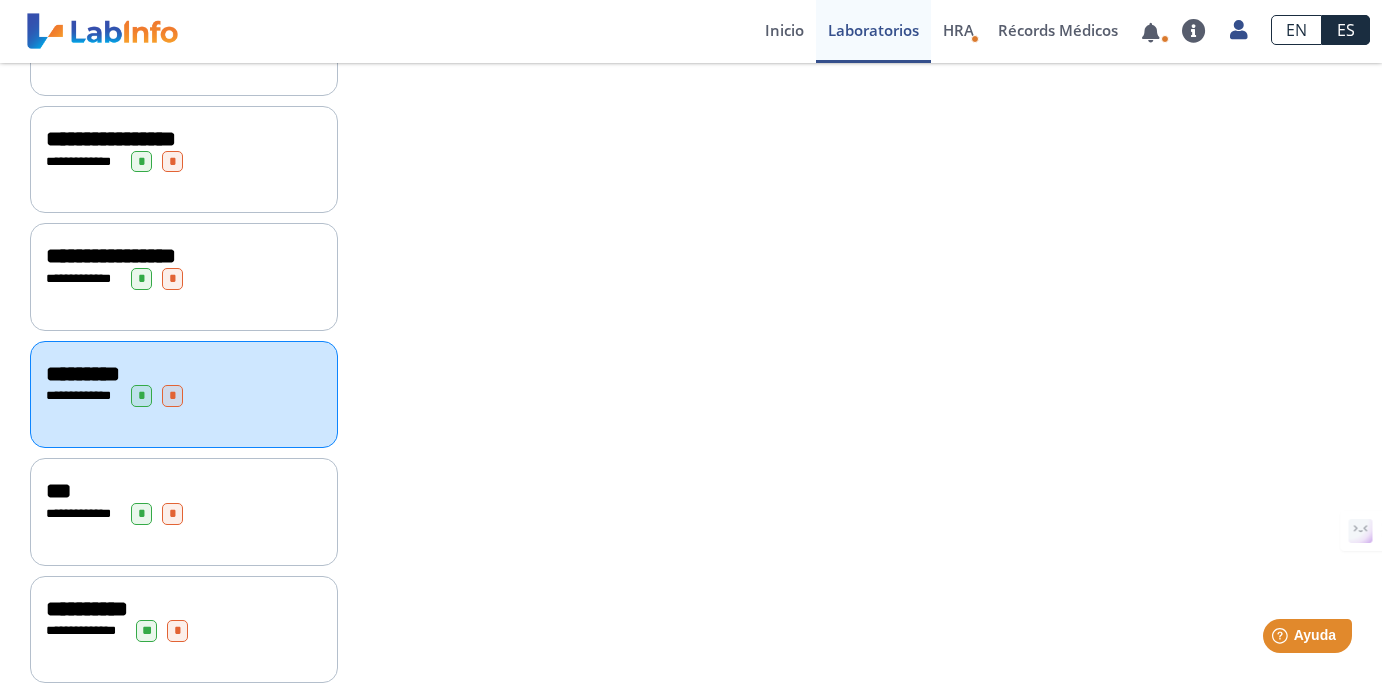 click on "**********" 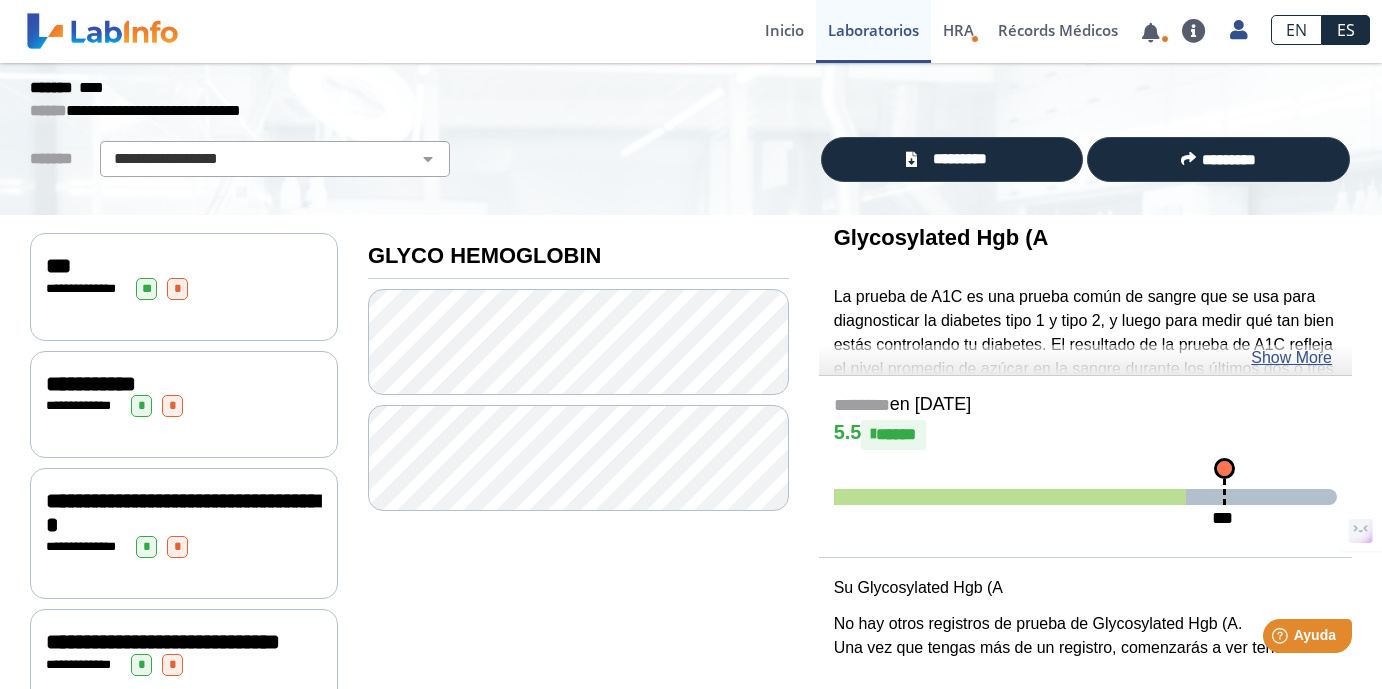 scroll, scrollTop: 84, scrollLeft: 0, axis: vertical 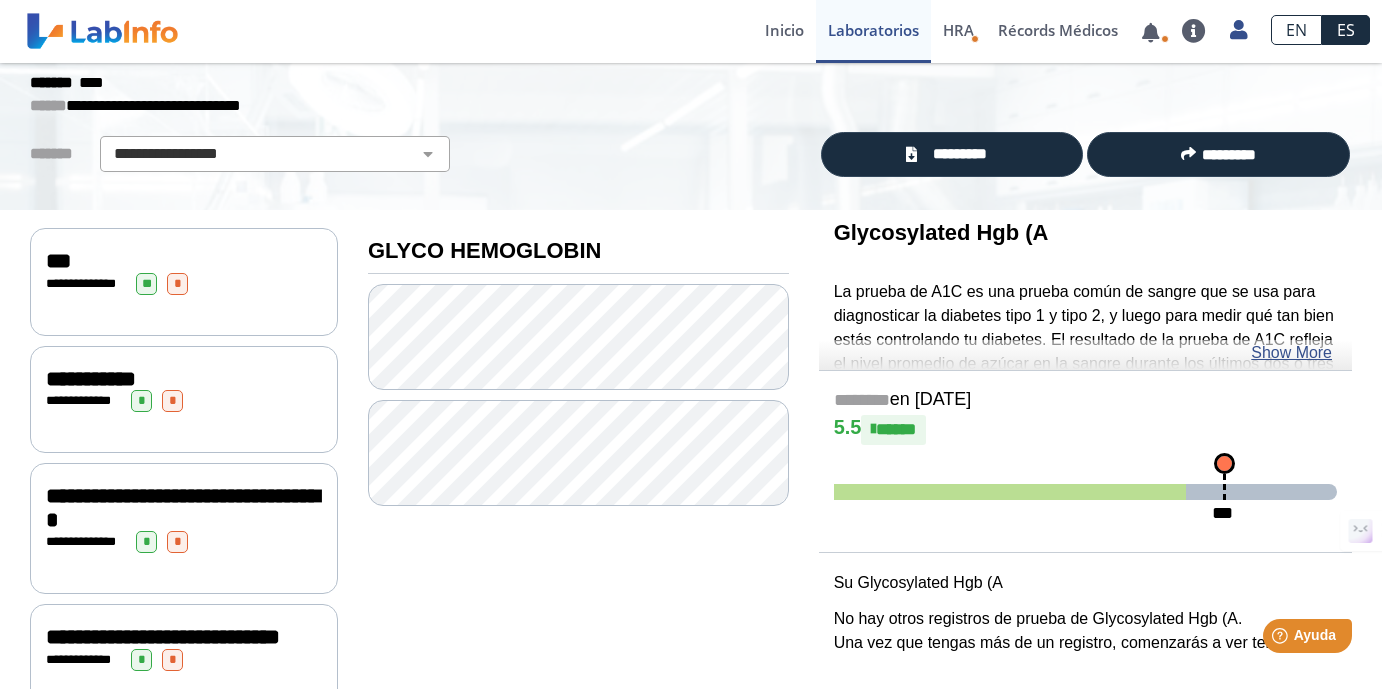 click on "**********" 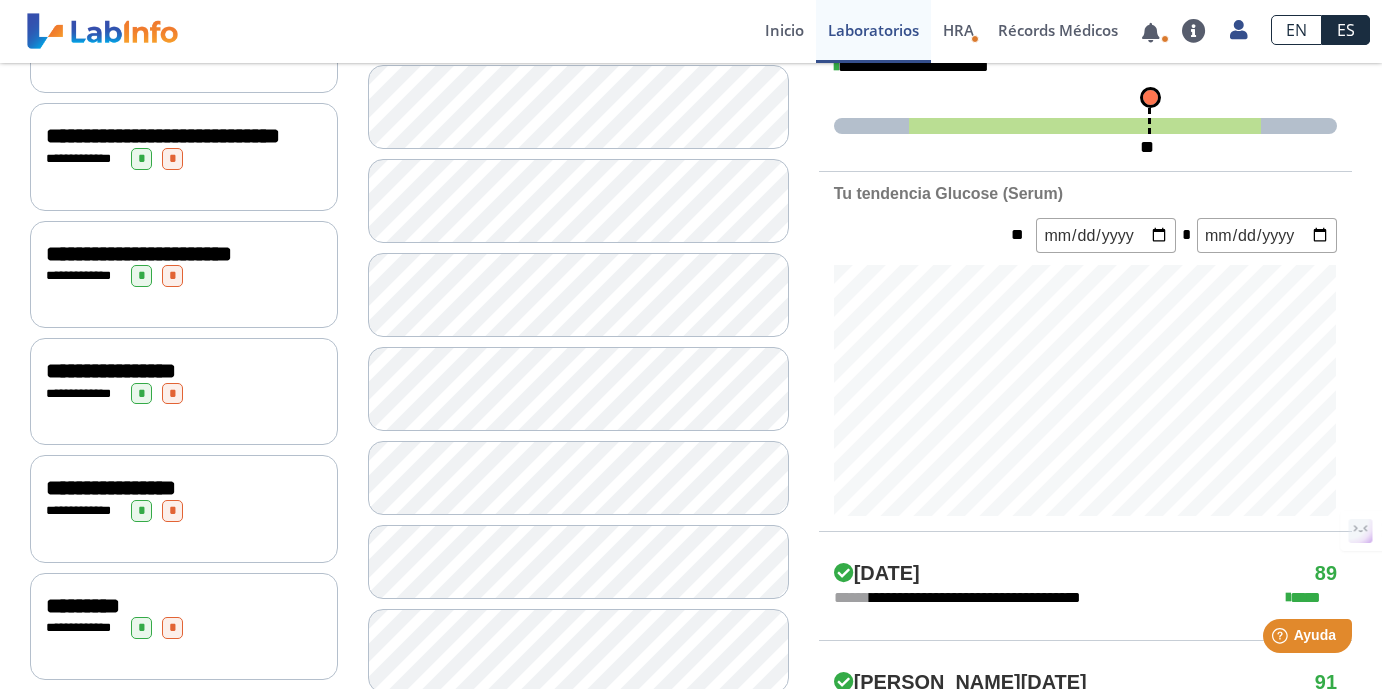 scroll, scrollTop: 637, scrollLeft: 0, axis: vertical 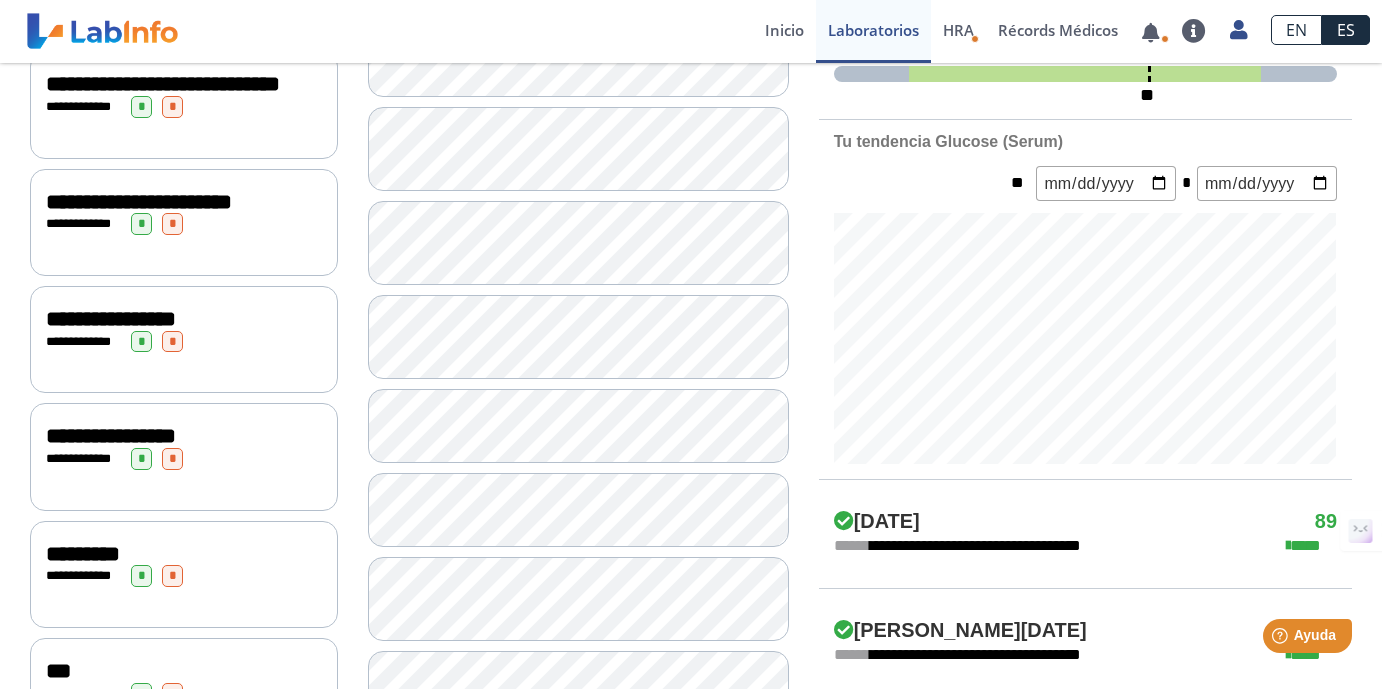 click on "**********" 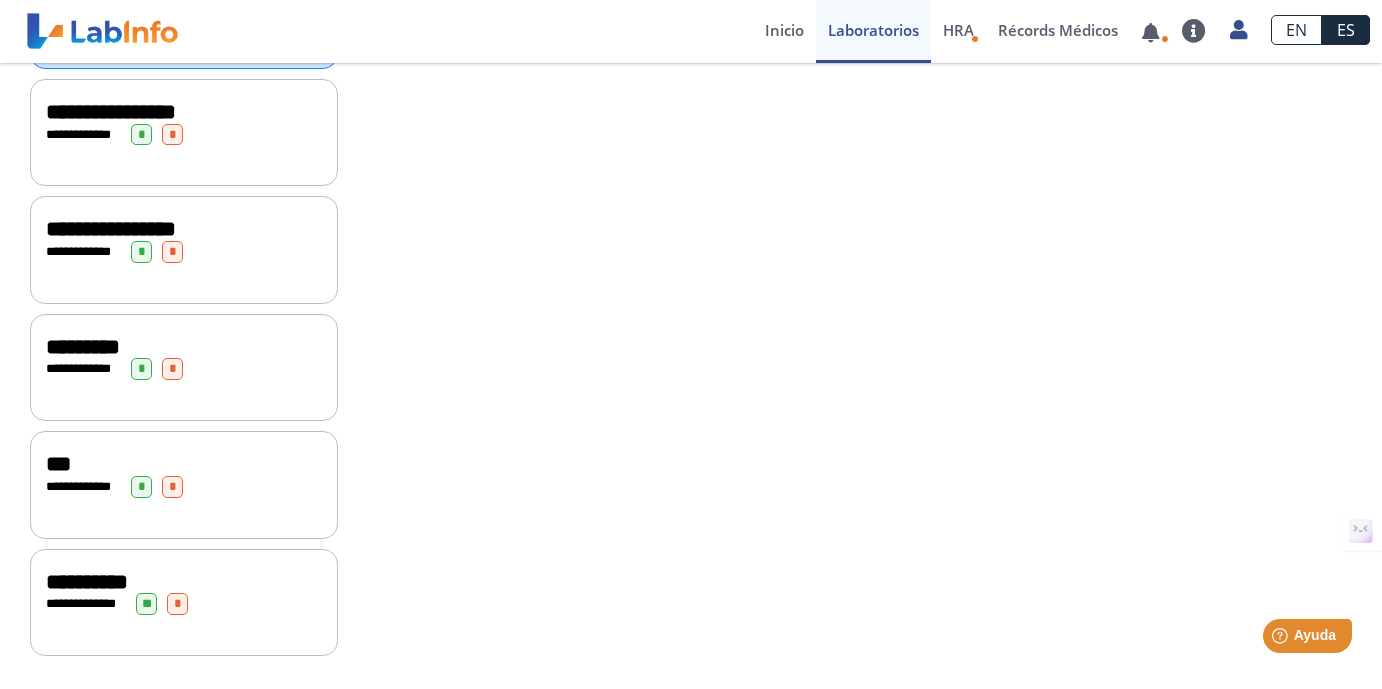 scroll, scrollTop: 872, scrollLeft: 0, axis: vertical 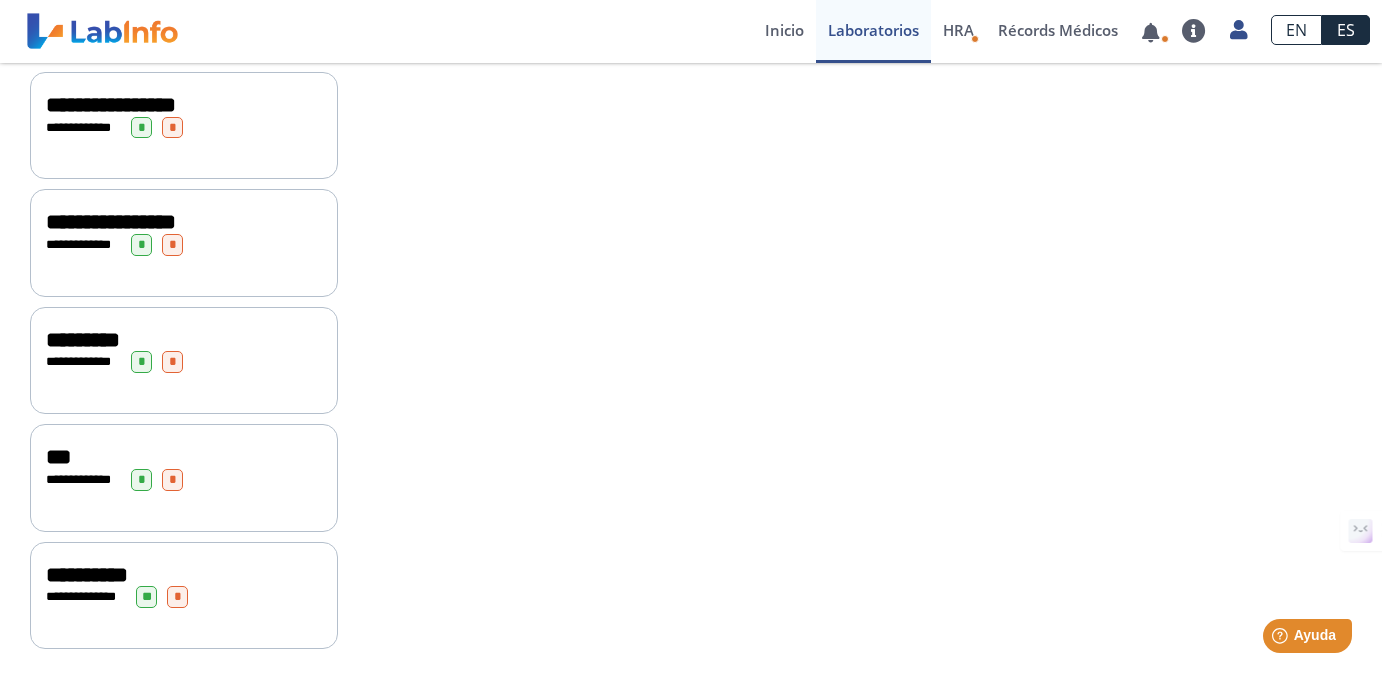 click on "**********" 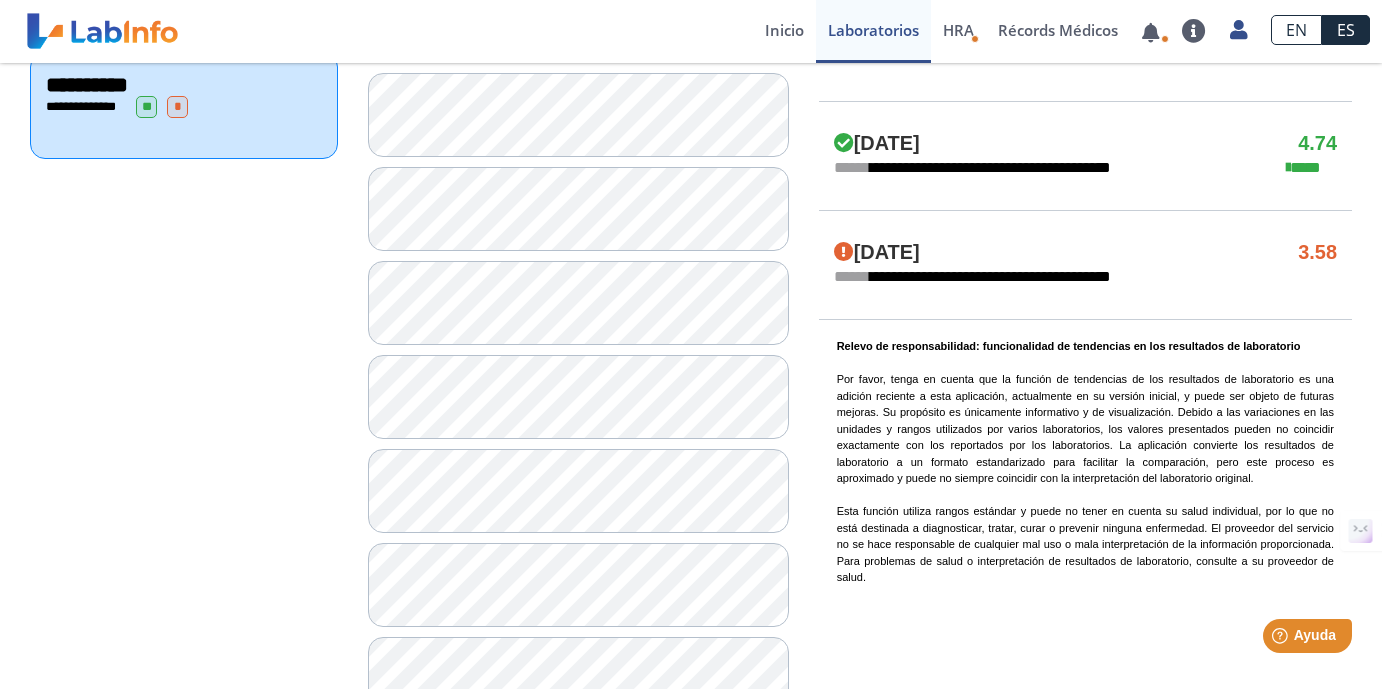 scroll, scrollTop: 1350, scrollLeft: 0, axis: vertical 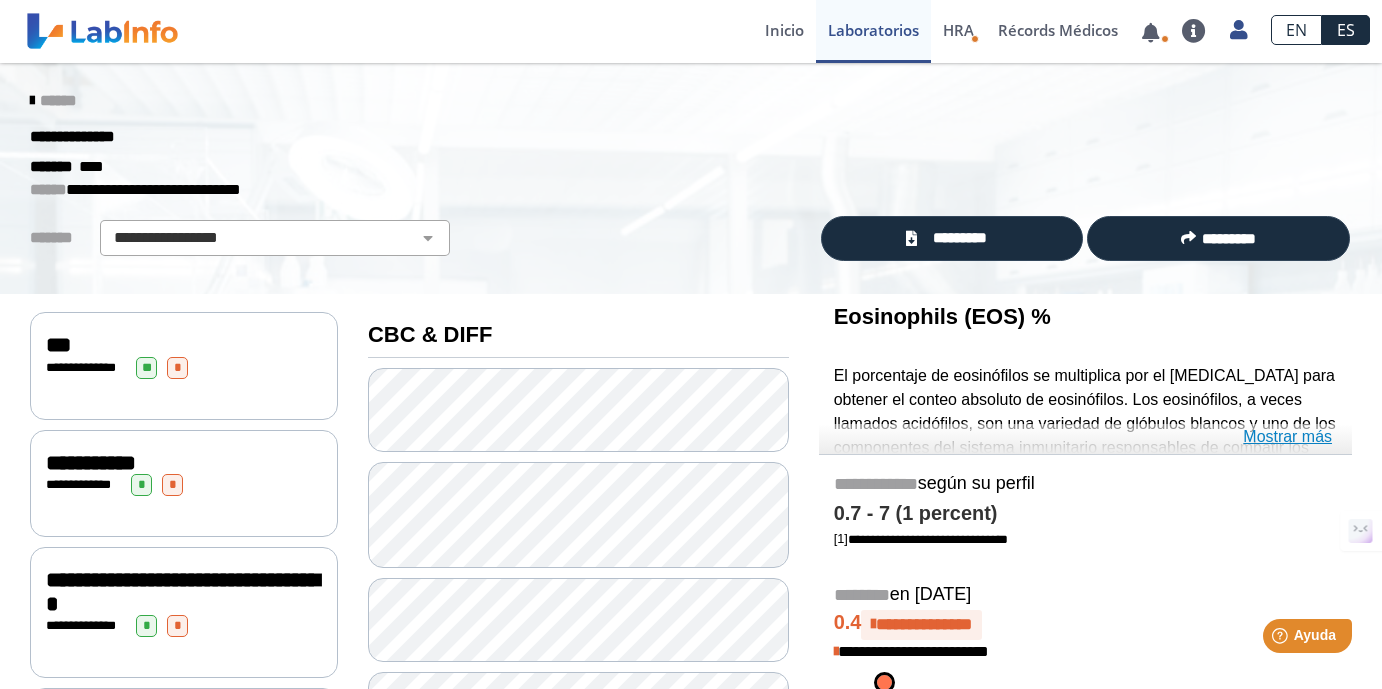 click on "Mostrar más" 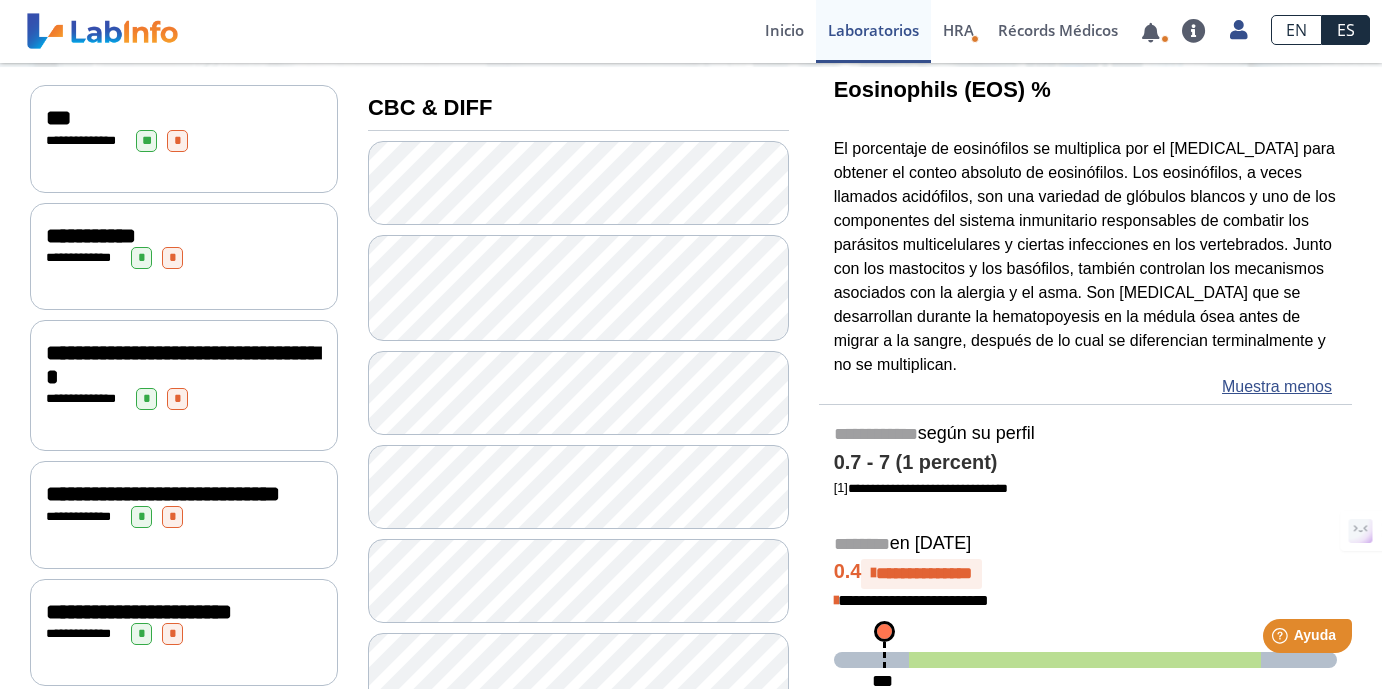 scroll, scrollTop: 169, scrollLeft: 0, axis: vertical 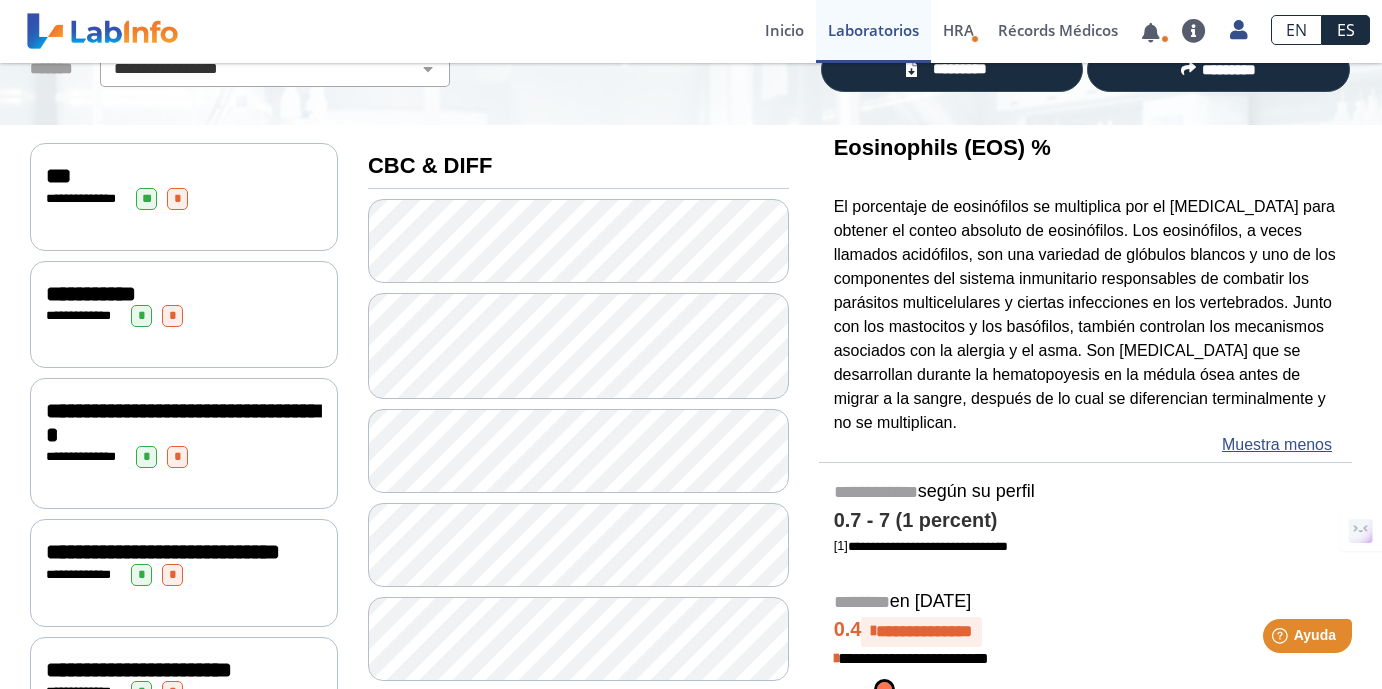 click on "**********" 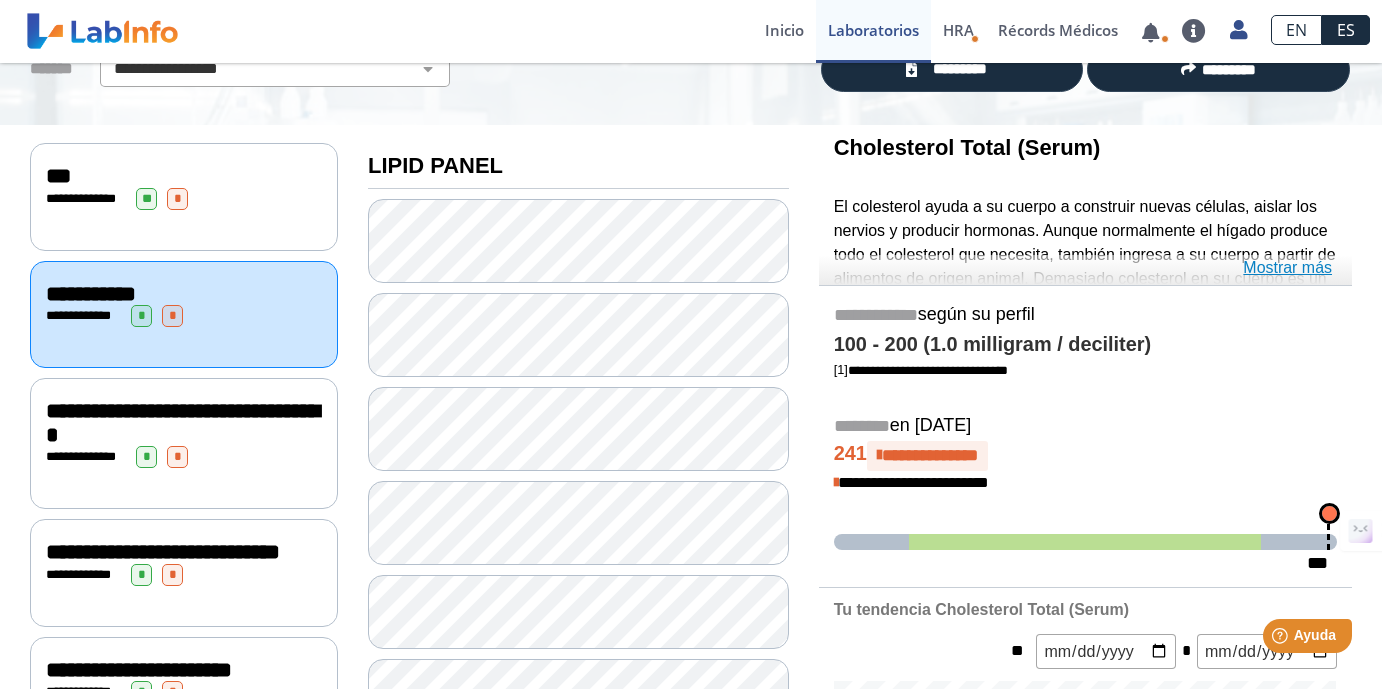 click on "Mostrar más" 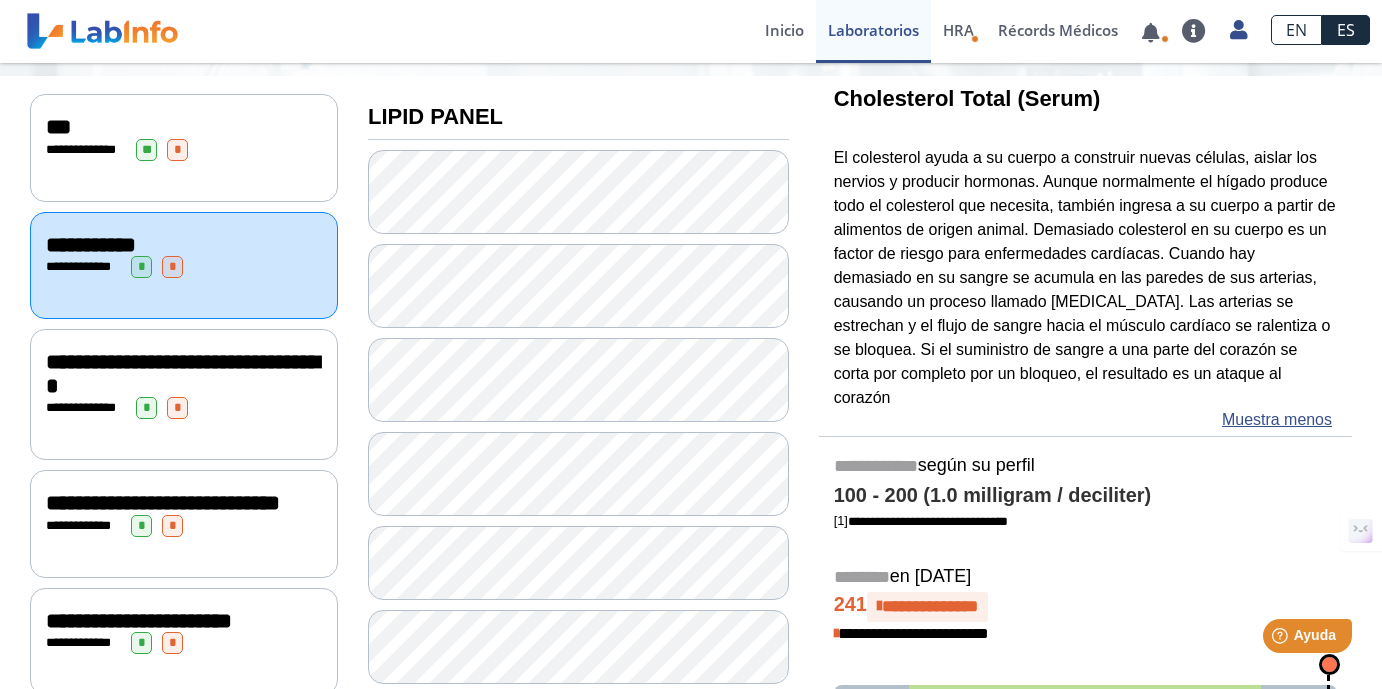 scroll, scrollTop: 190, scrollLeft: 0, axis: vertical 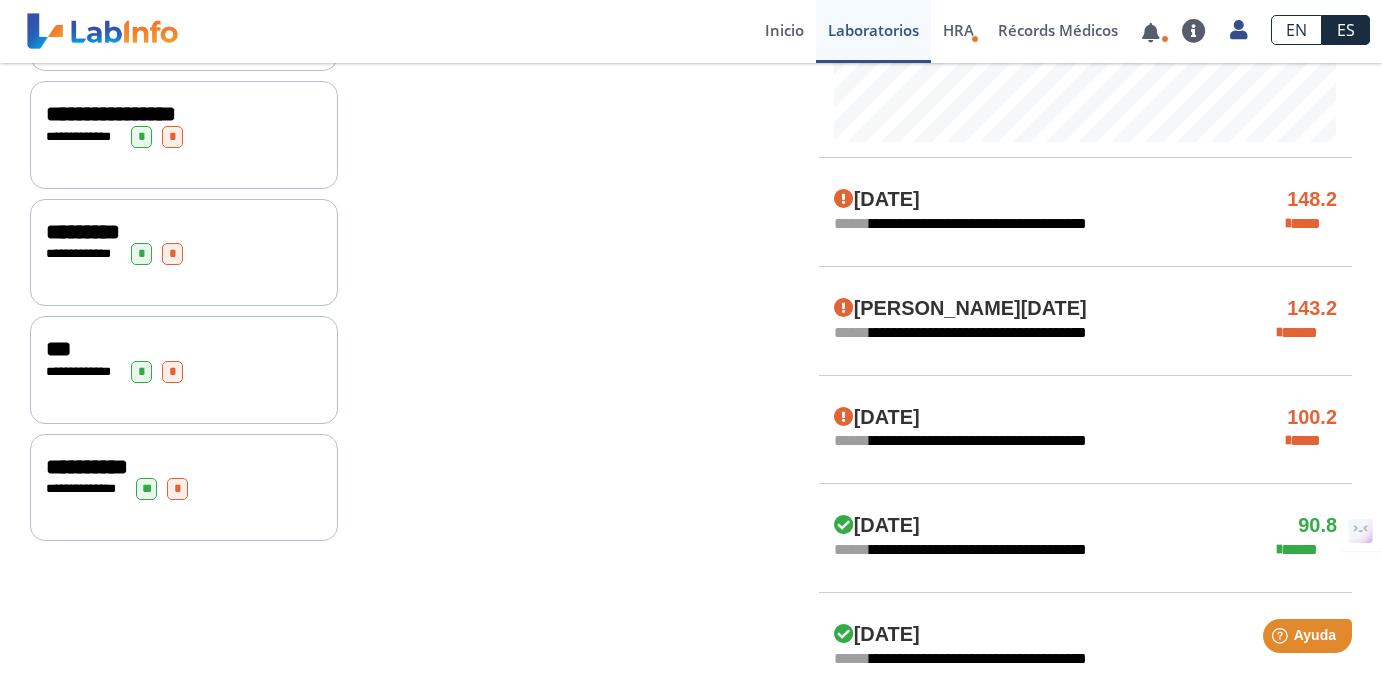 click on "**********" 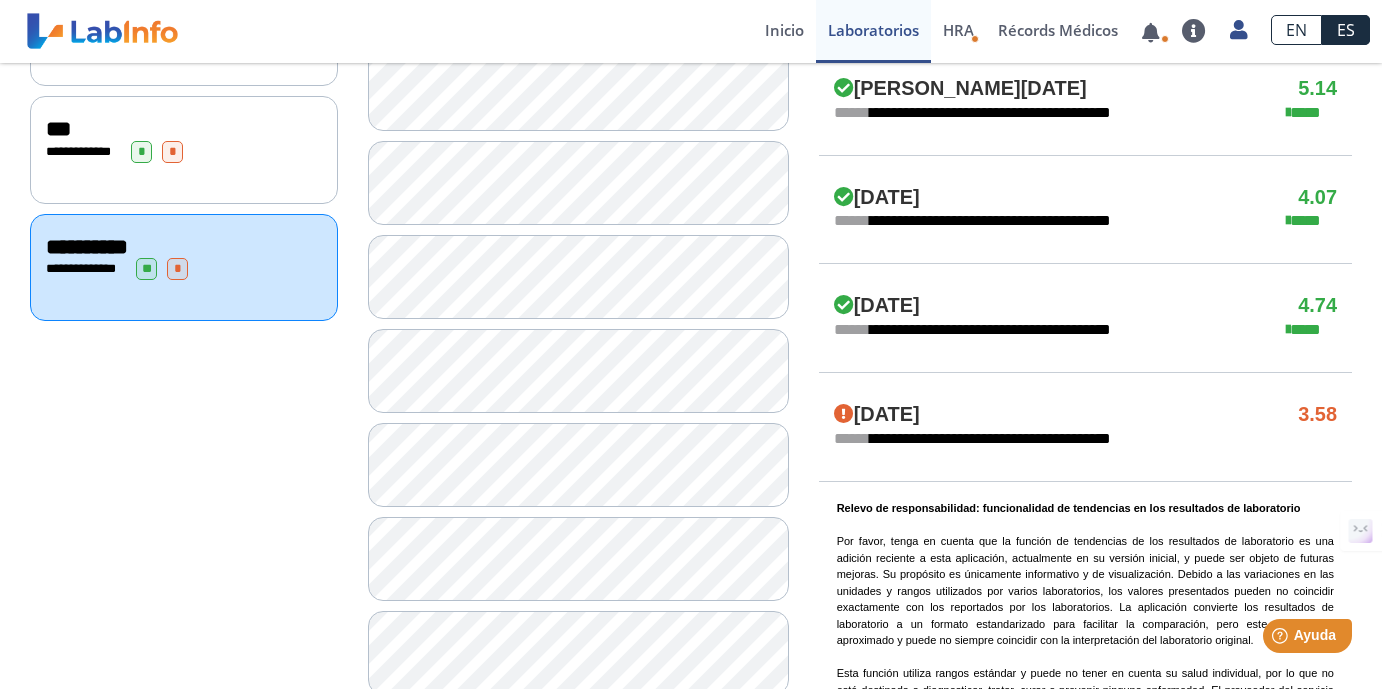 scroll, scrollTop: 1494, scrollLeft: 0, axis: vertical 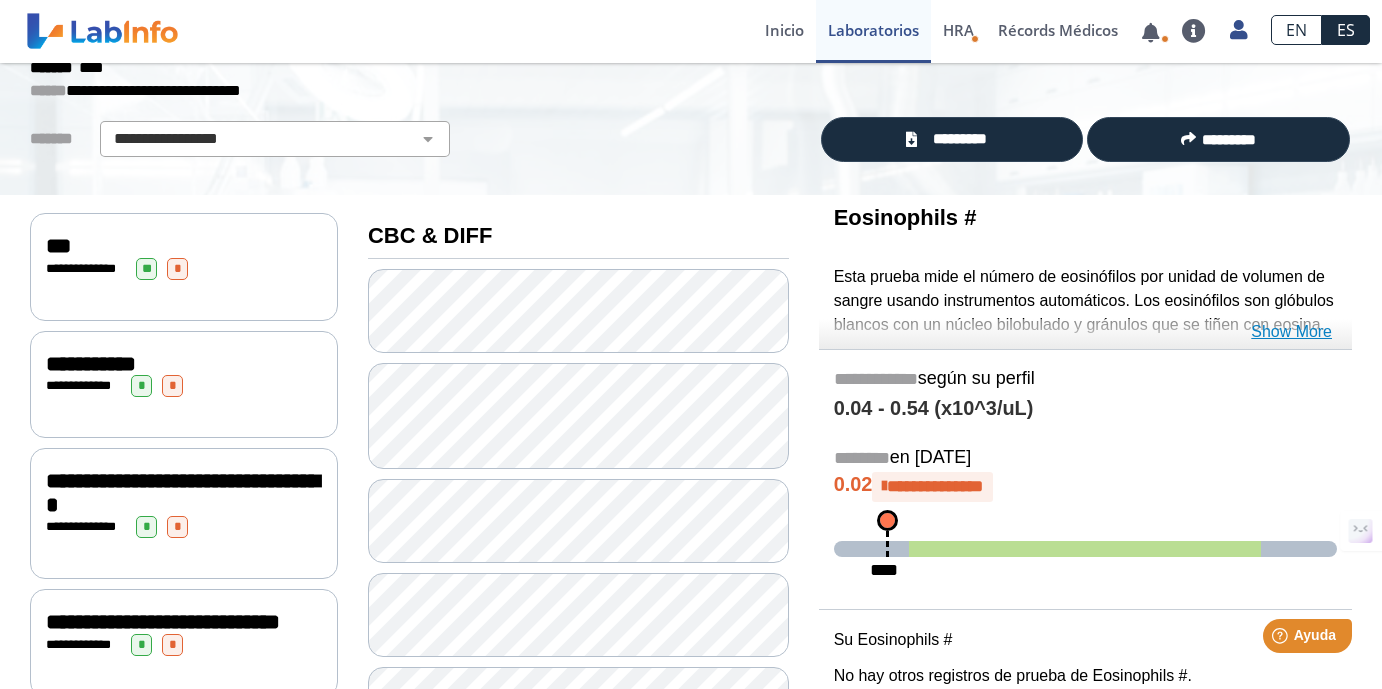 click on "Show More" 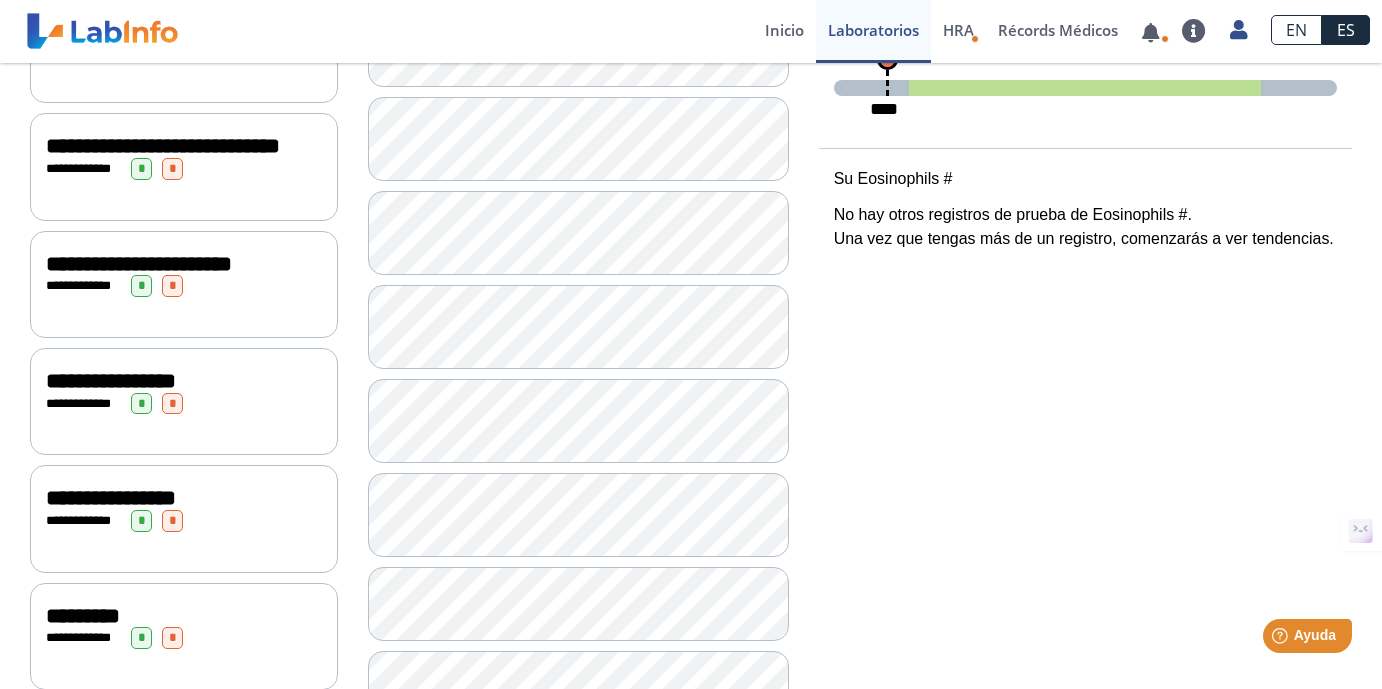 scroll, scrollTop: 211, scrollLeft: 0, axis: vertical 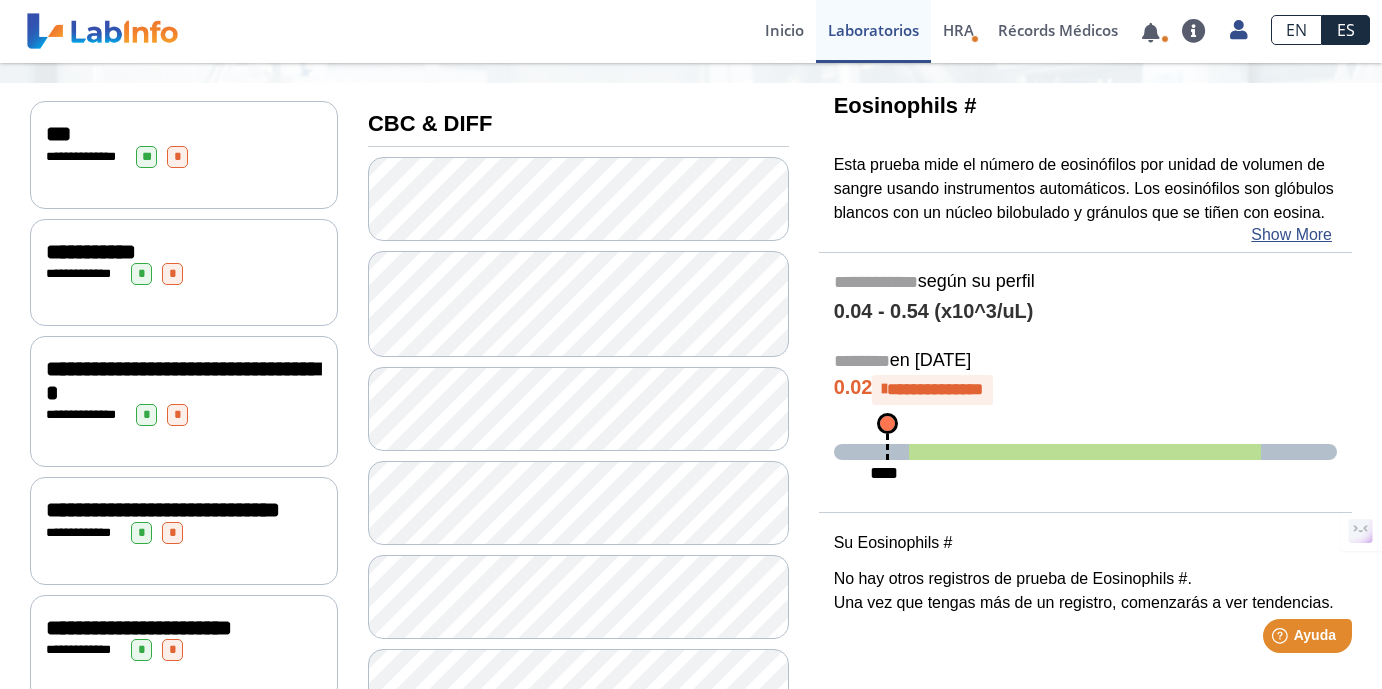click 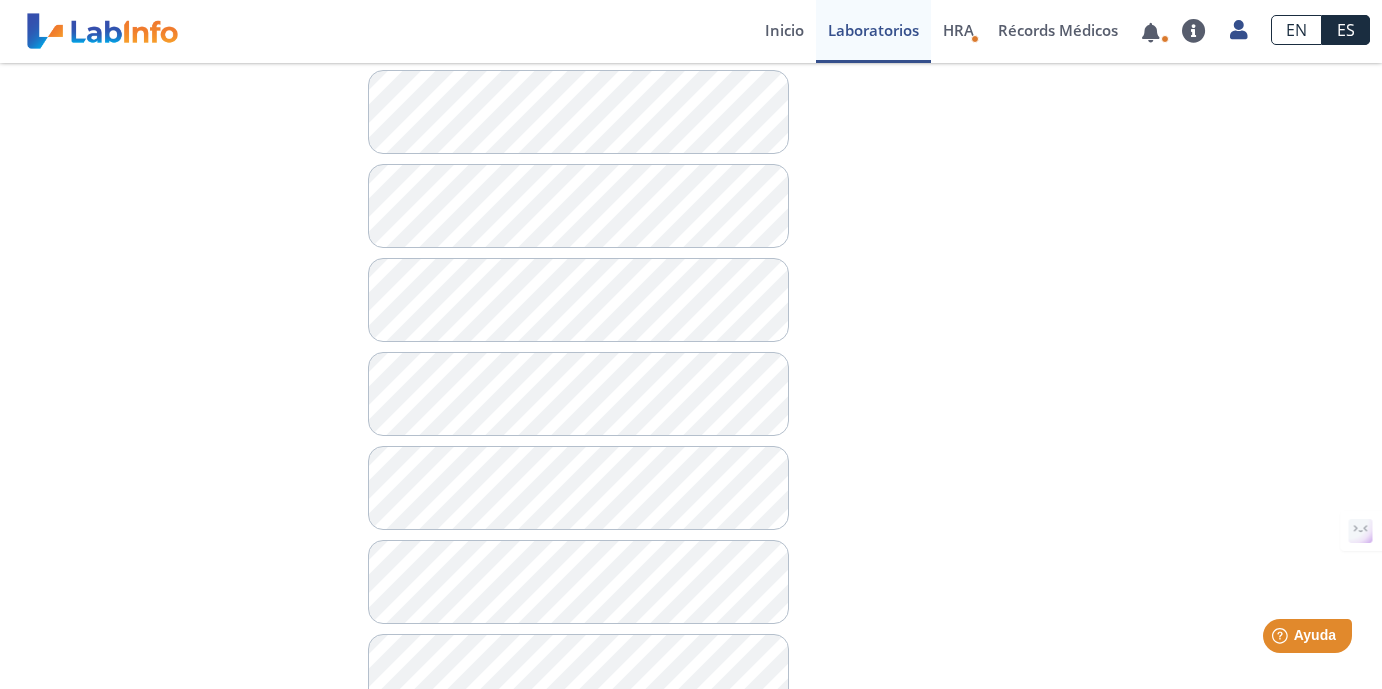 scroll, scrollTop: 1197, scrollLeft: 0, axis: vertical 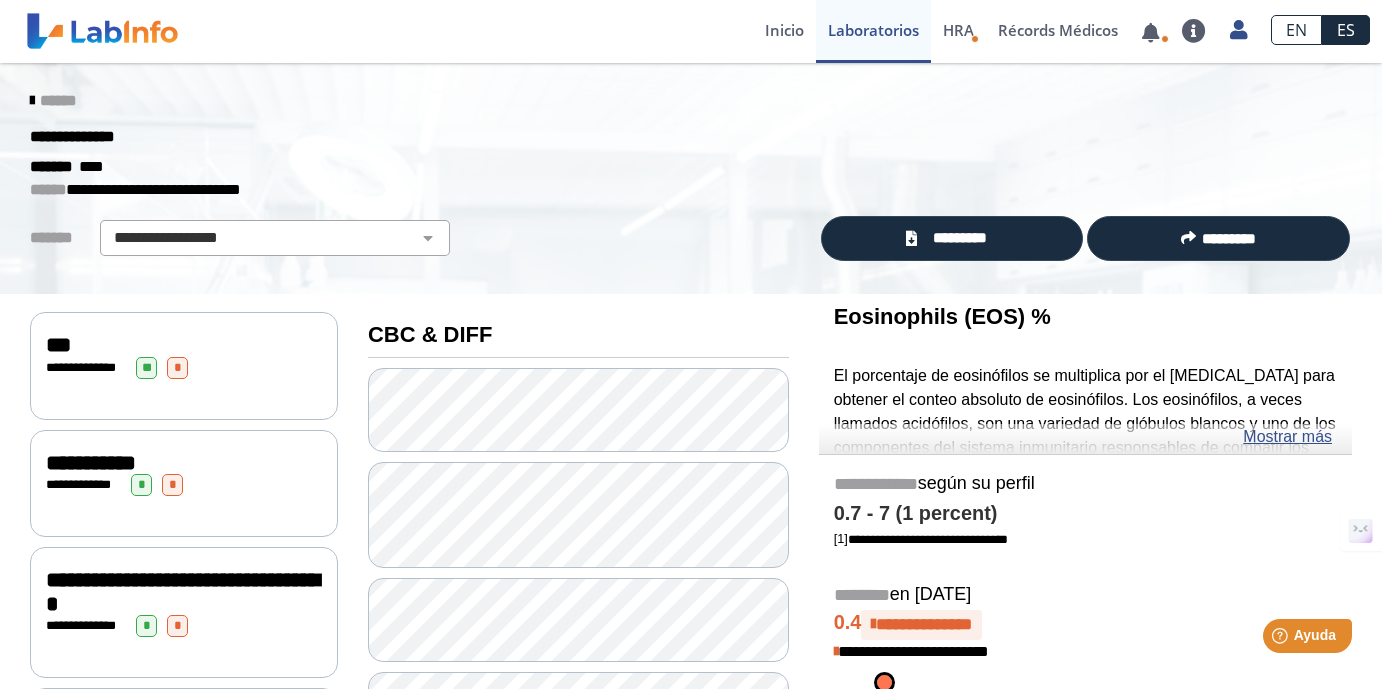 click on "***" 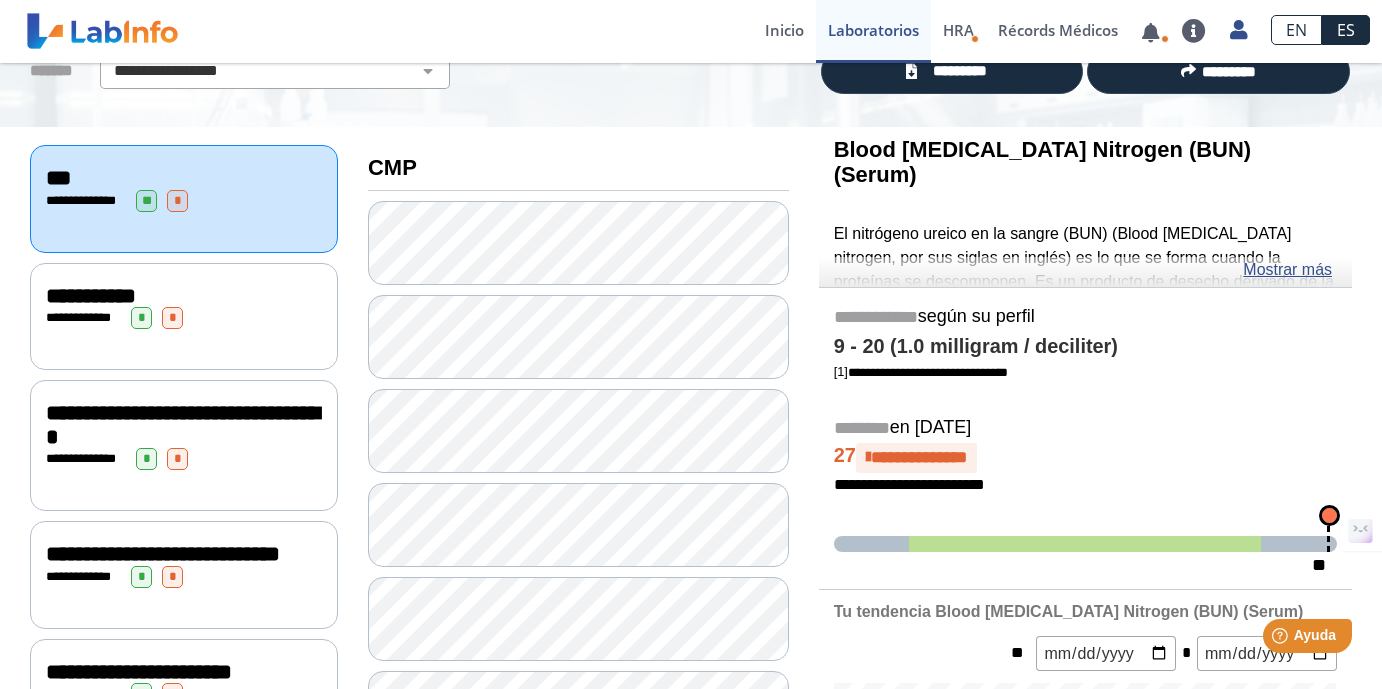 scroll, scrollTop: 126, scrollLeft: 0, axis: vertical 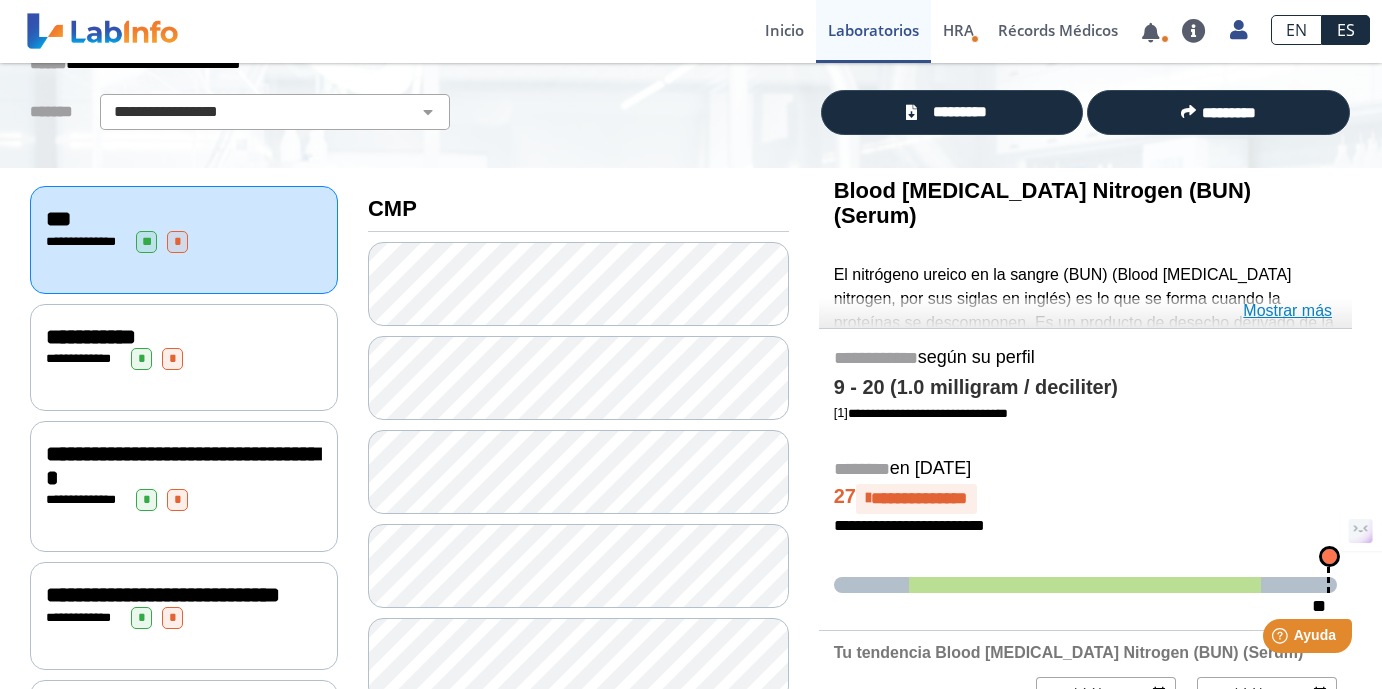 click on "Mostrar más" 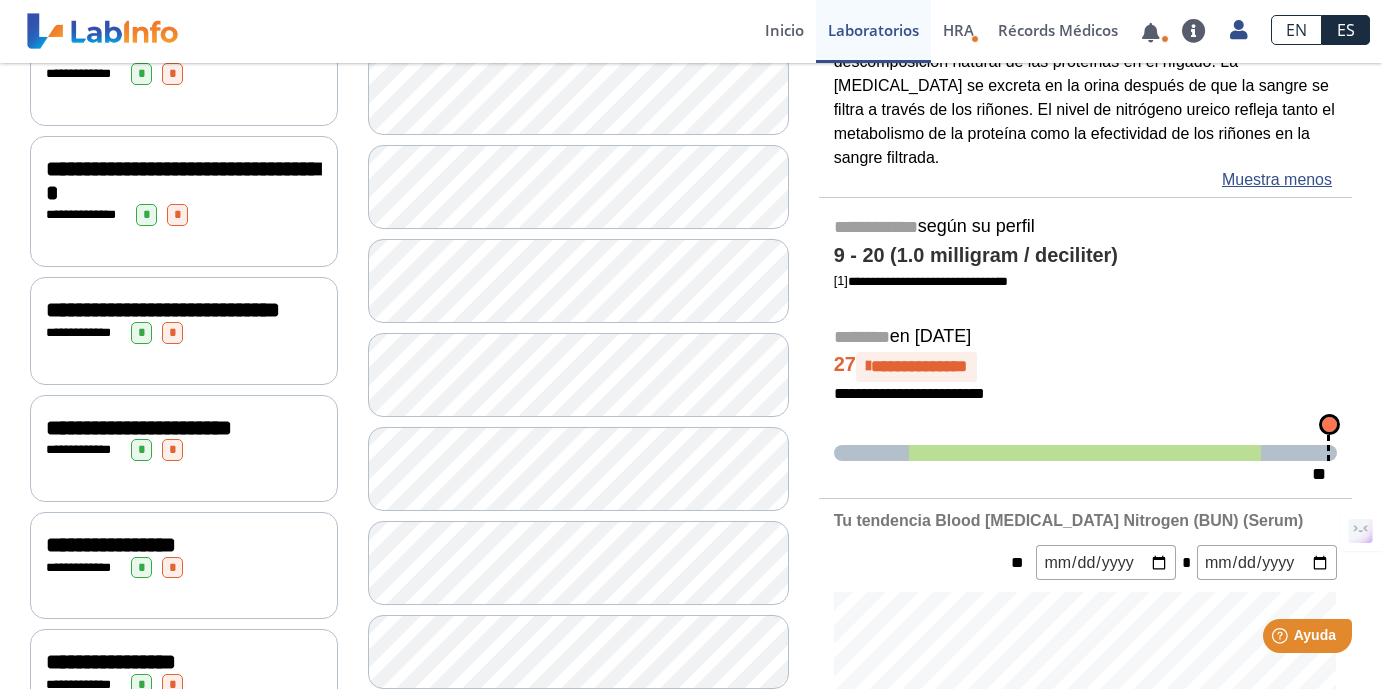 scroll, scrollTop: 0, scrollLeft: 0, axis: both 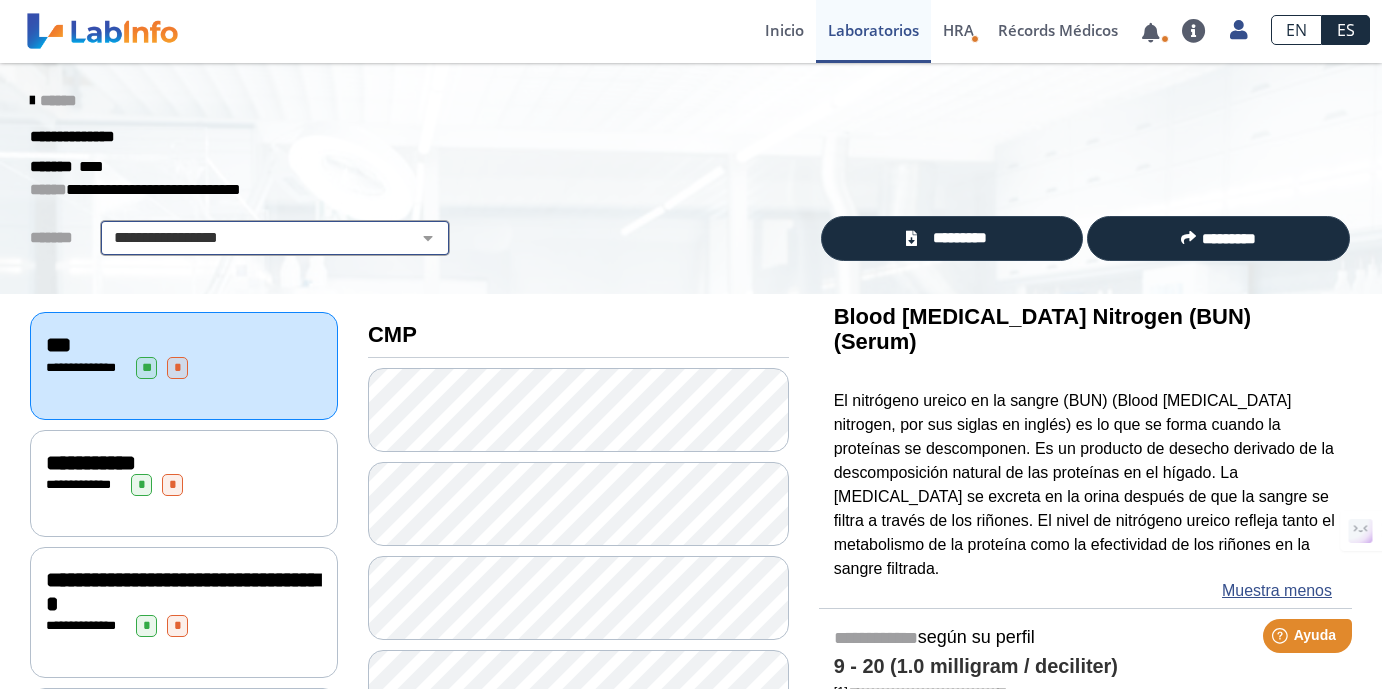 click on "**********" 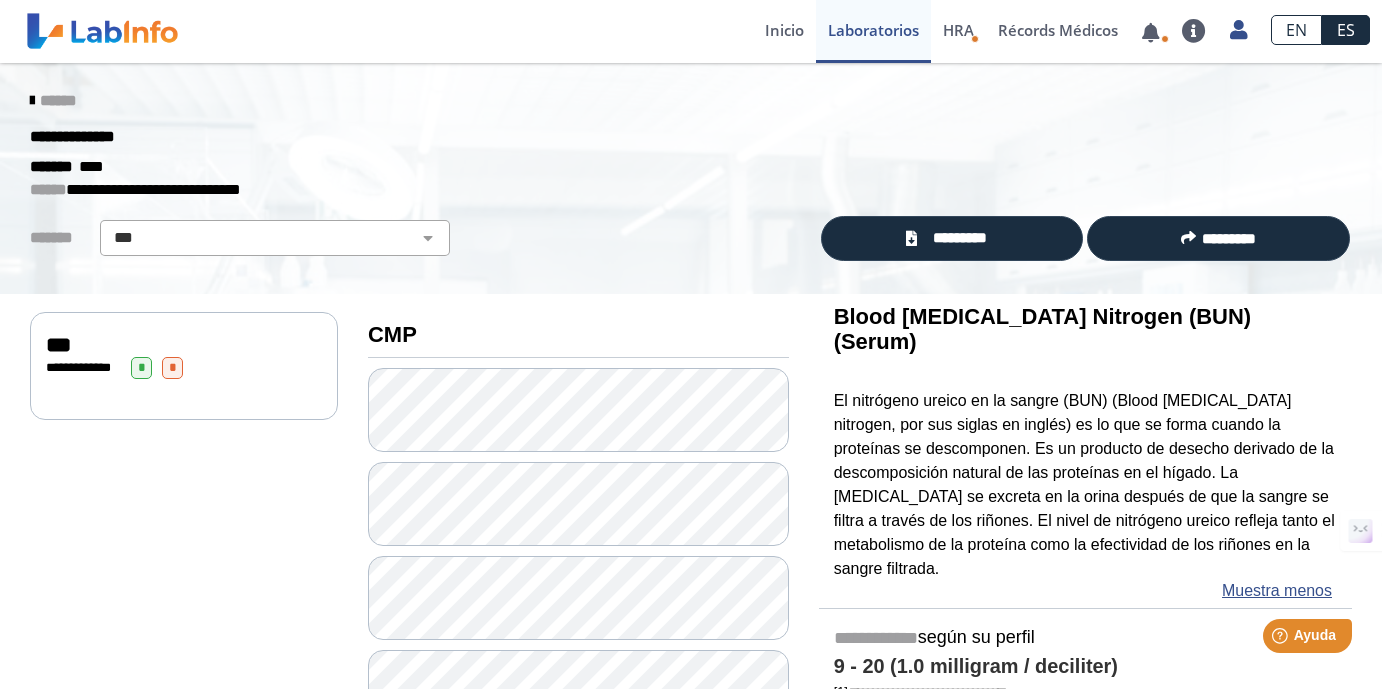 click on "**********" 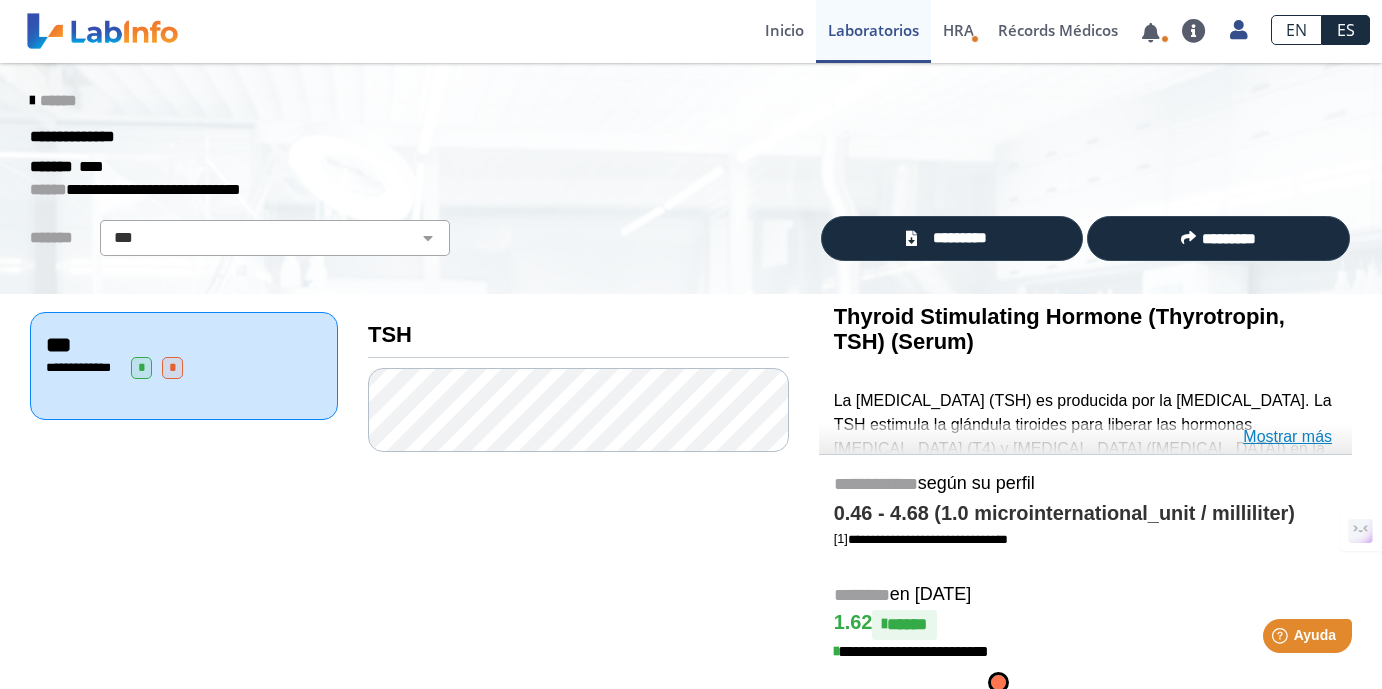click on "Mostrar más" 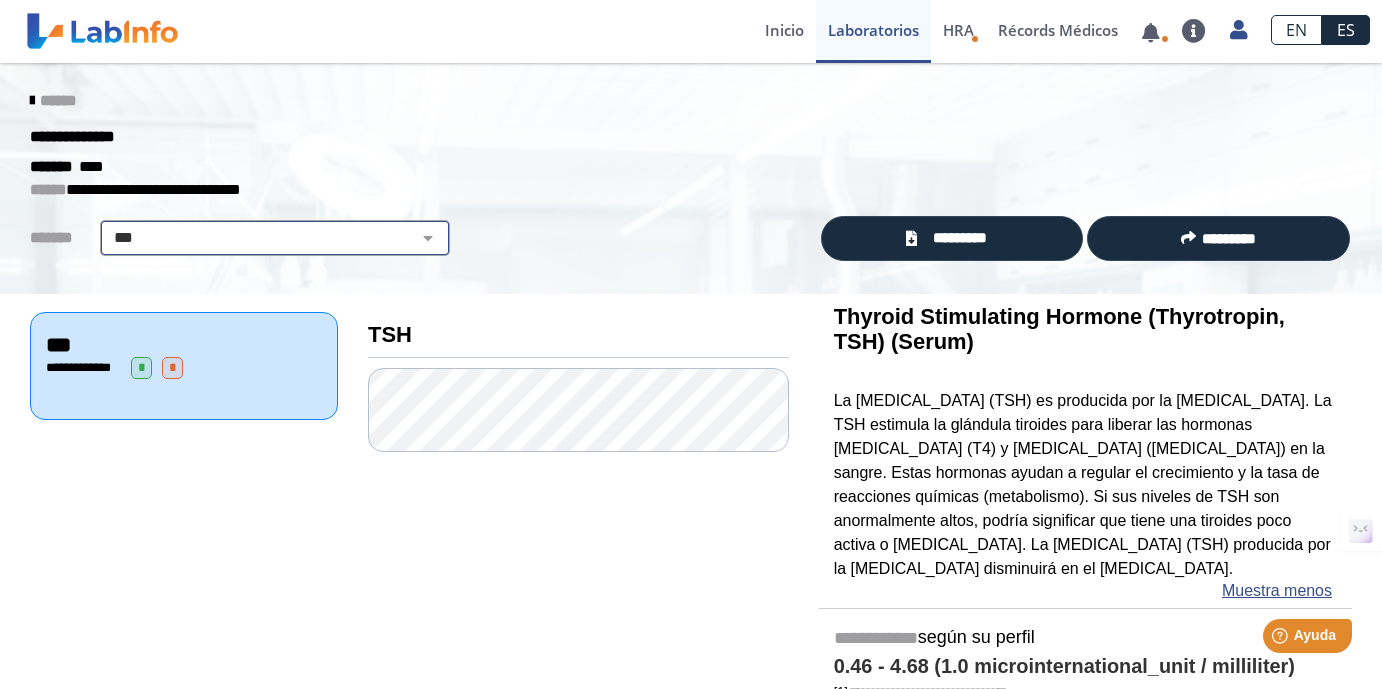 click on "**********" 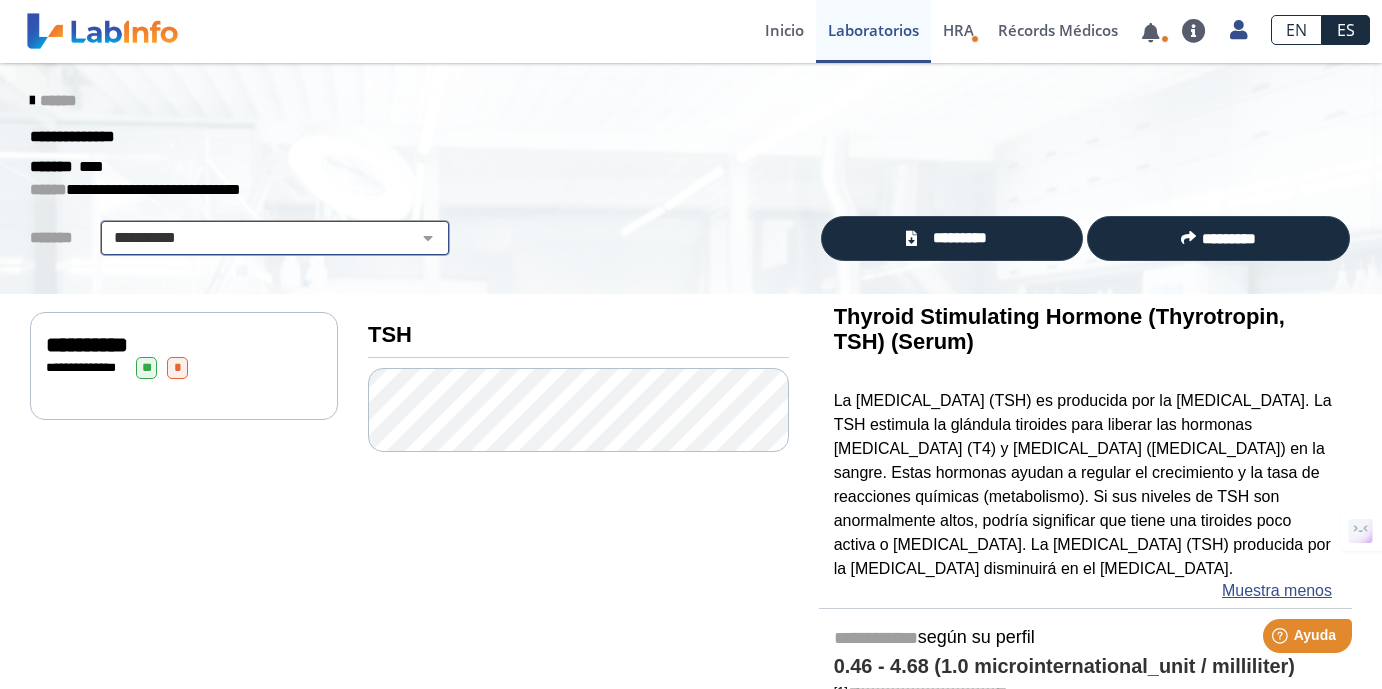 click on "**********" 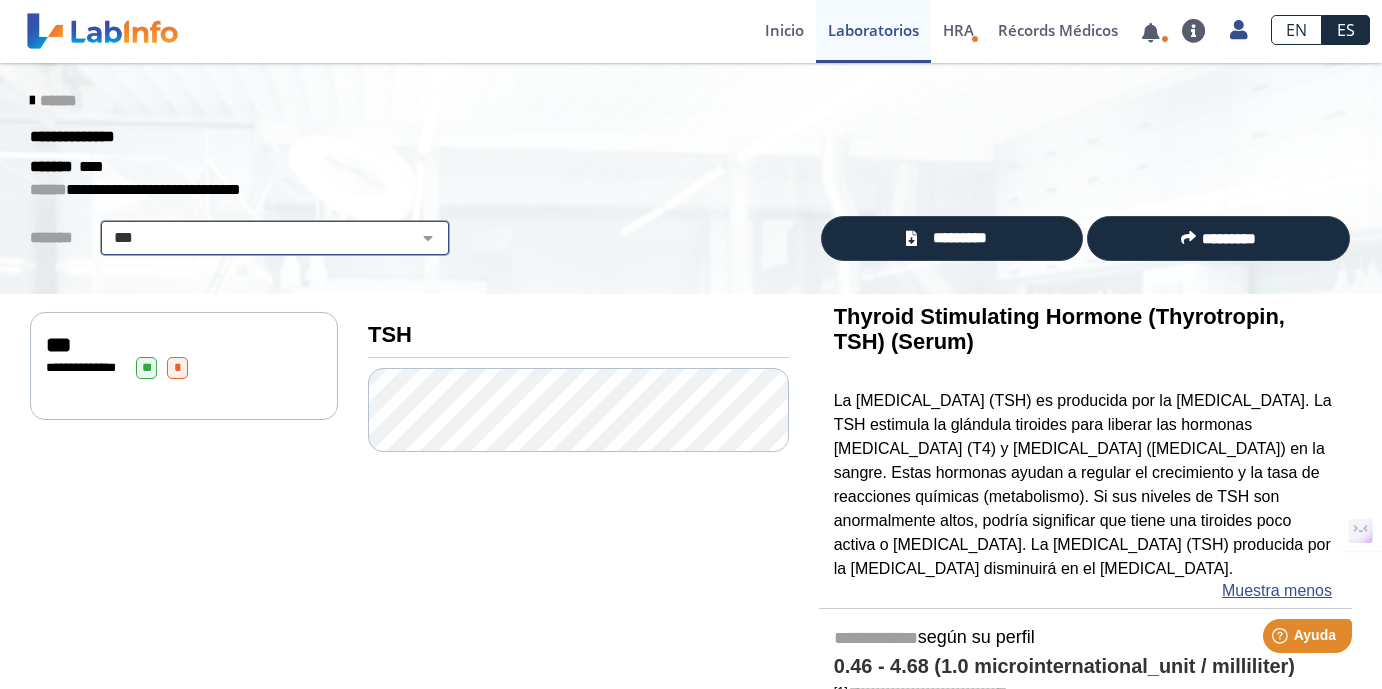 click on "**********" 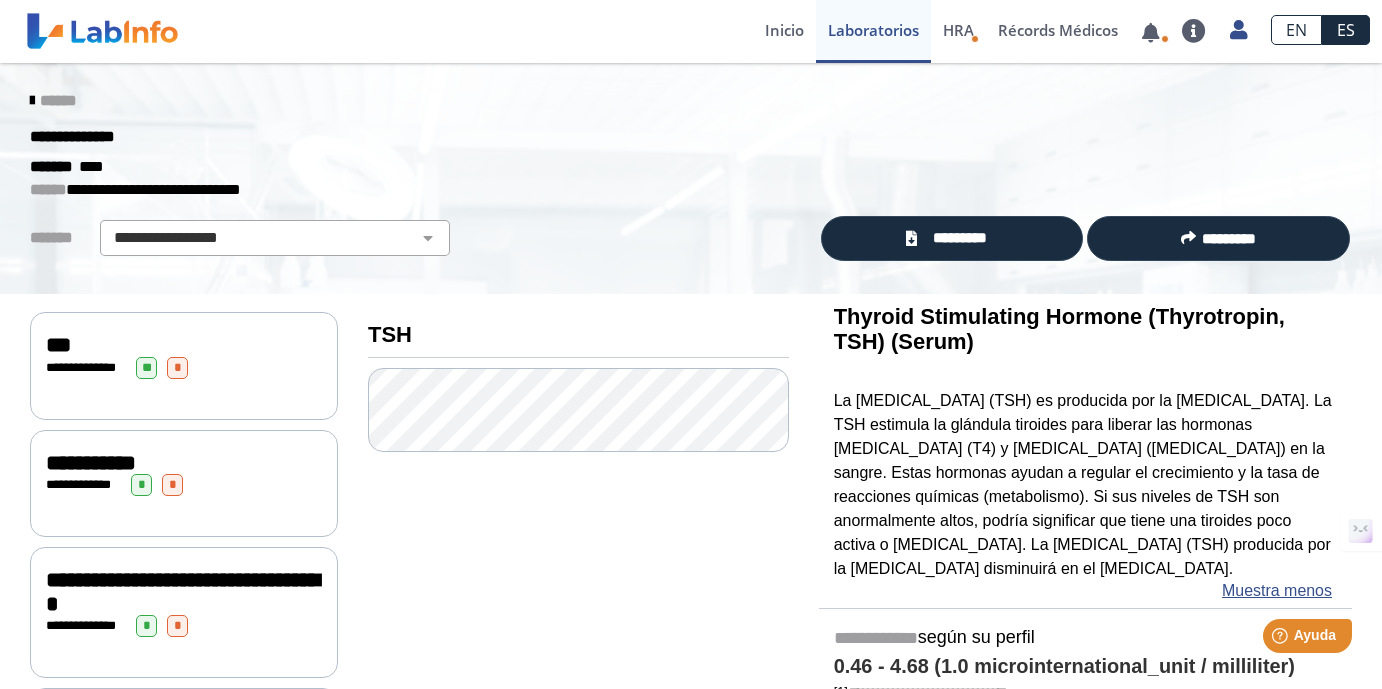 click on "**********" 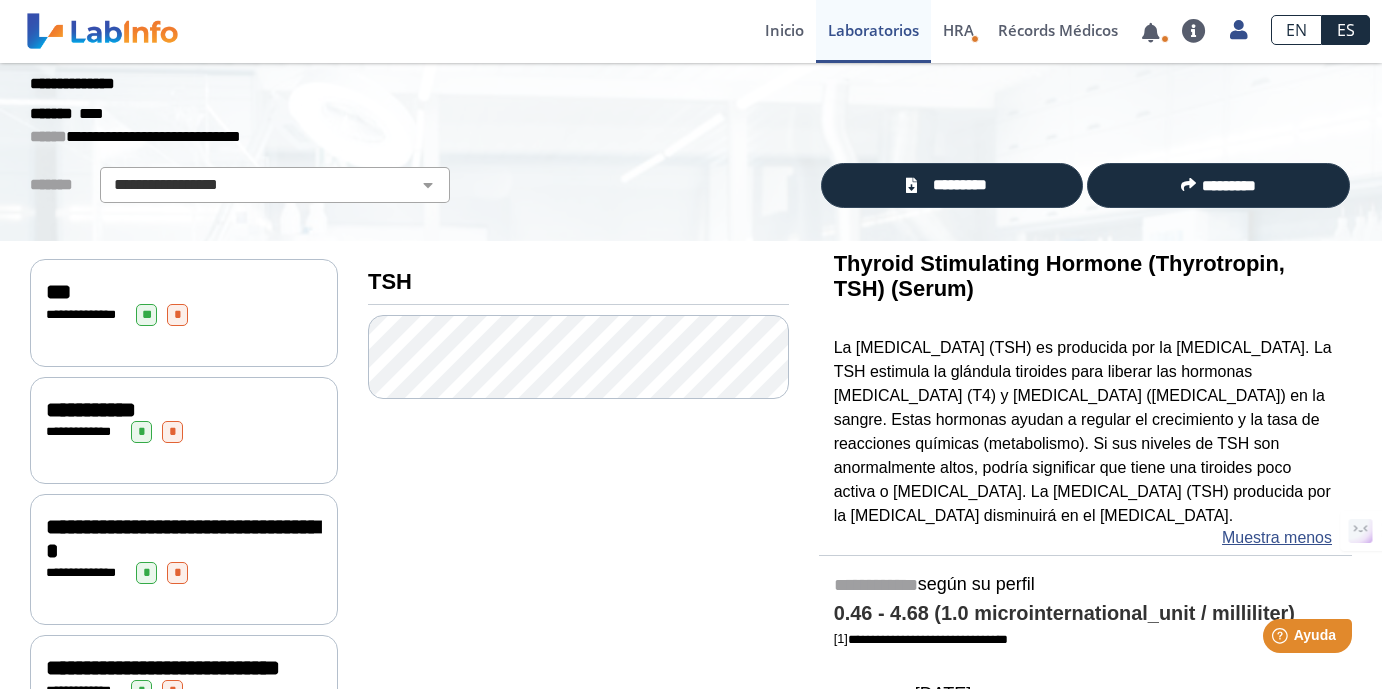 scroll, scrollTop: 0, scrollLeft: 0, axis: both 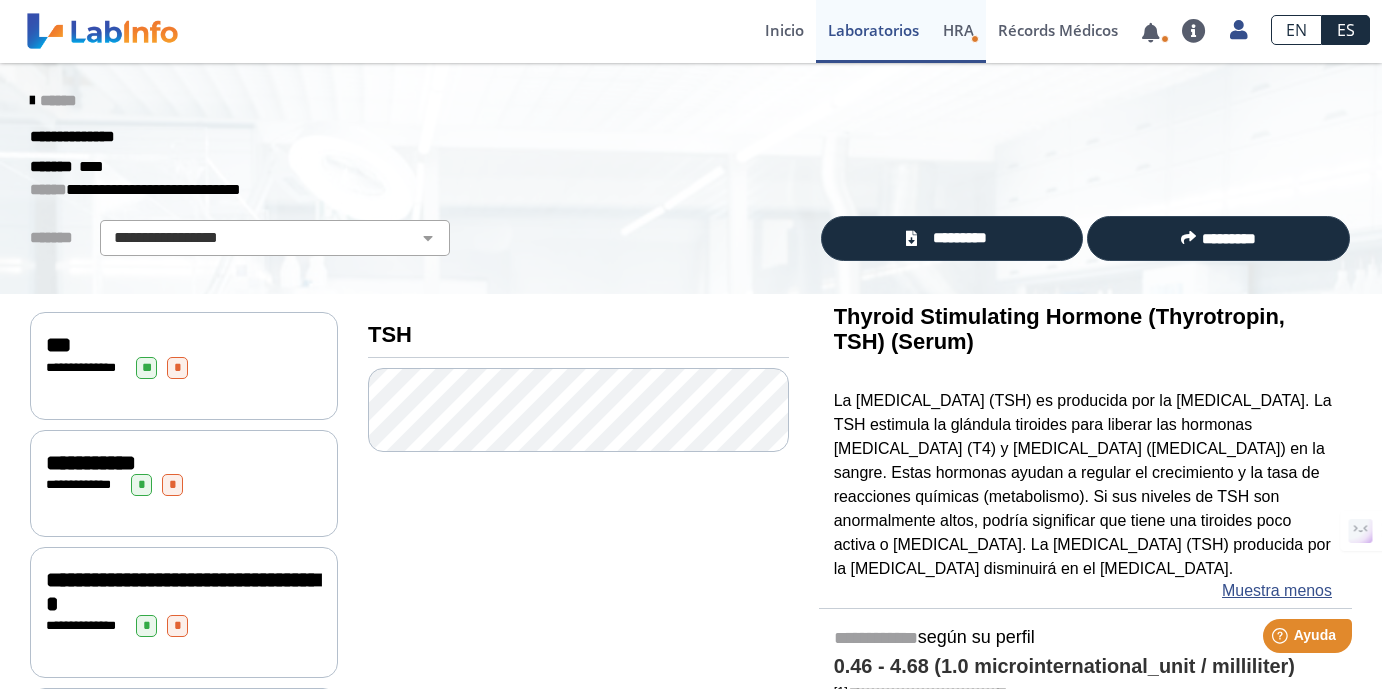 click on "HRA" at bounding box center (958, 30) 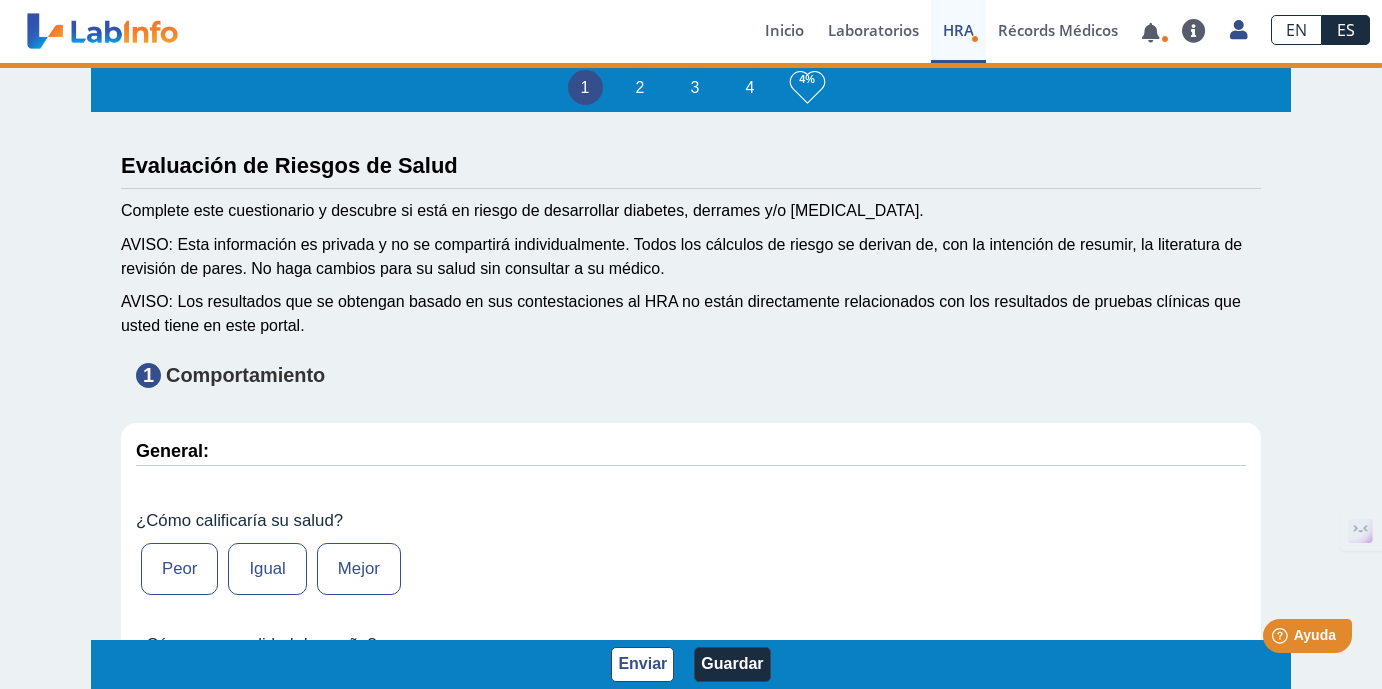 type on "[PERSON_NAME]" 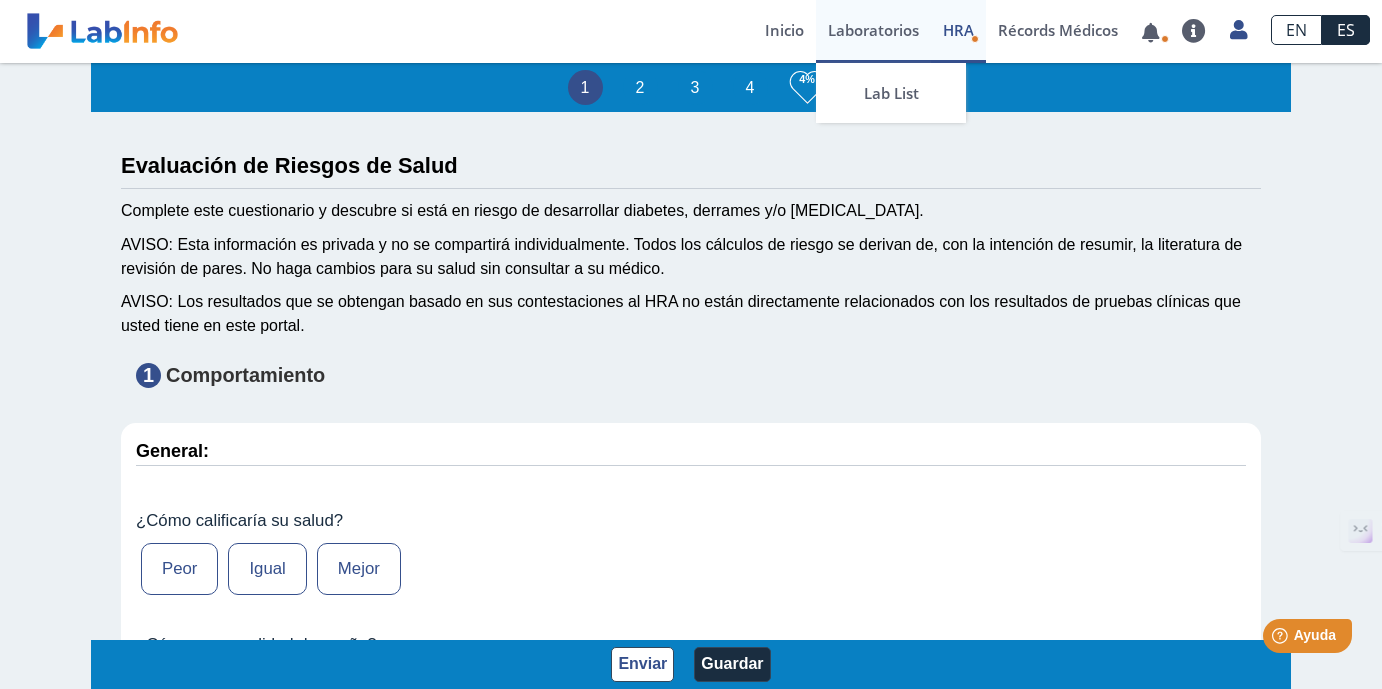click on "Laboratorios" at bounding box center (873, 31) 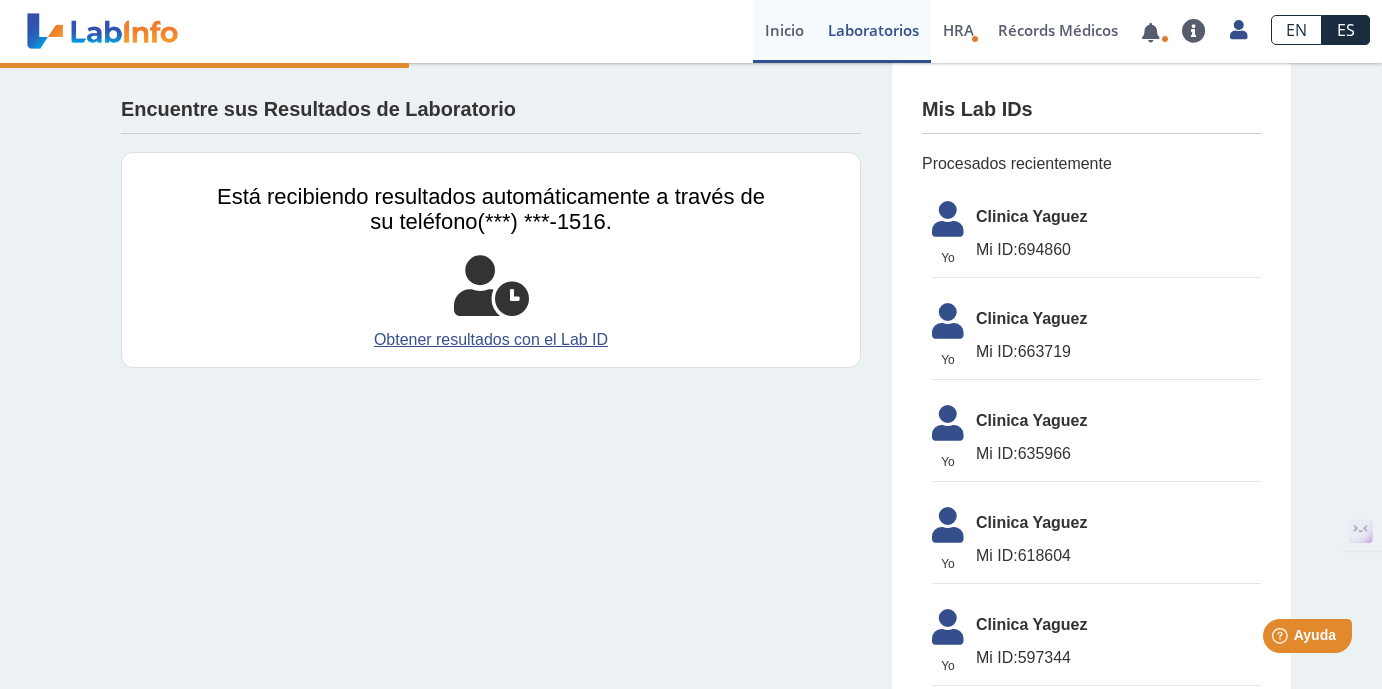 click on "Inicio" at bounding box center (784, 31) 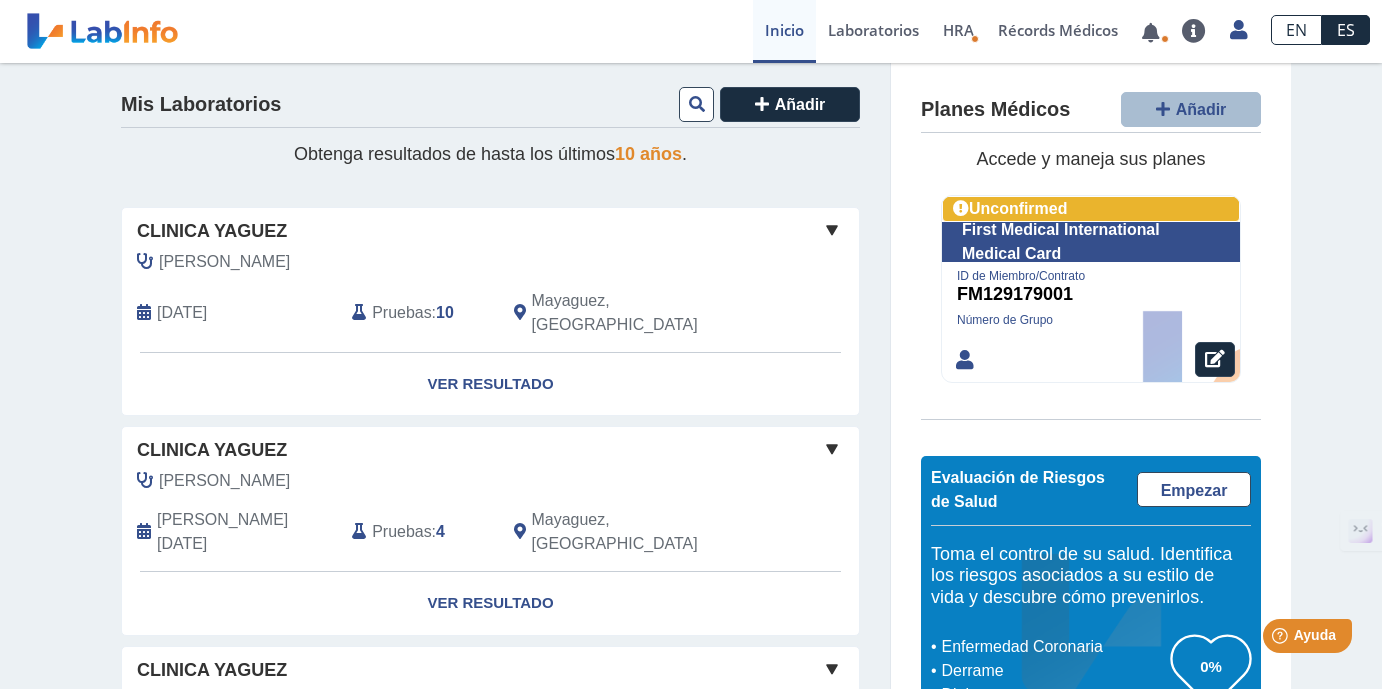 scroll, scrollTop: 328, scrollLeft: 0, axis: vertical 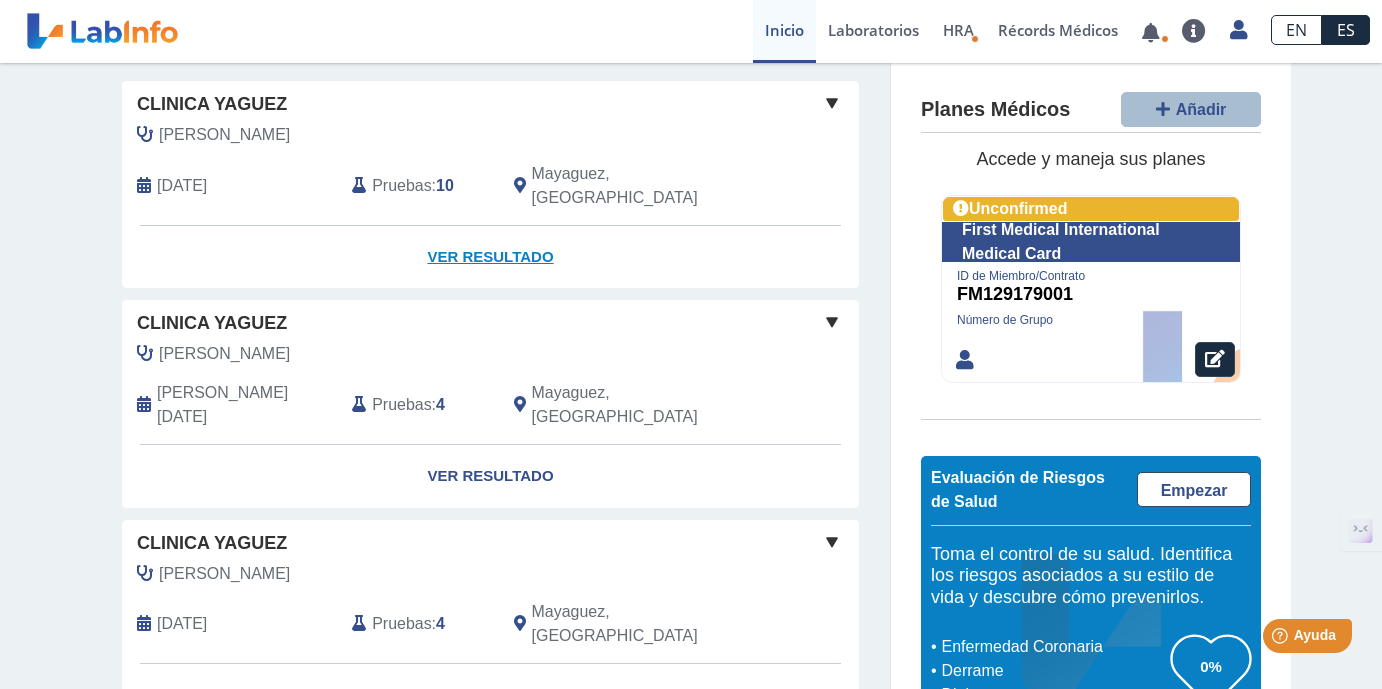 click on "Ver Resultado" 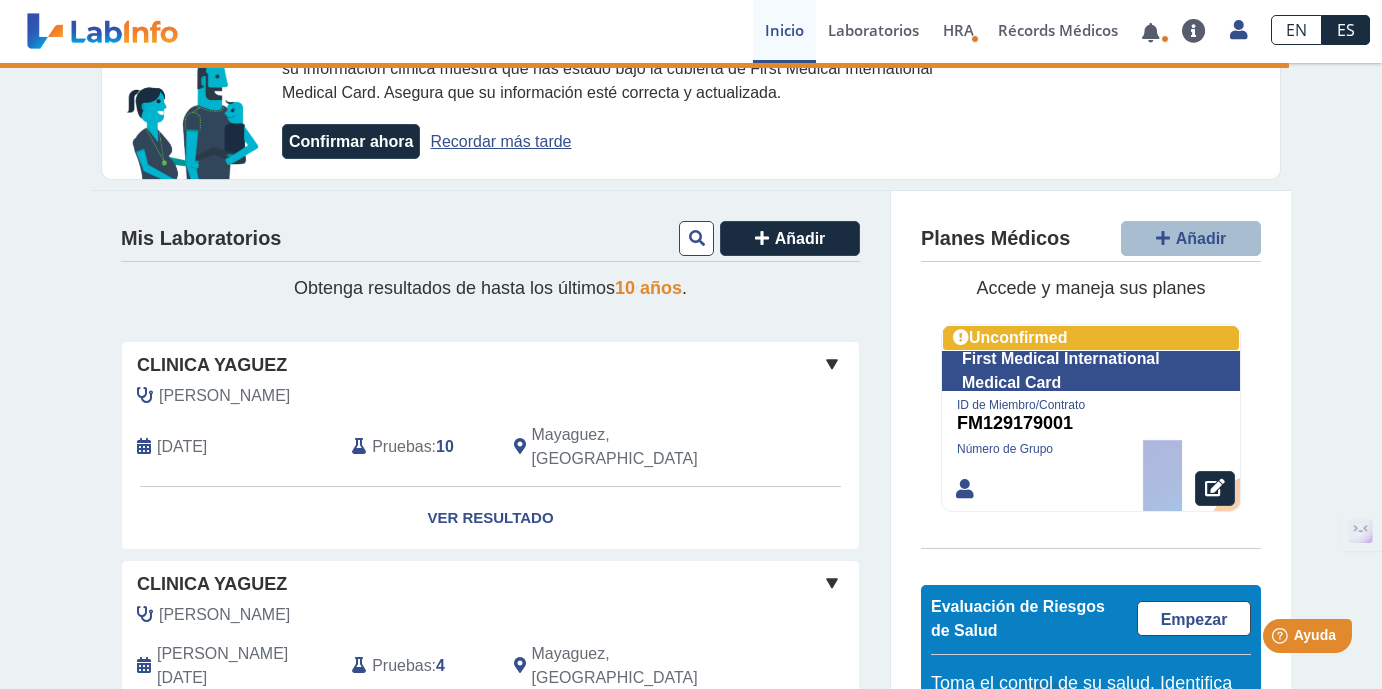 scroll, scrollTop: 0, scrollLeft: 0, axis: both 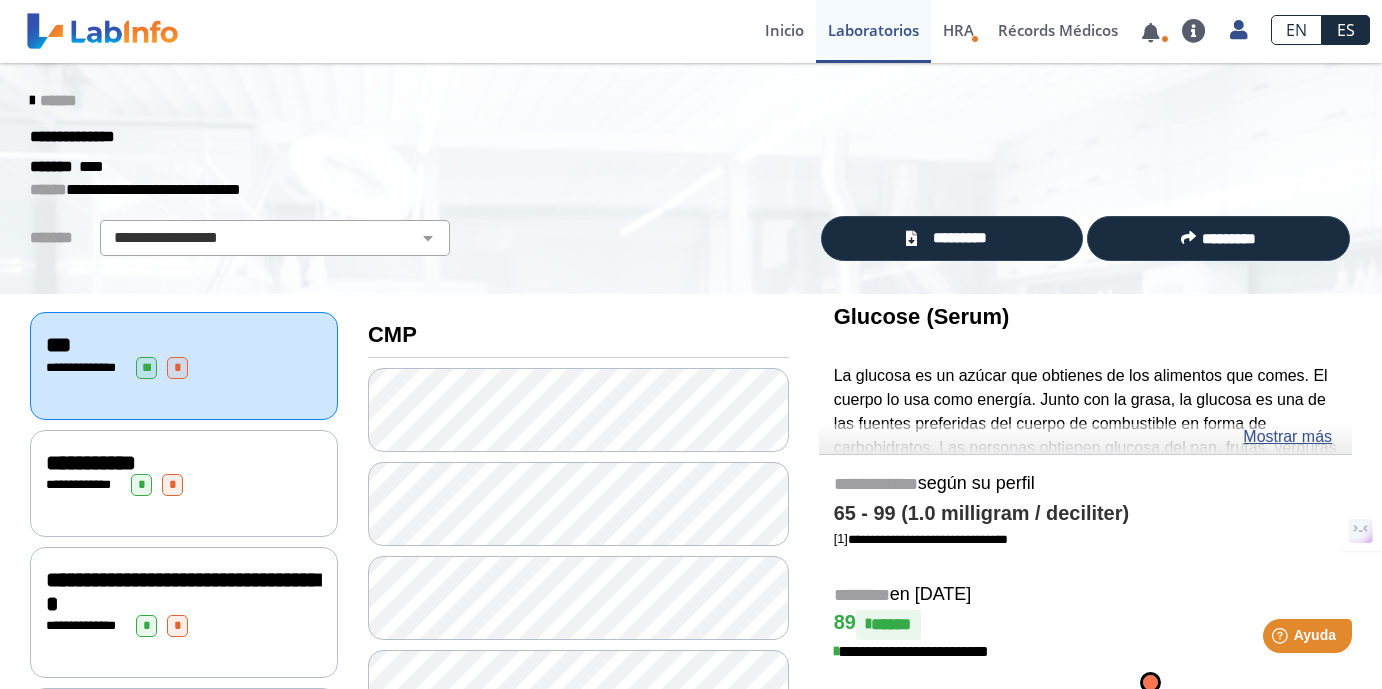 click on "**********" 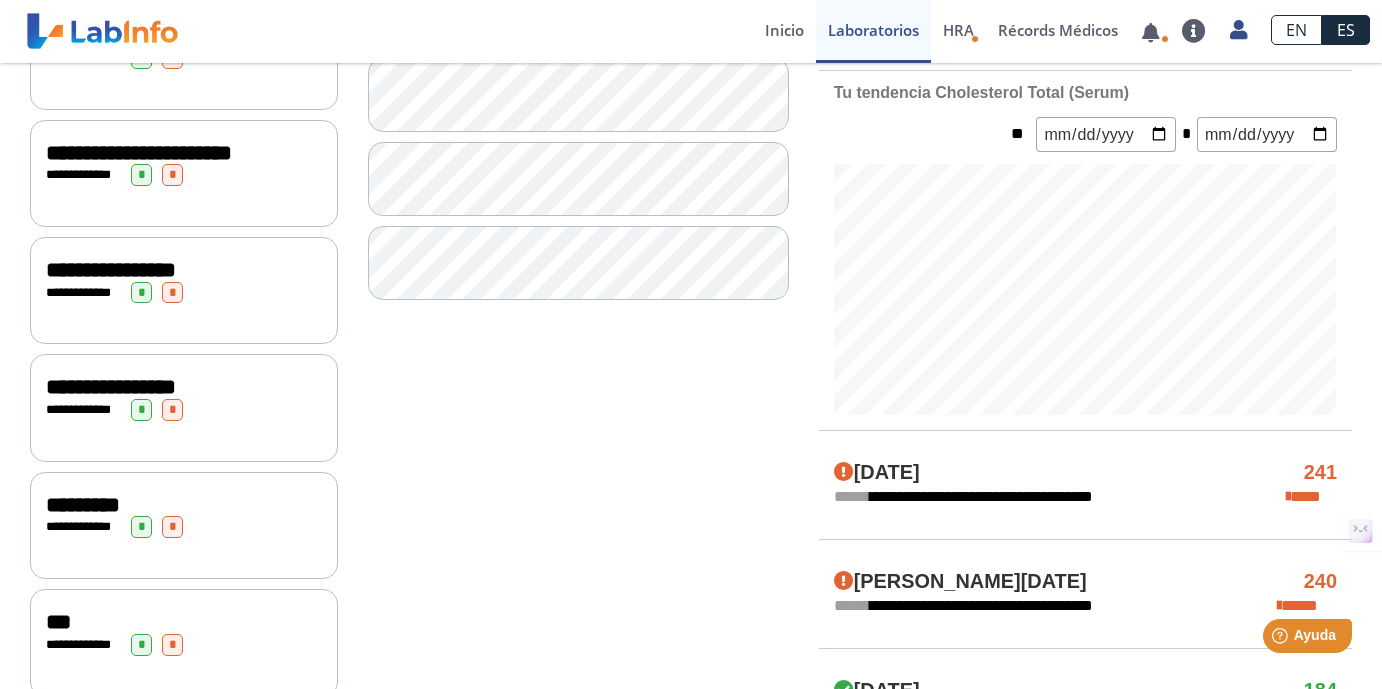 scroll, scrollTop: 699, scrollLeft: 0, axis: vertical 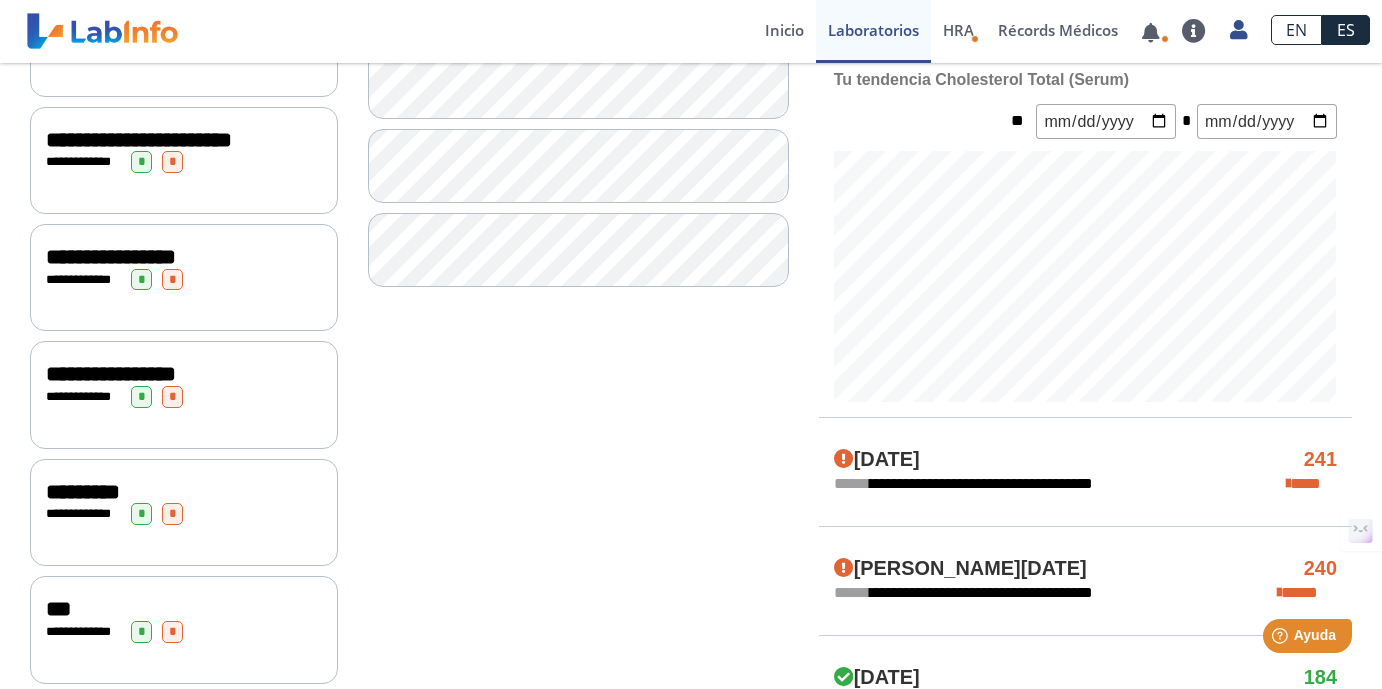 click on "**********" 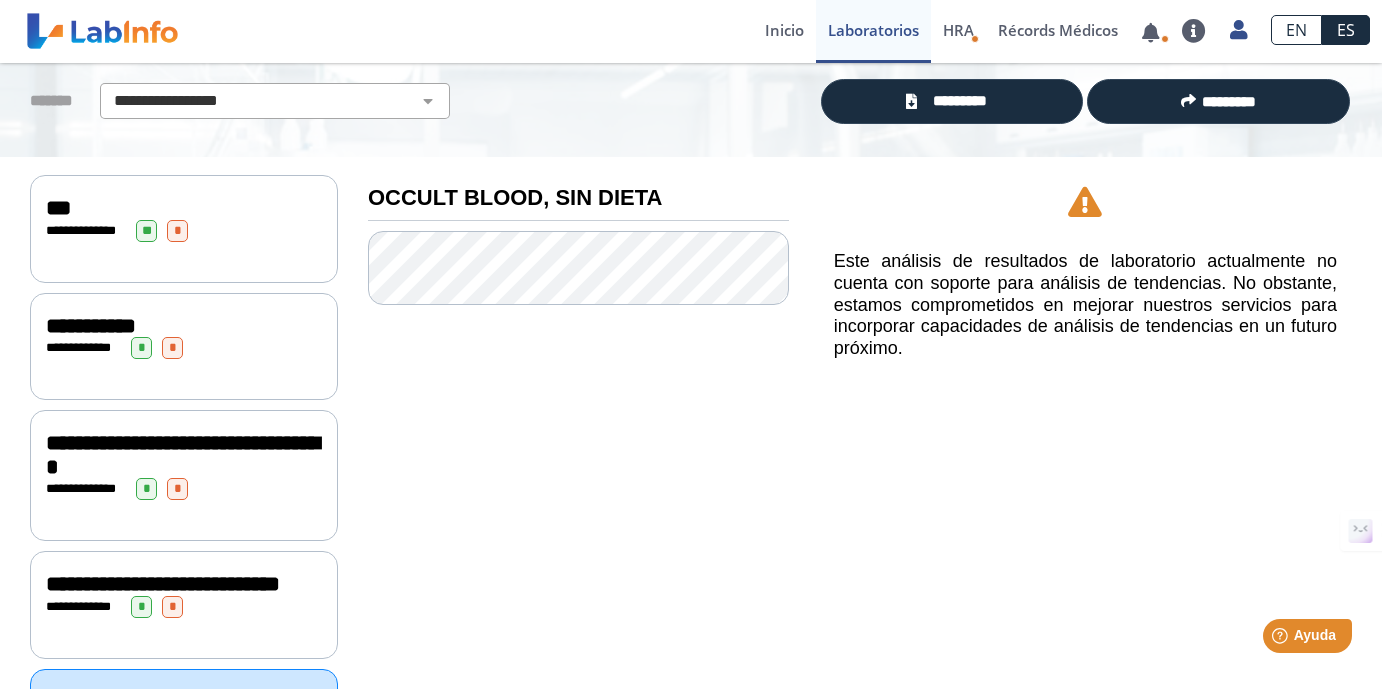 scroll, scrollTop: 0, scrollLeft: 0, axis: both 